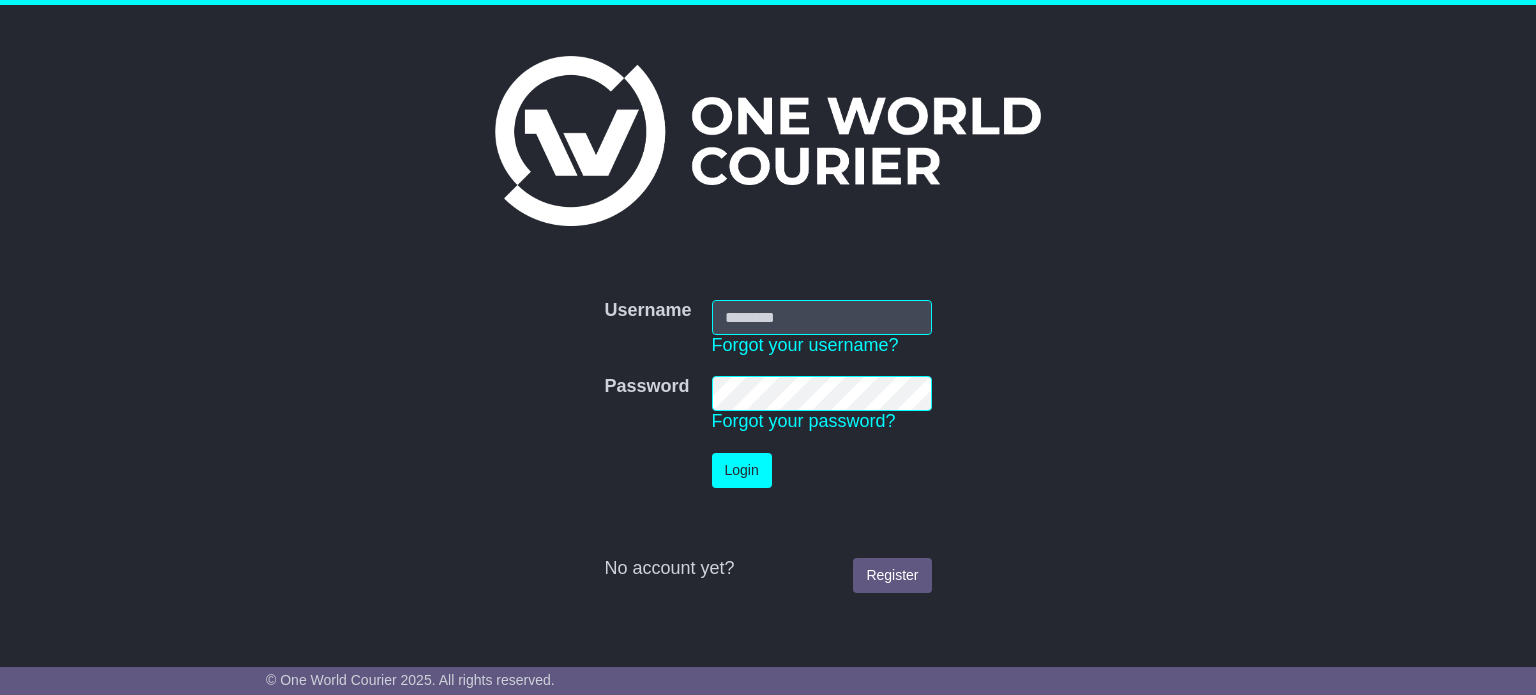 scroll, scrollTop: 0, scrollLeft: 0, axis: both 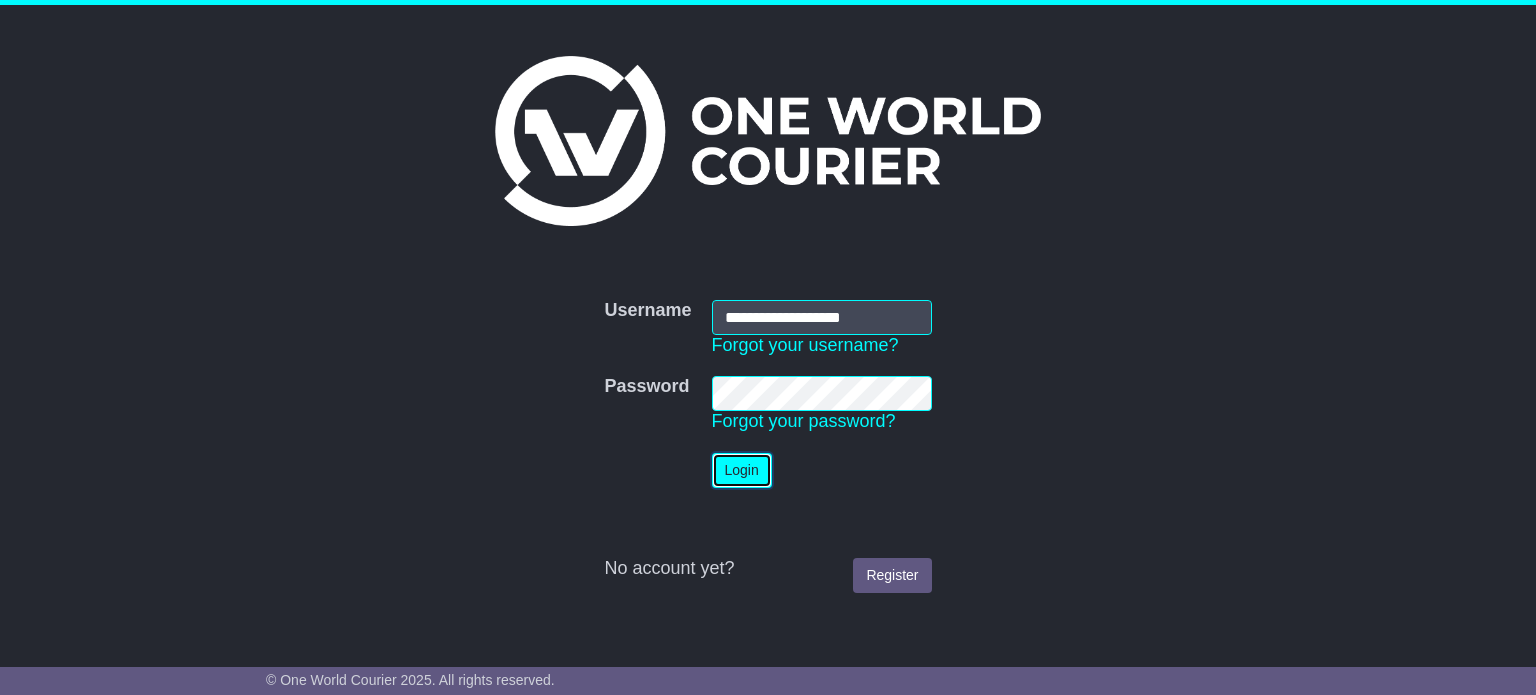 click on "Login" at bounding box center [742, 470] 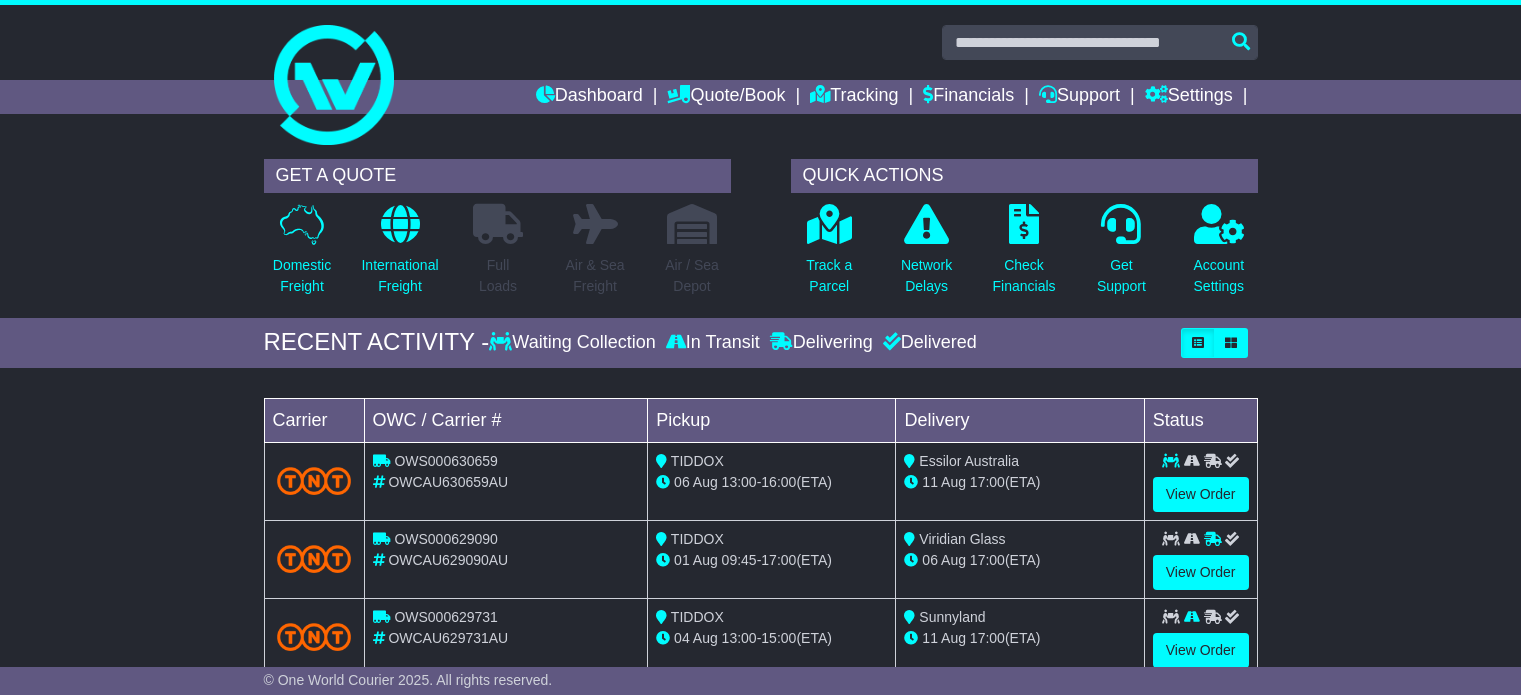 scroll, scrollTop: 0, scrollLeft: 0, axis: both 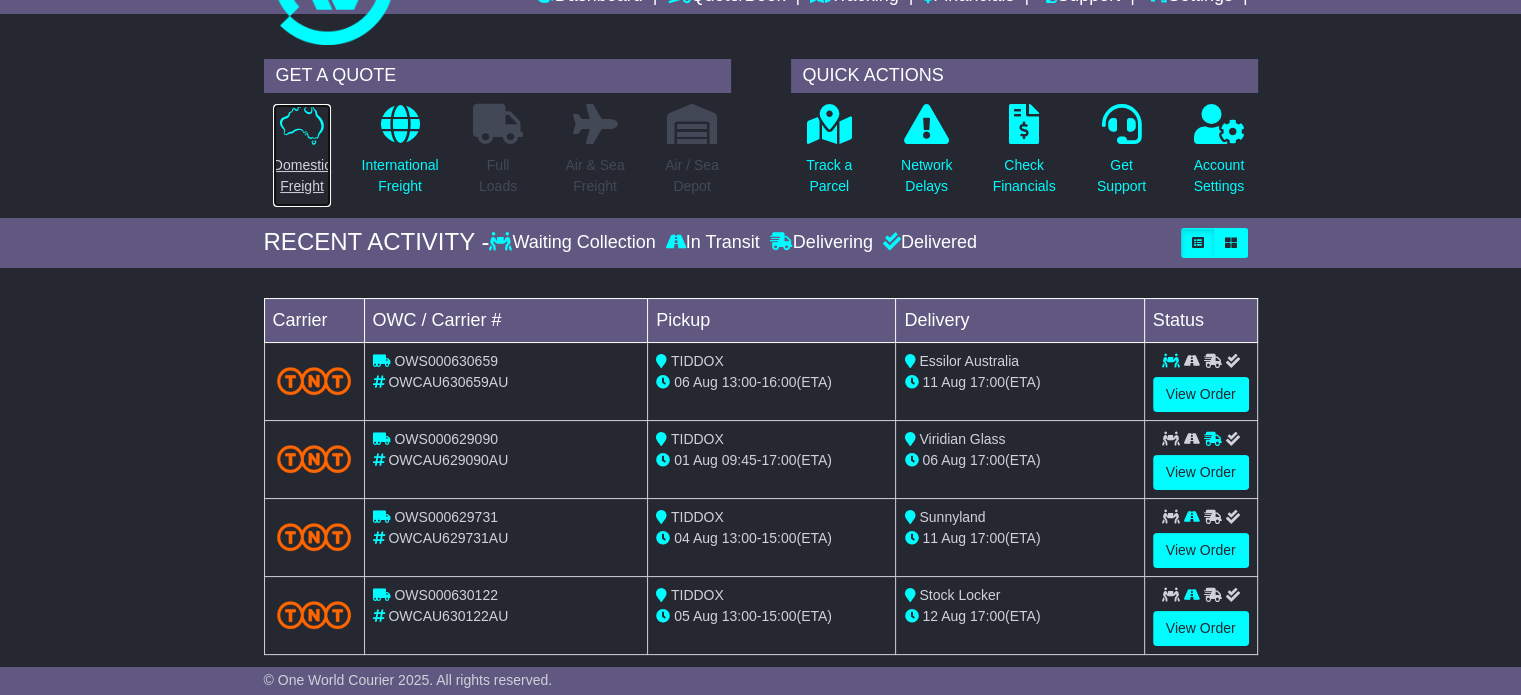click on "Domestic Freight" at bounding box center [302, 176] 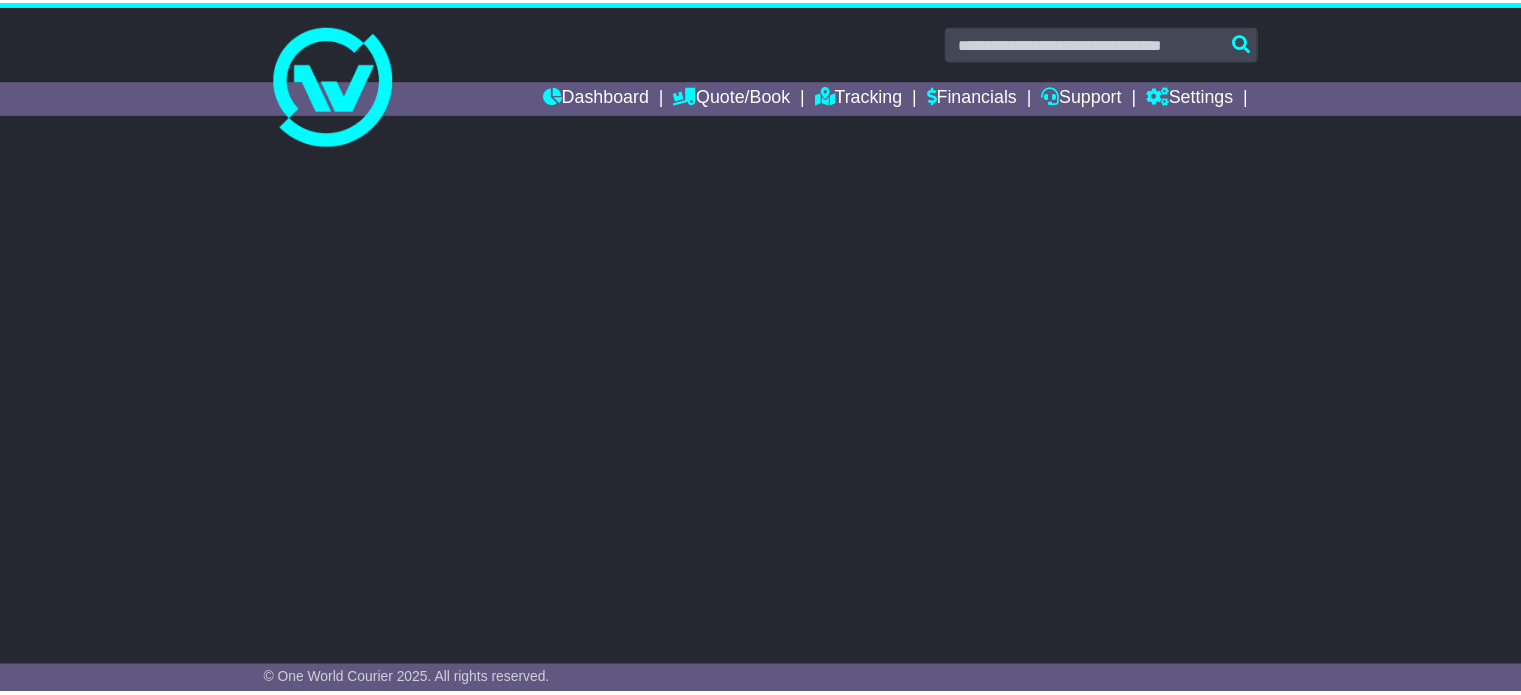 scroll, scrollTop: 0, scrollLeft: 0, axis: both 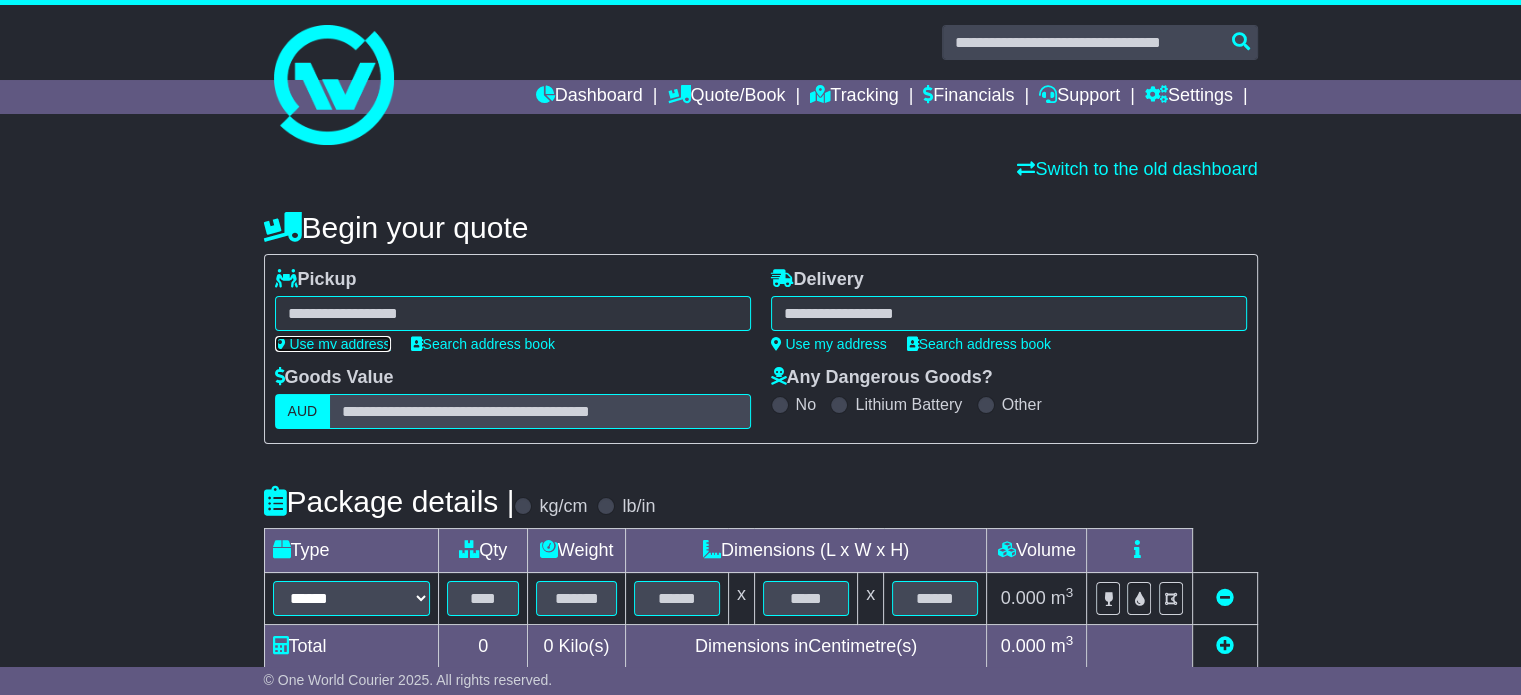click on "Use my address" at bounding box center (333, 344) 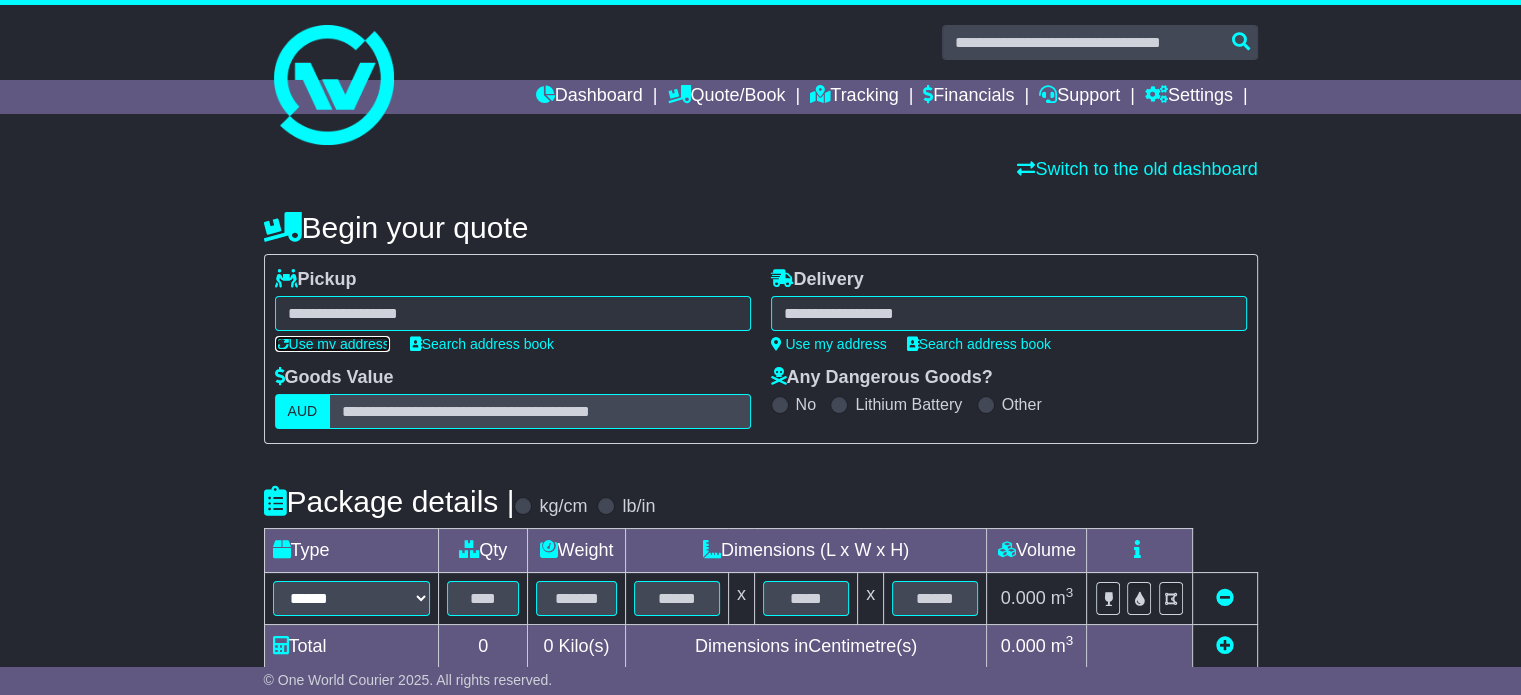 type on "**********" 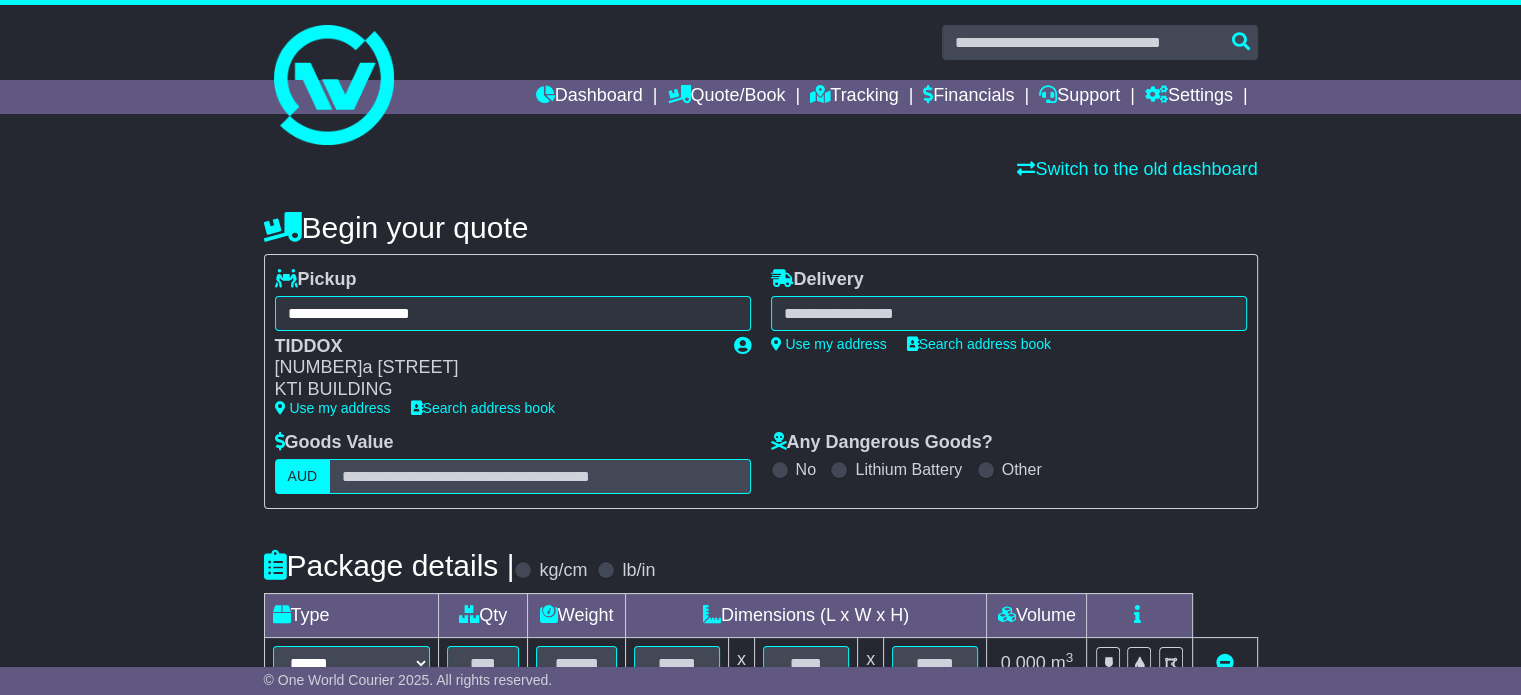 click at bounding box center [1009, 313] 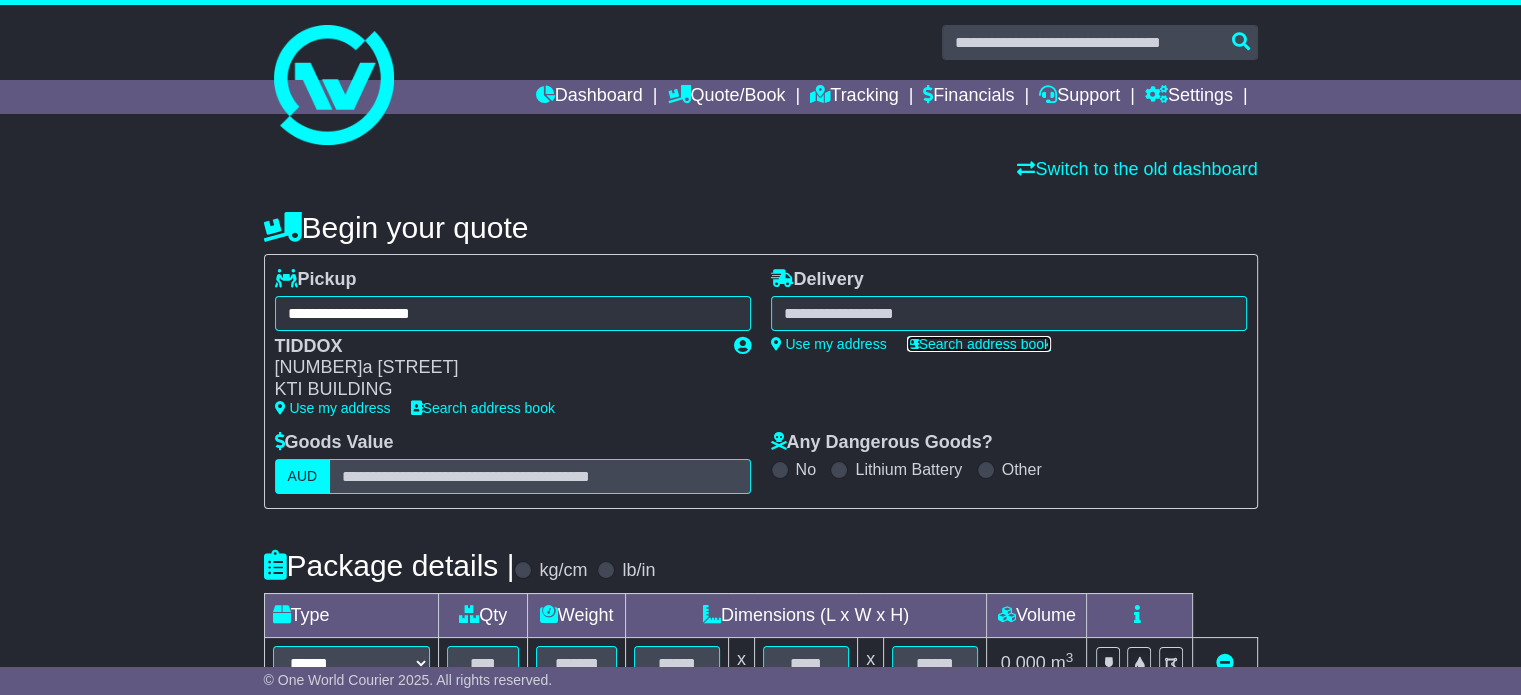 click on "Search address book" at bounding box center [979, 344] 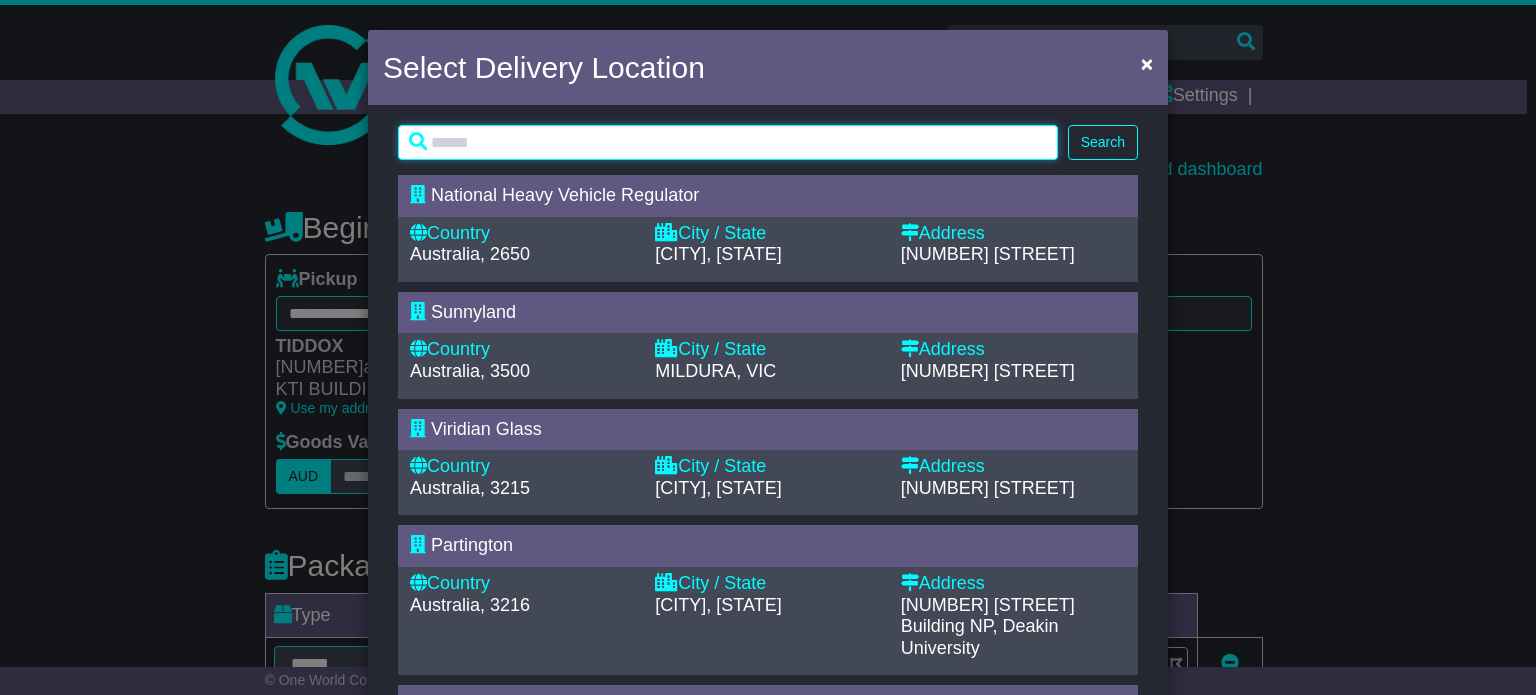 click at bounding box center (728, 142) 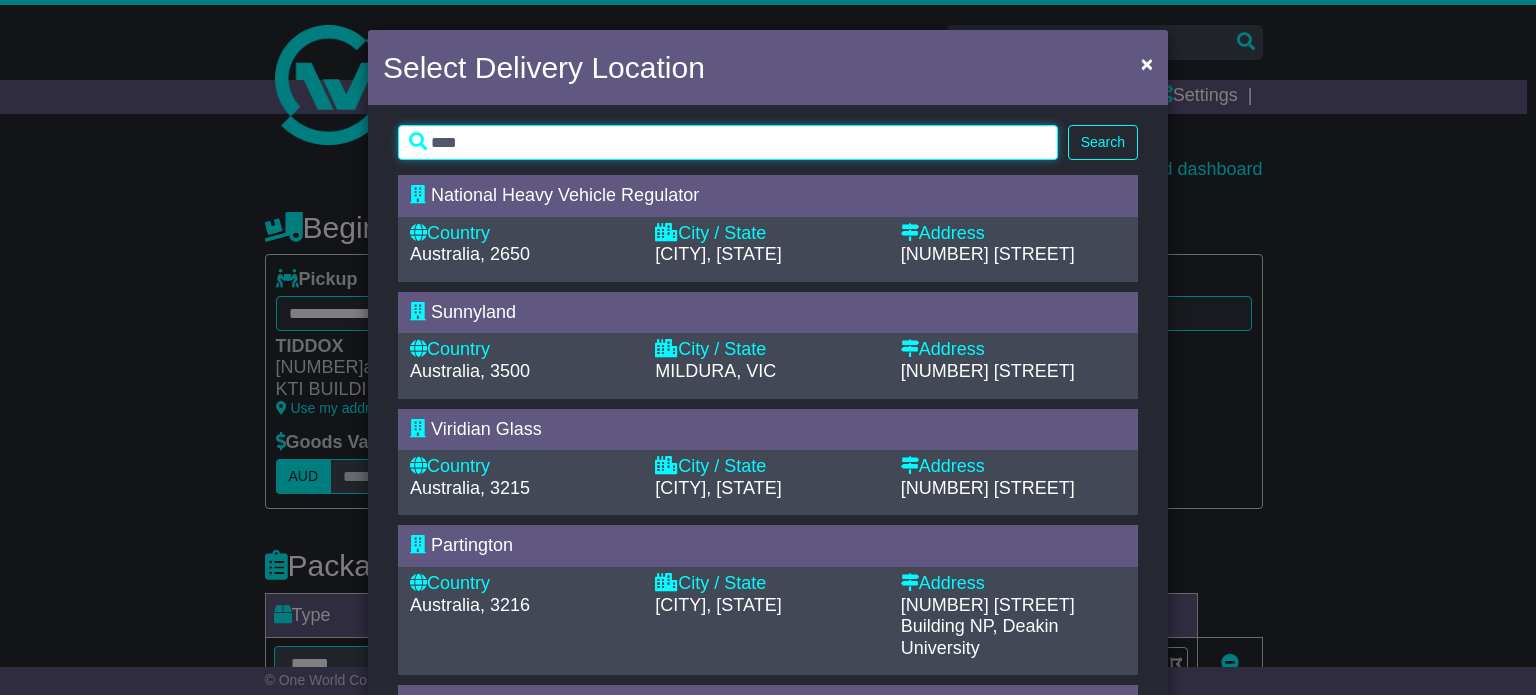 type on "****" 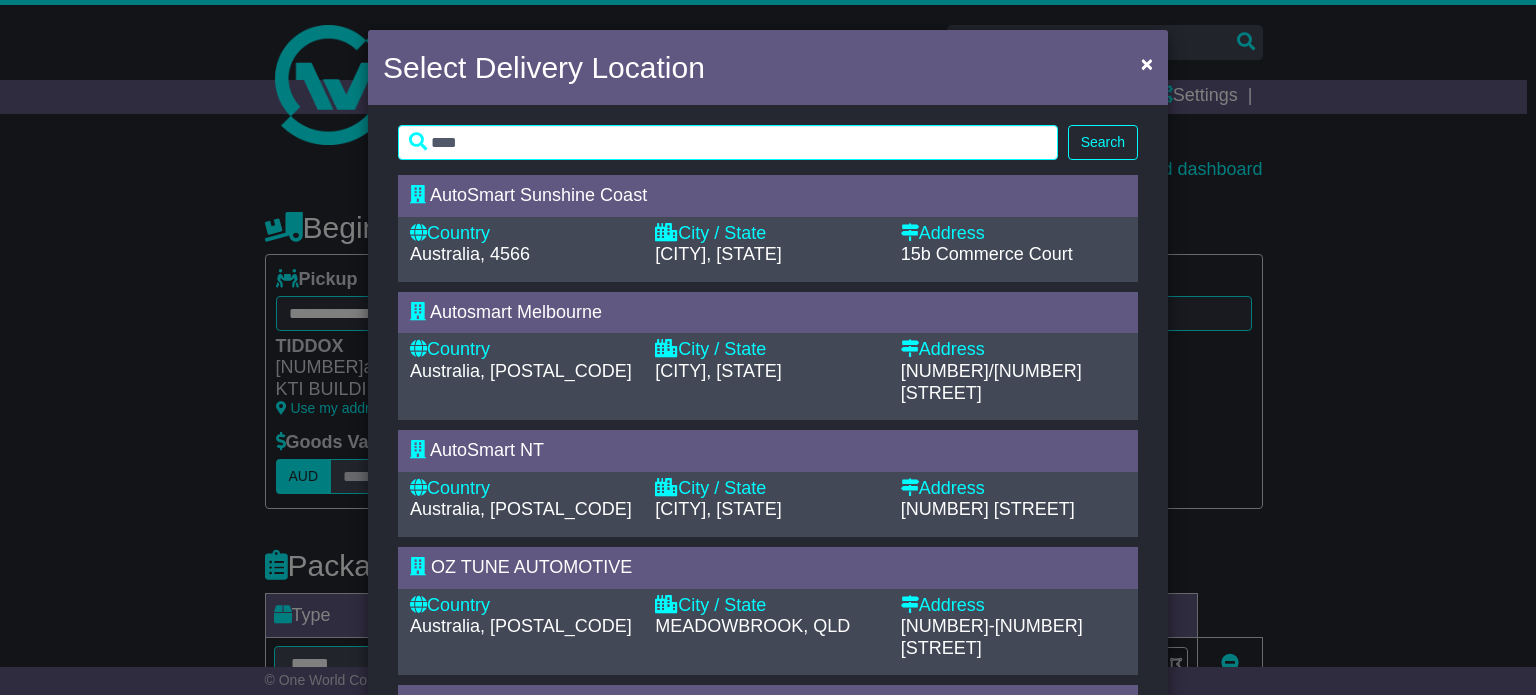 click on "AutoSmart Sunshine Coast" at bounding box center [538, 195] 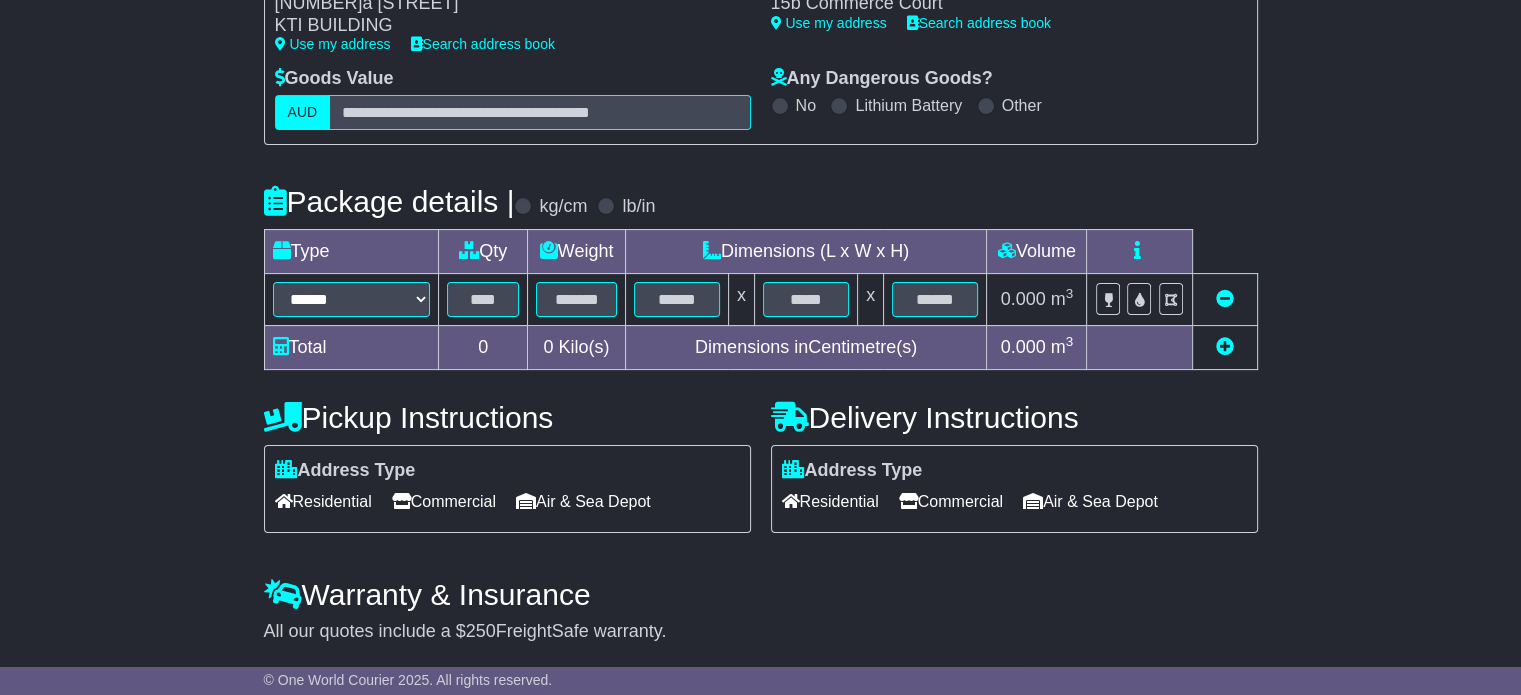 scroll, scrollTop: 400, scrollLeft: 0, axis: vertical 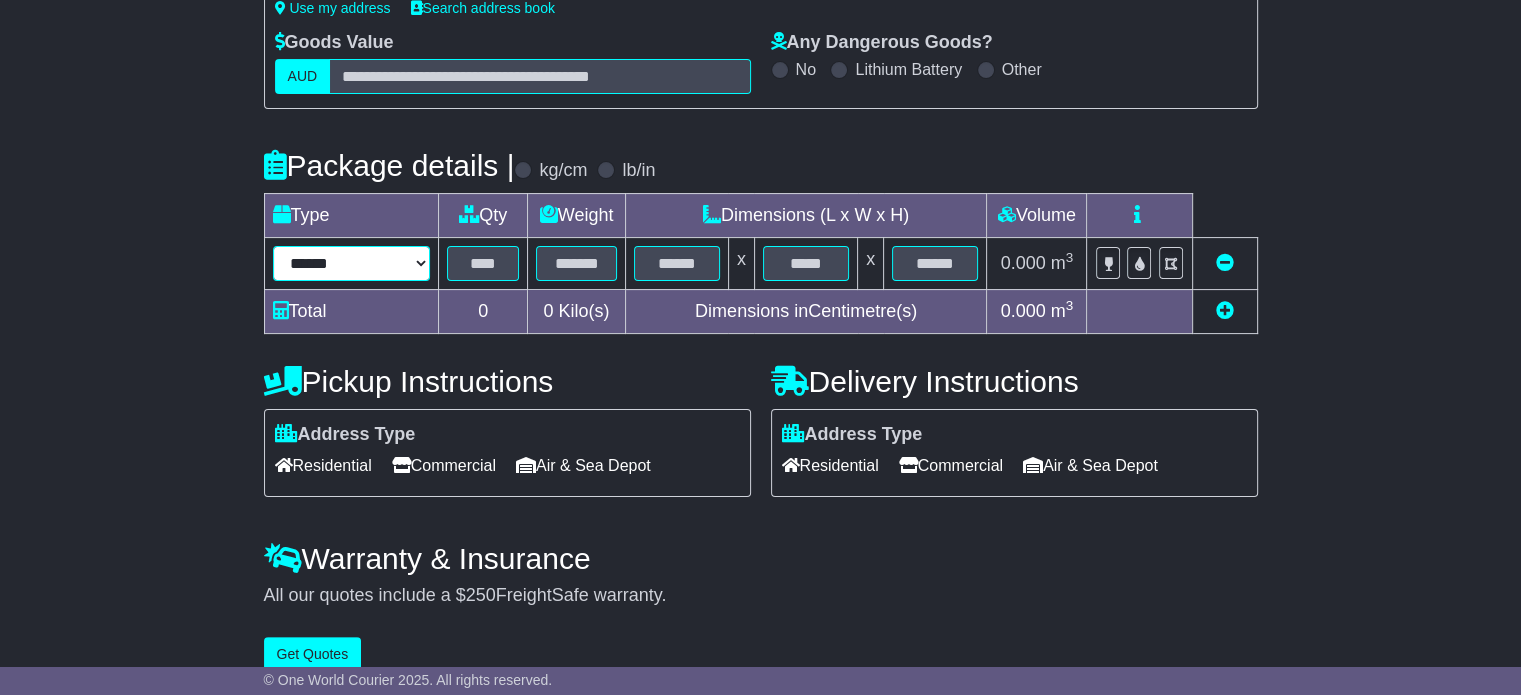 click on "**********" at bounding box center (352, 263) 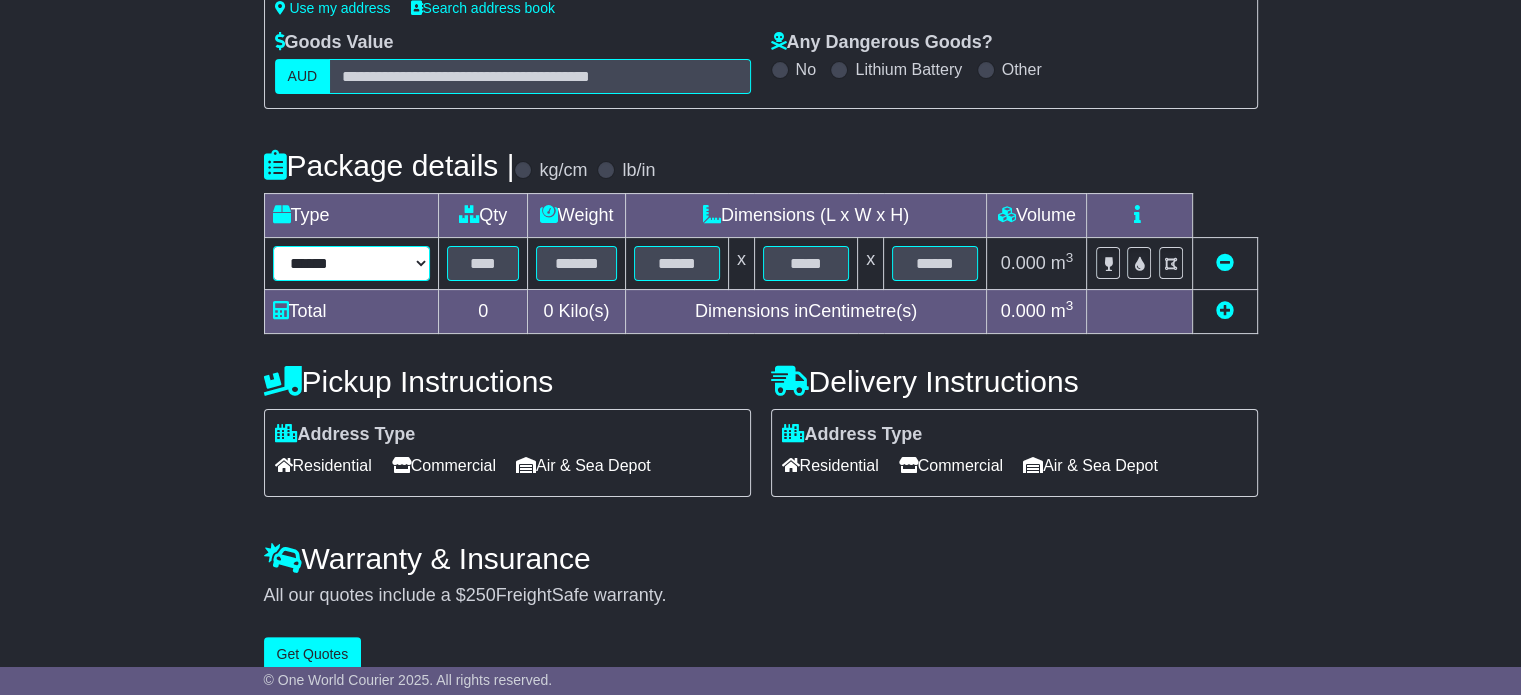 select on "*****" 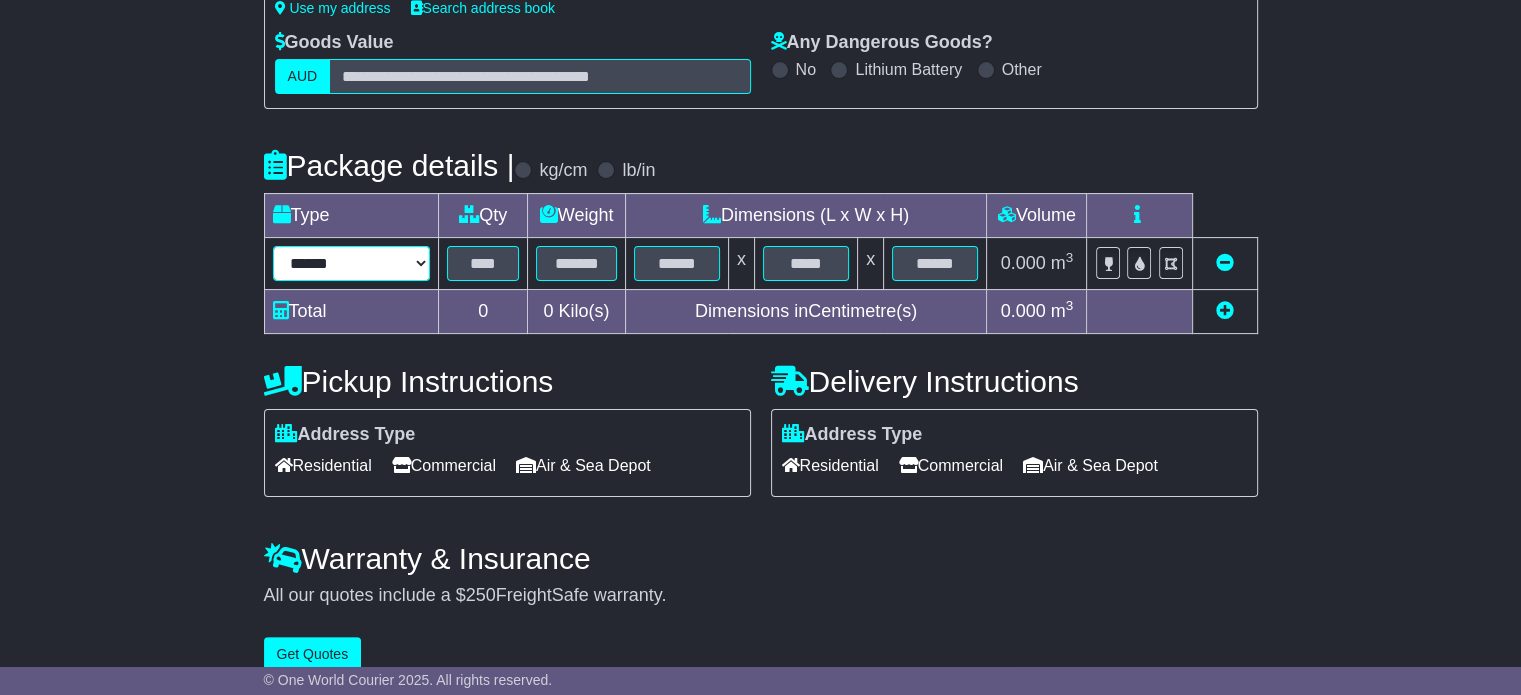 click on "**********" at bounding box center [352, 263] 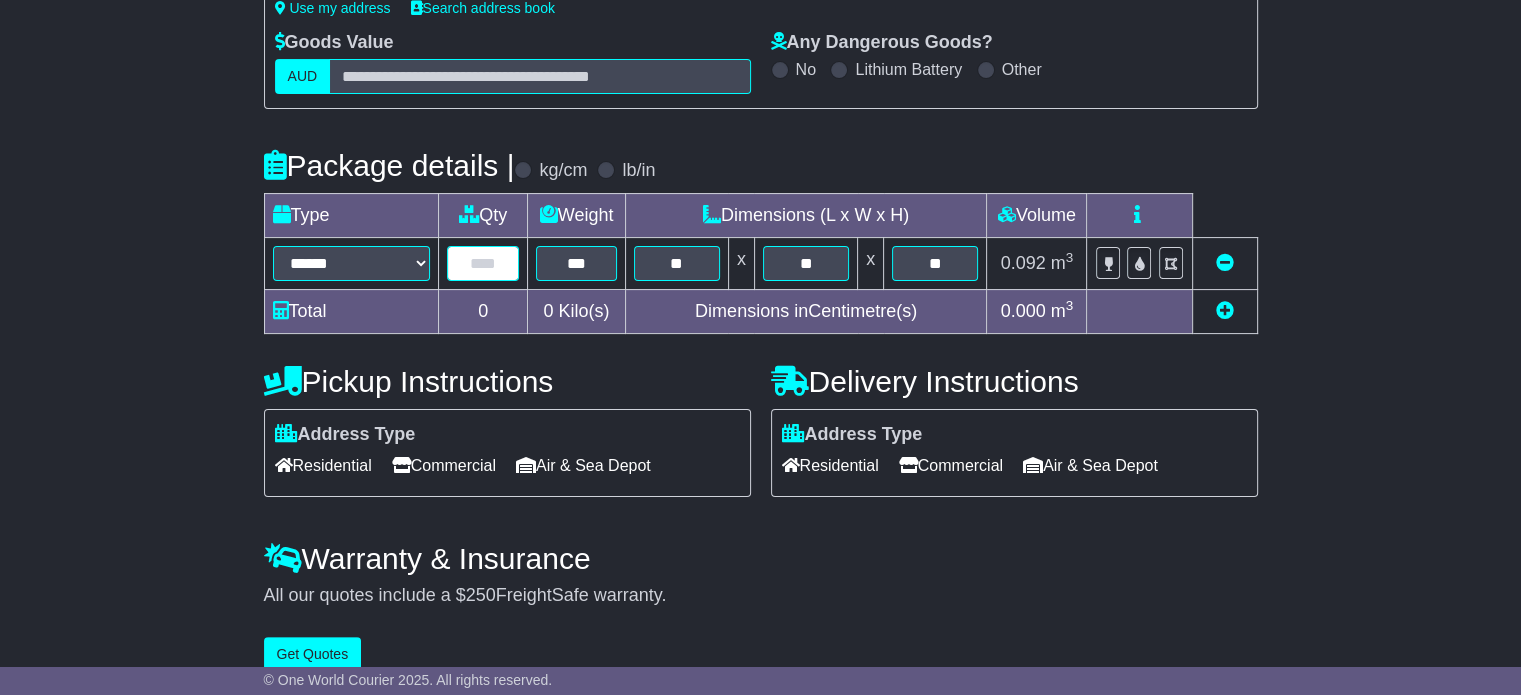 click at bounding box center (483, 263) 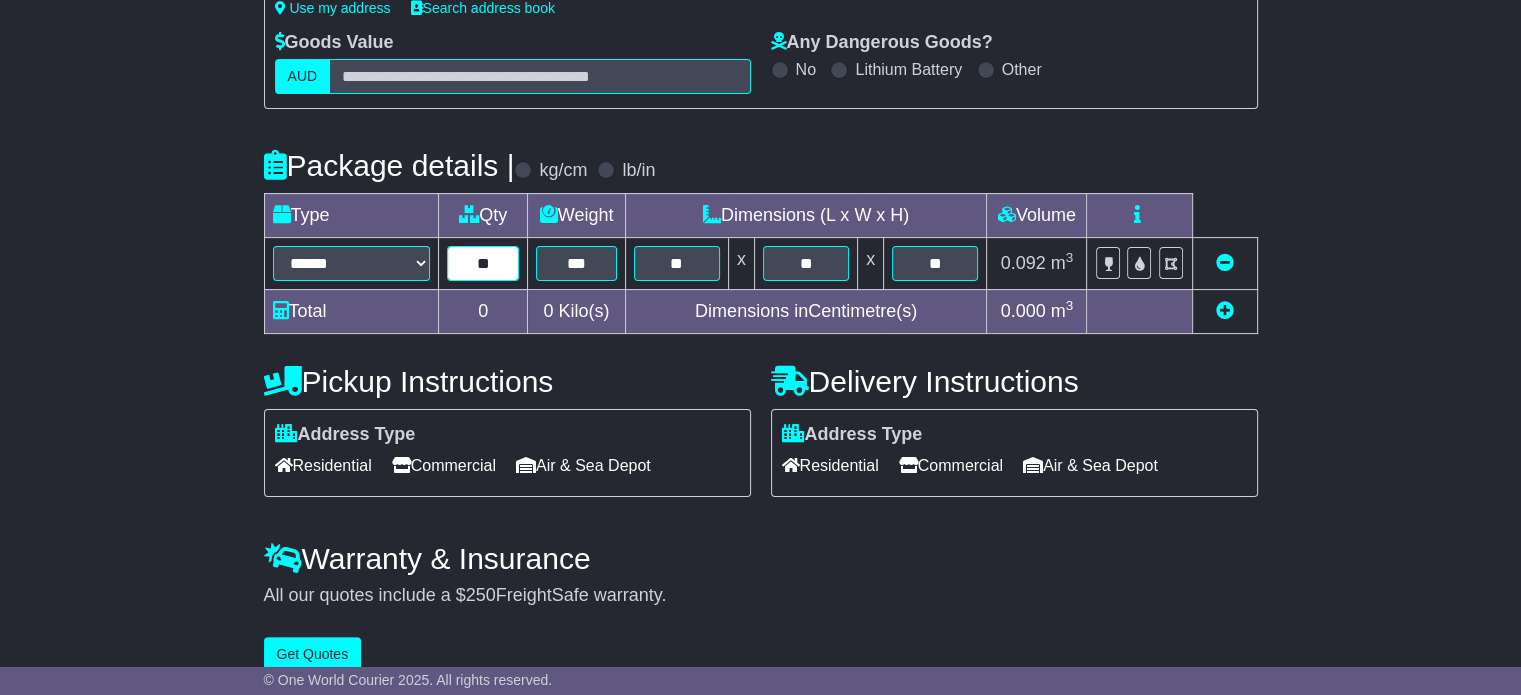 type on "**" 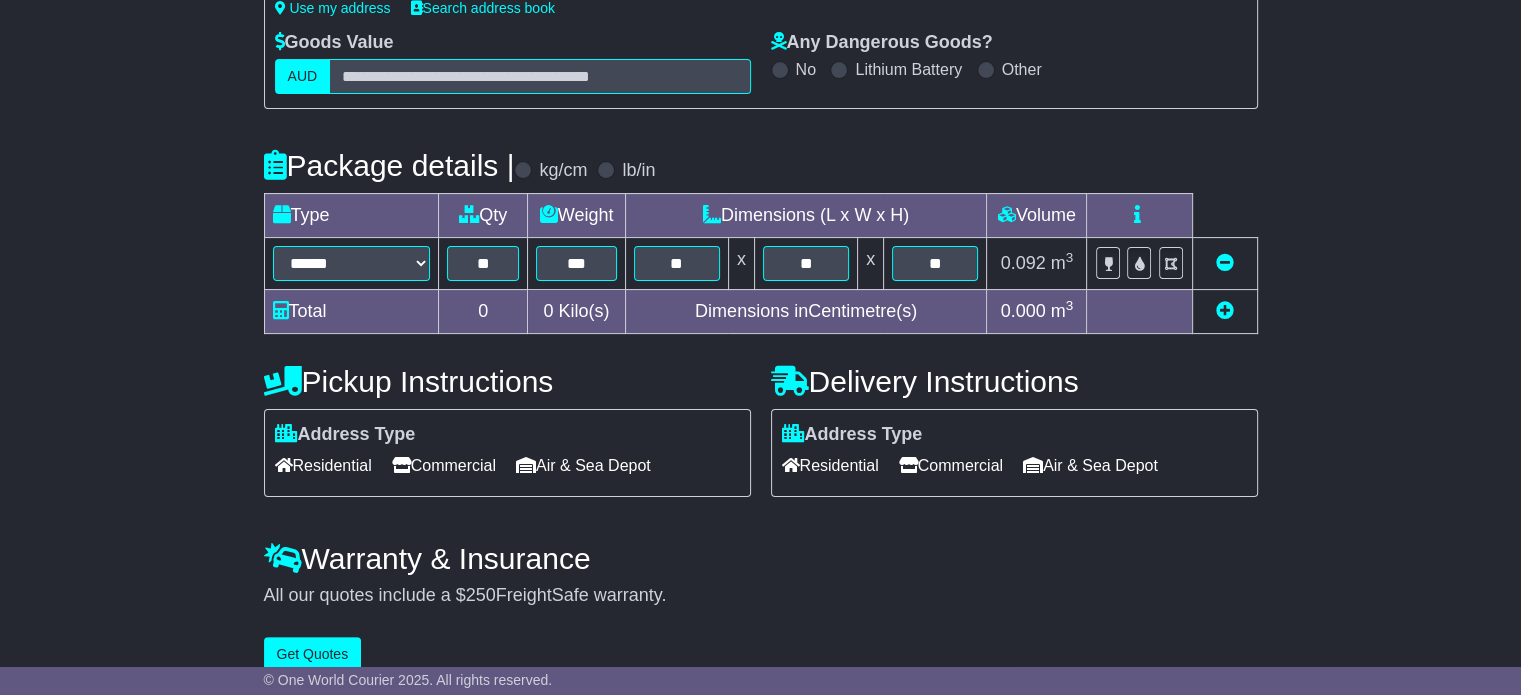 click on "**********" at bounding box center (760, 236) 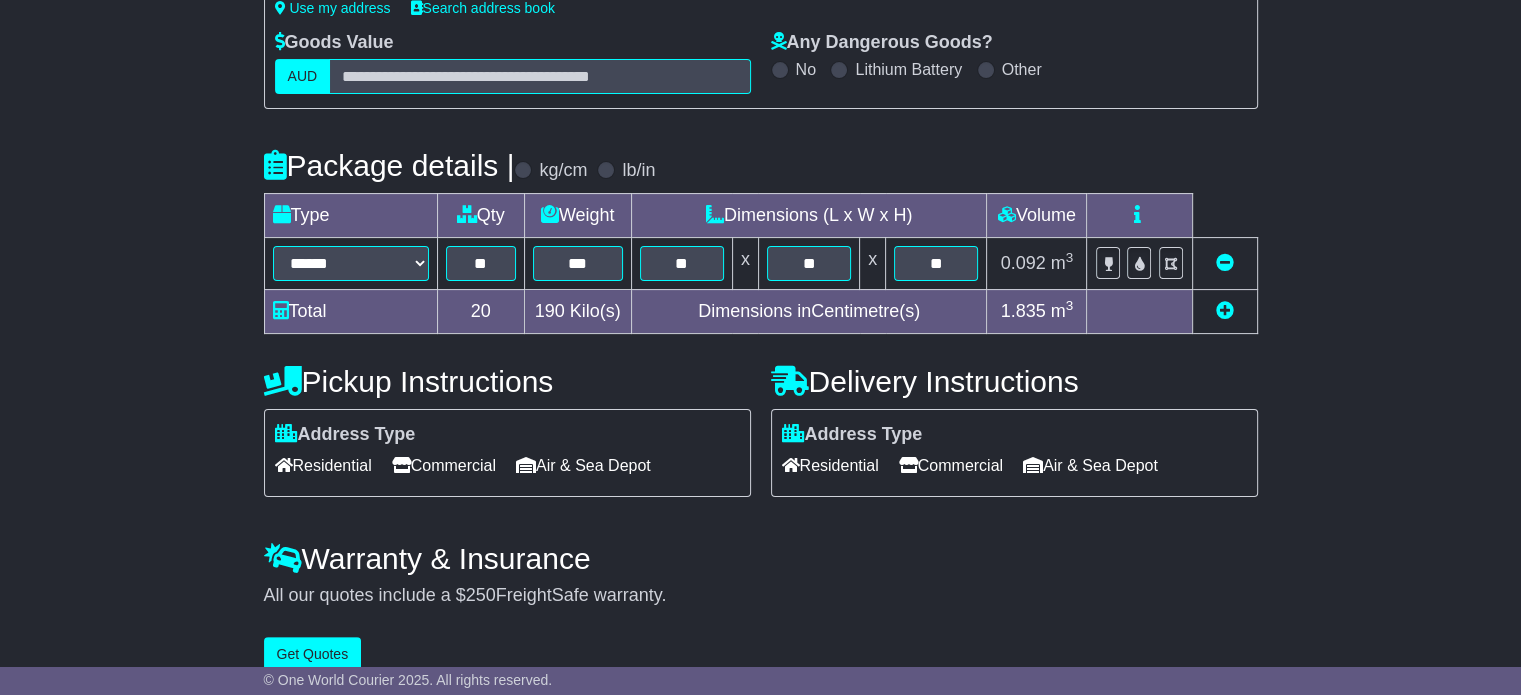 click at bounding box center (1225, 310) 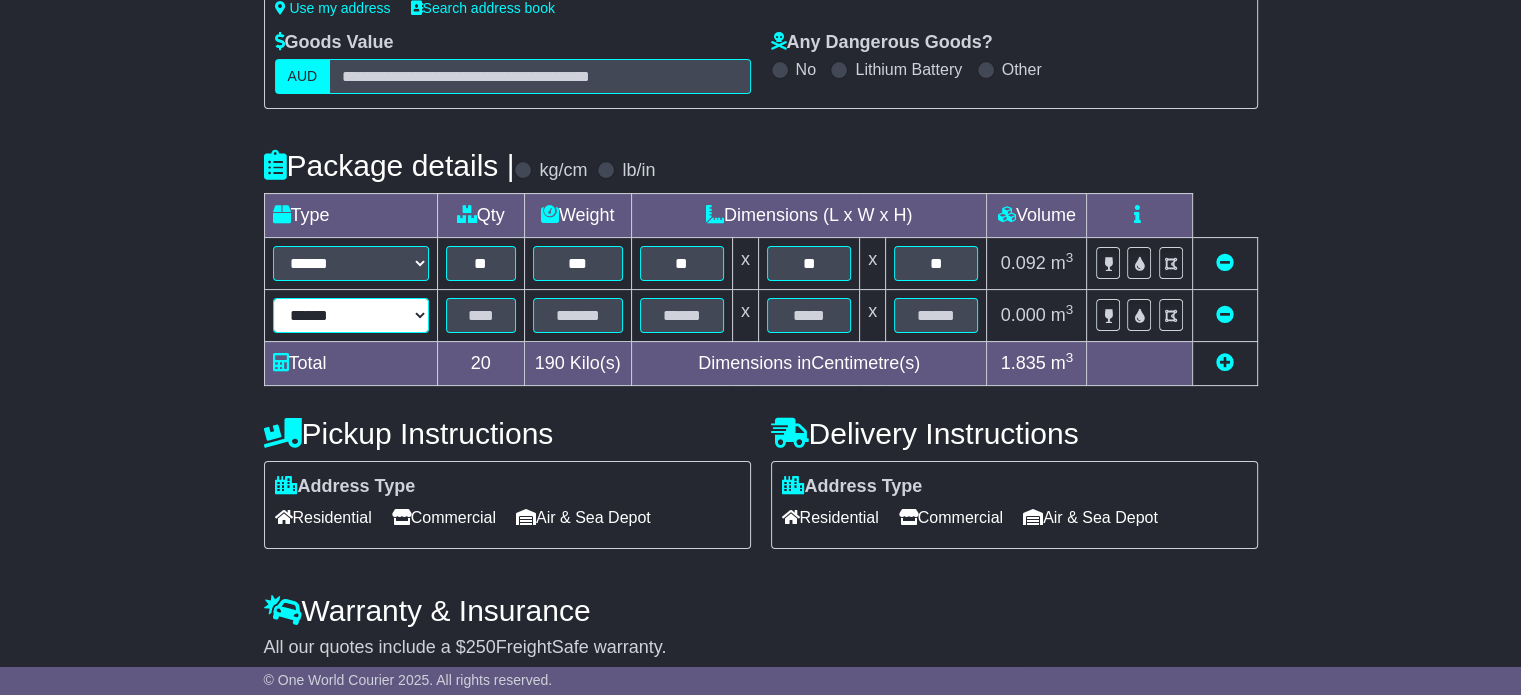 click on "**********" at bounding box center (351, 315) 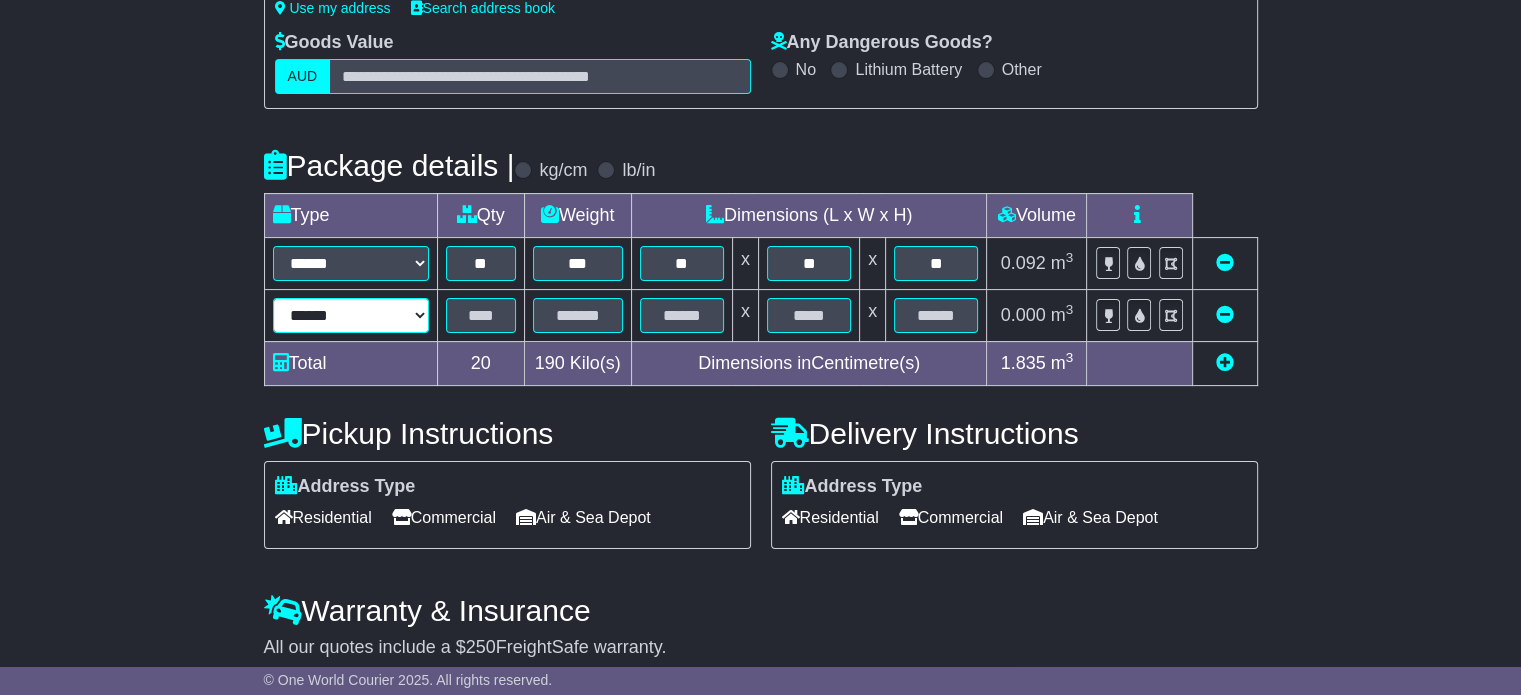 select on "*****" 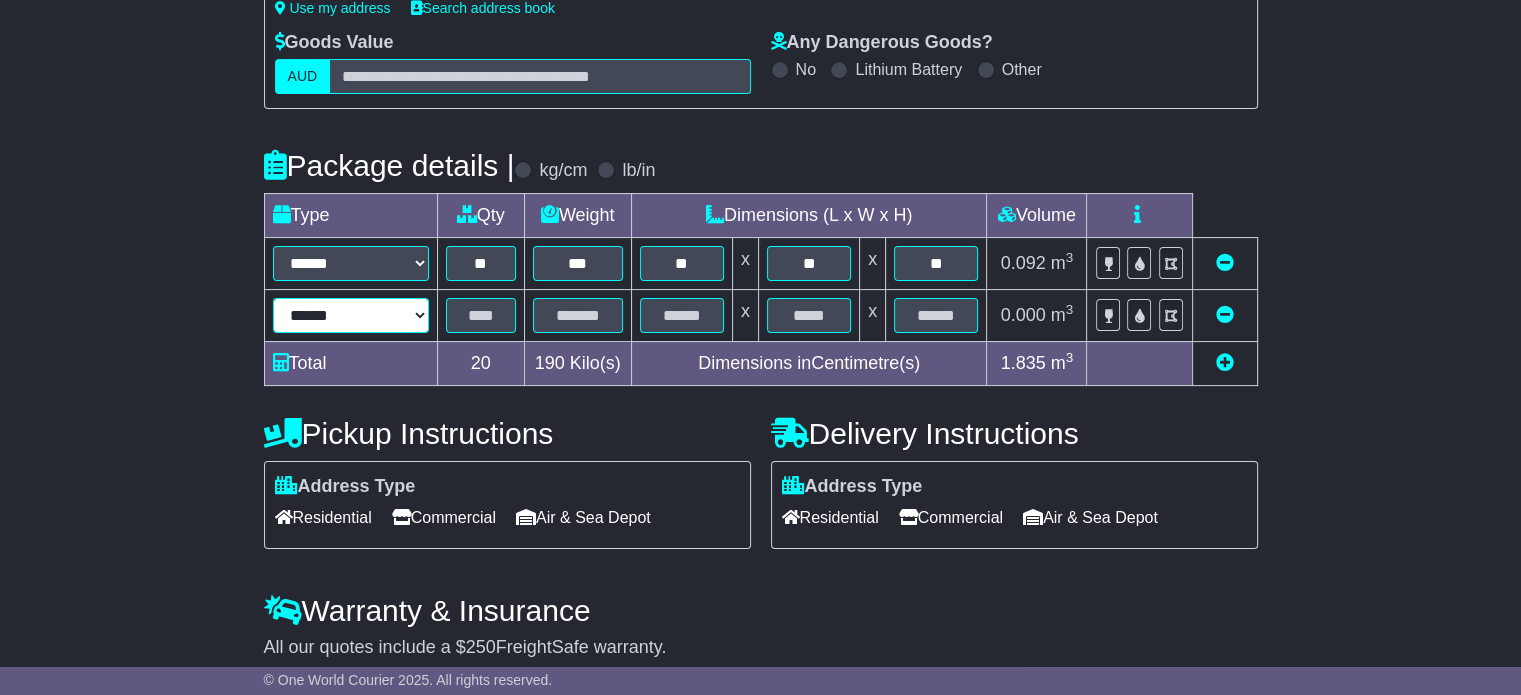 click on "**********" at bounding box center [351, 315] 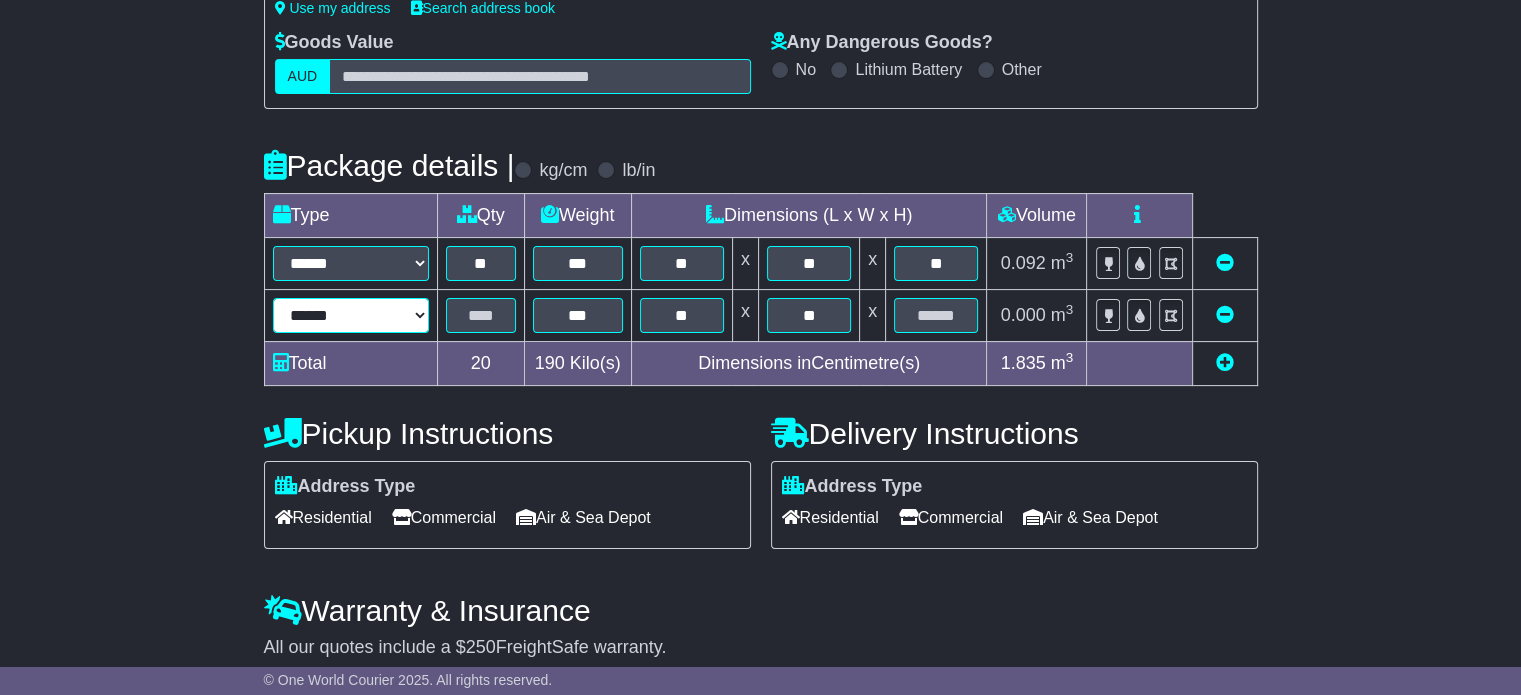 type on "**" 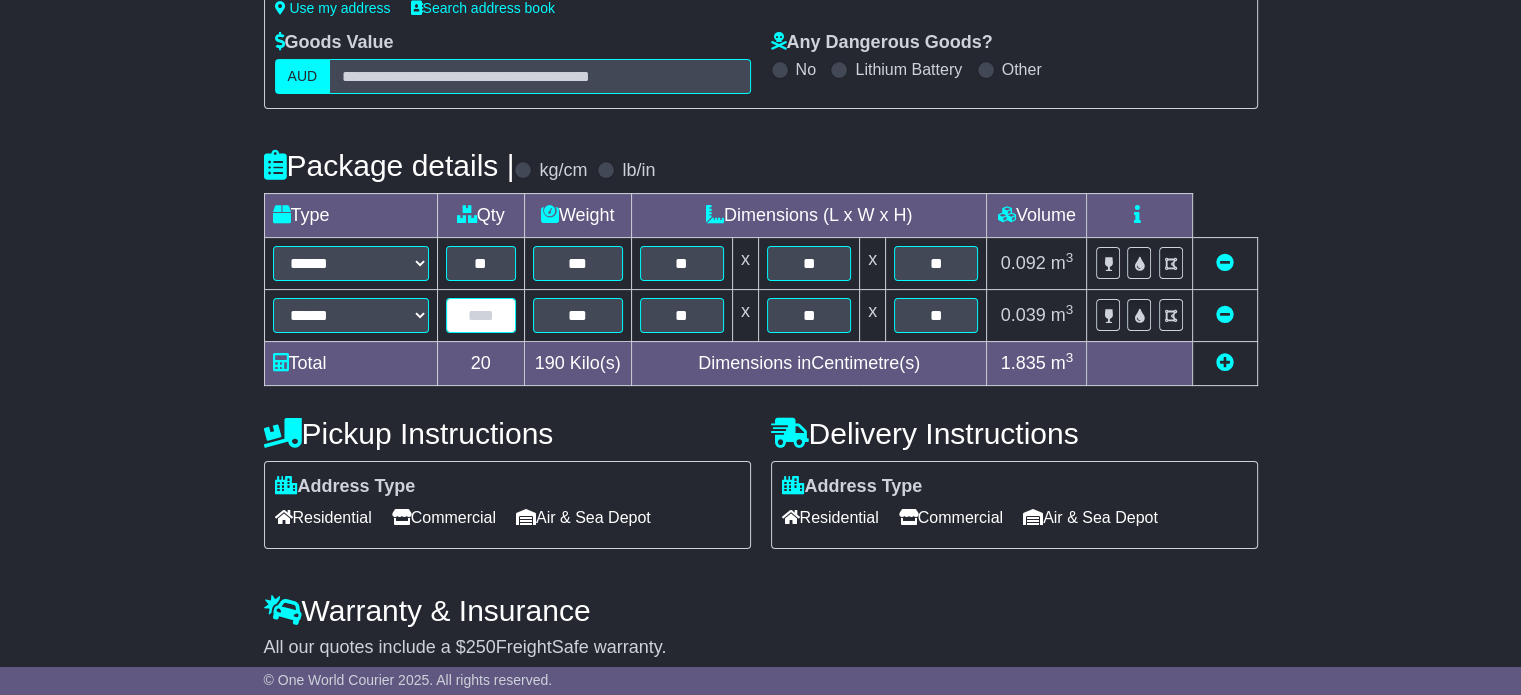click at bounding box center (481, 315) 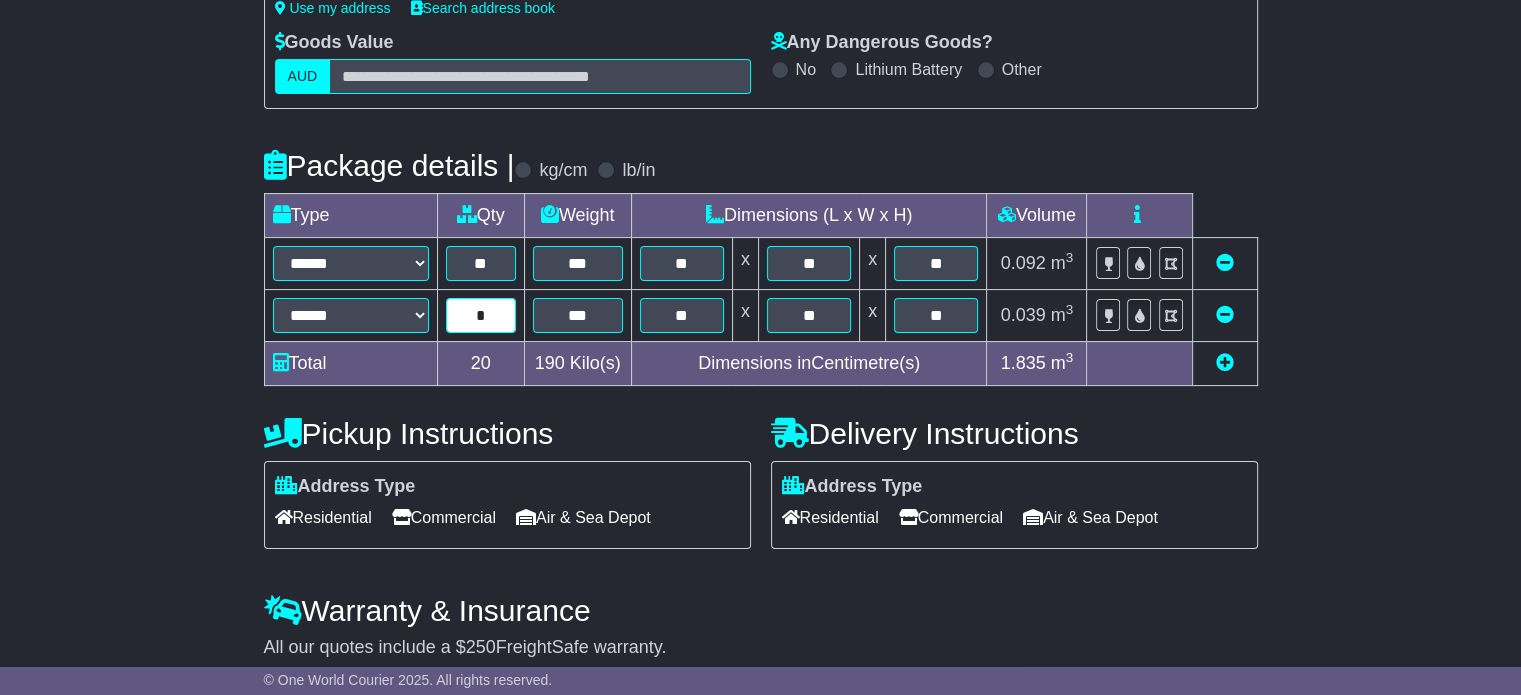 type on "*" 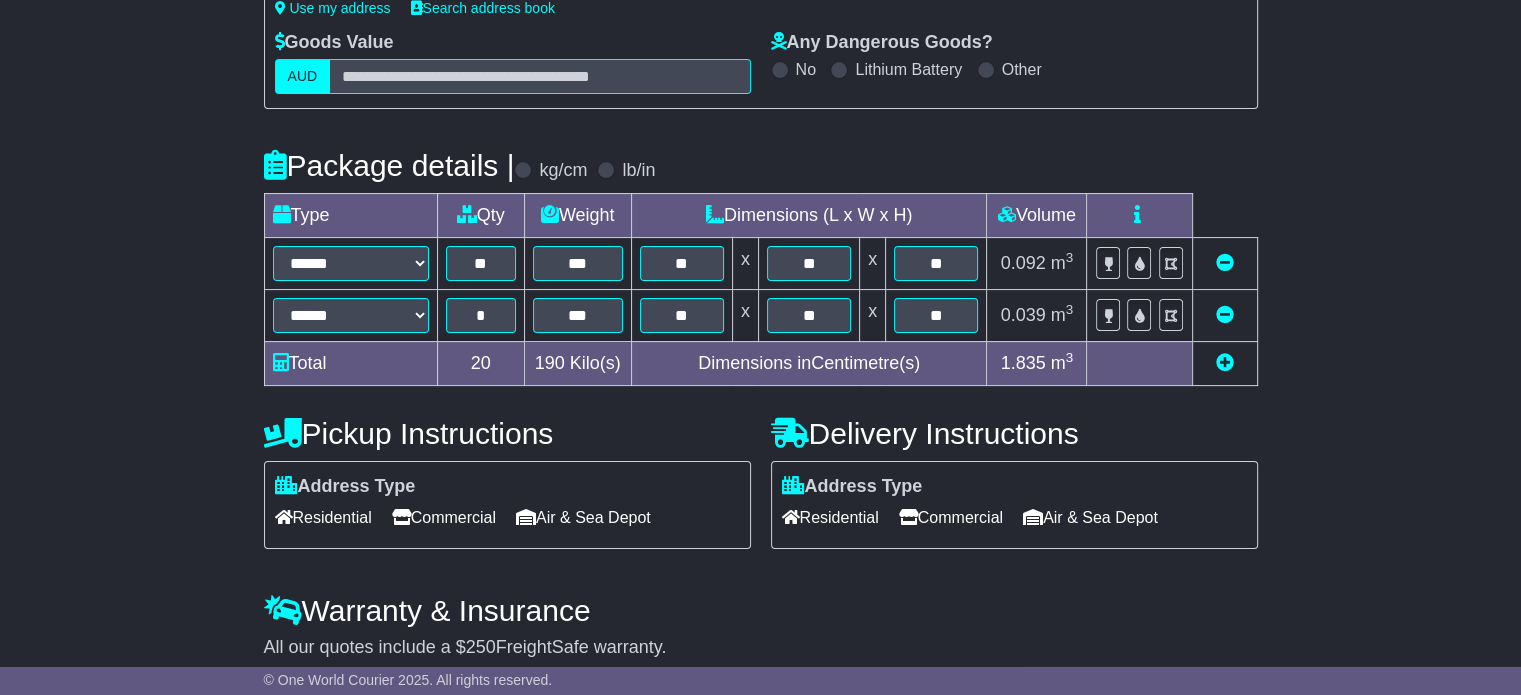 click on "**********" at bounding box center (760, 262) 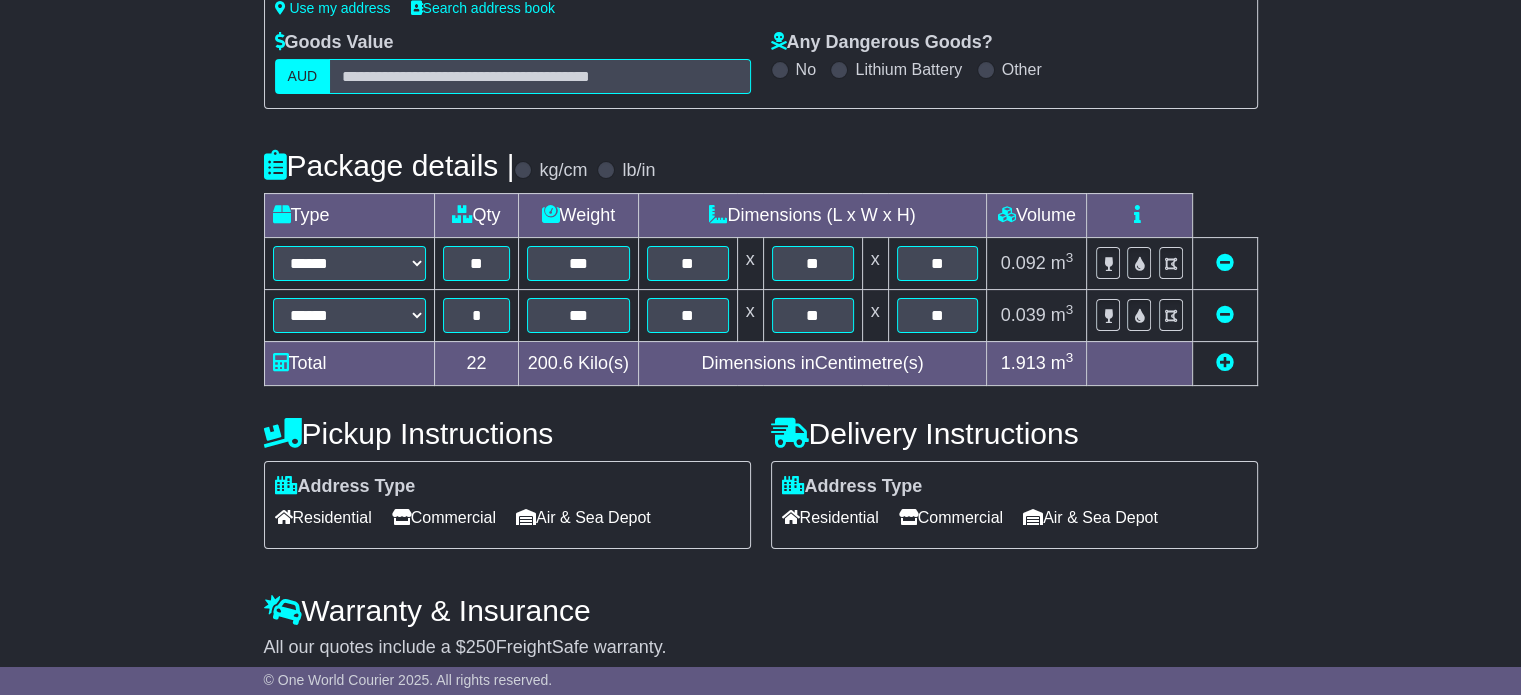 click at bounding box center (1225, 362) 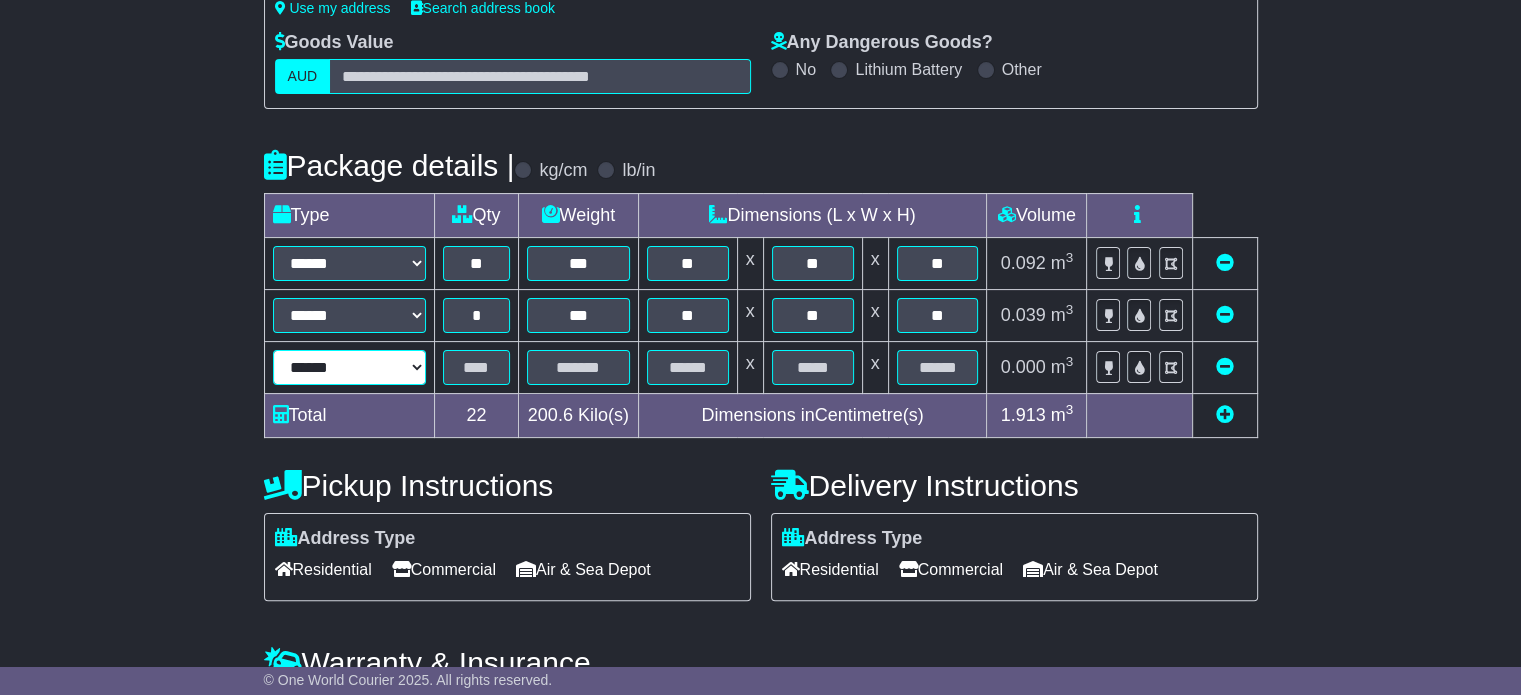click on "**********" at bounding box center [349, 367] 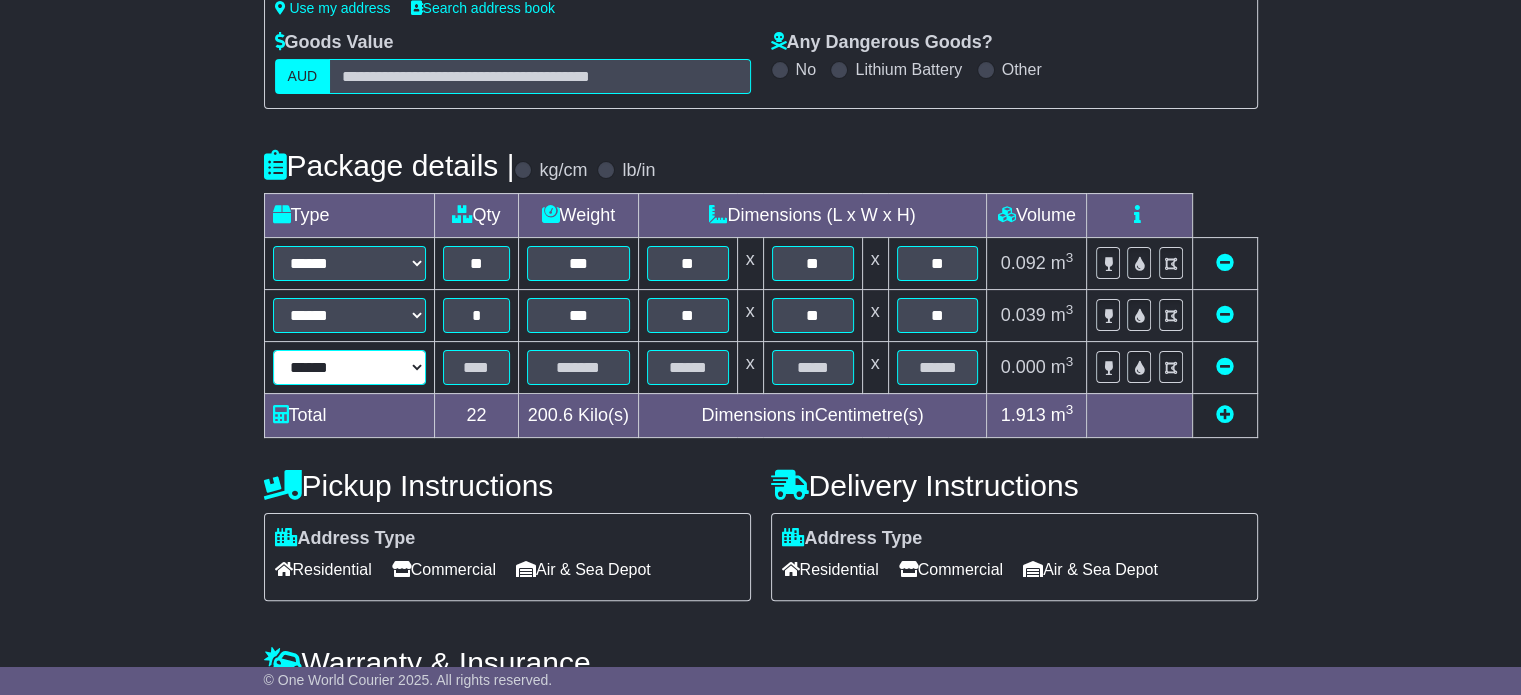 select on "*****" 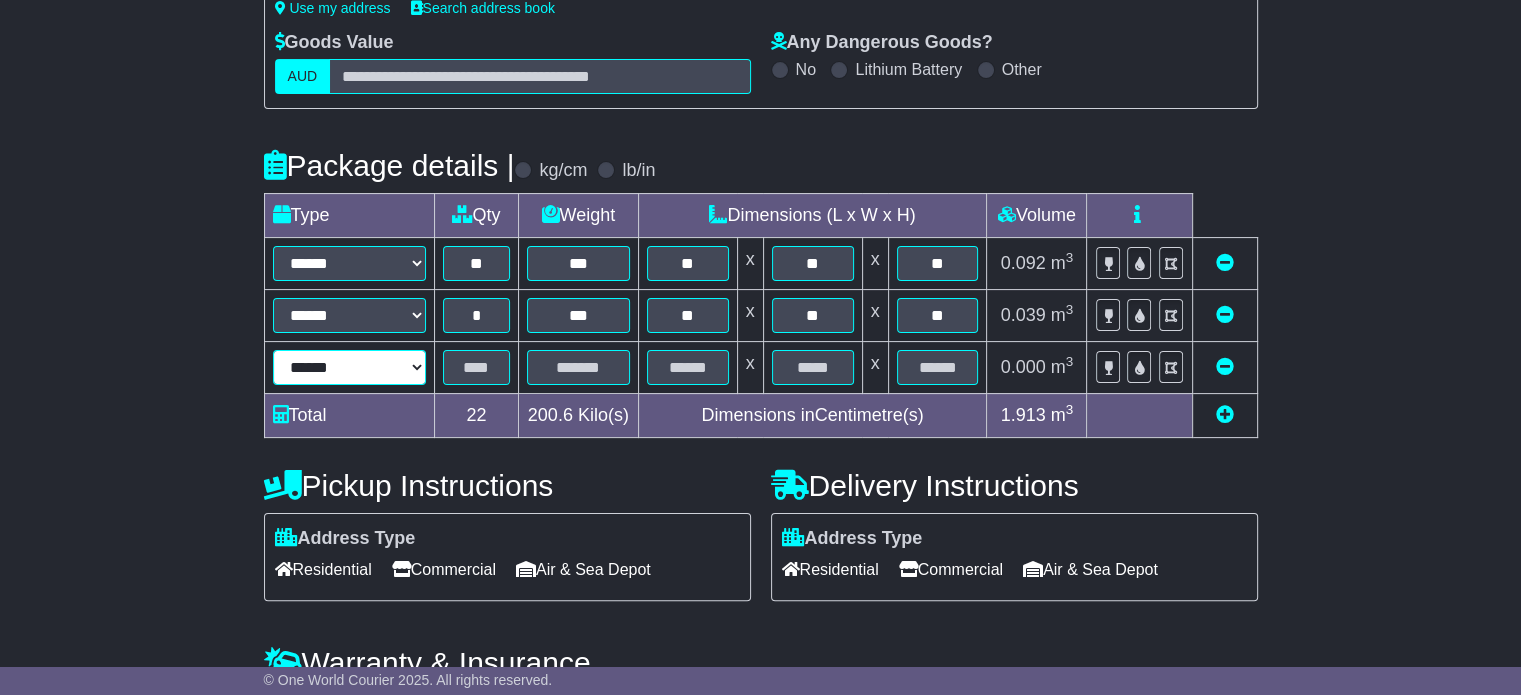 click on "**********" at bounding box center (349, 367) 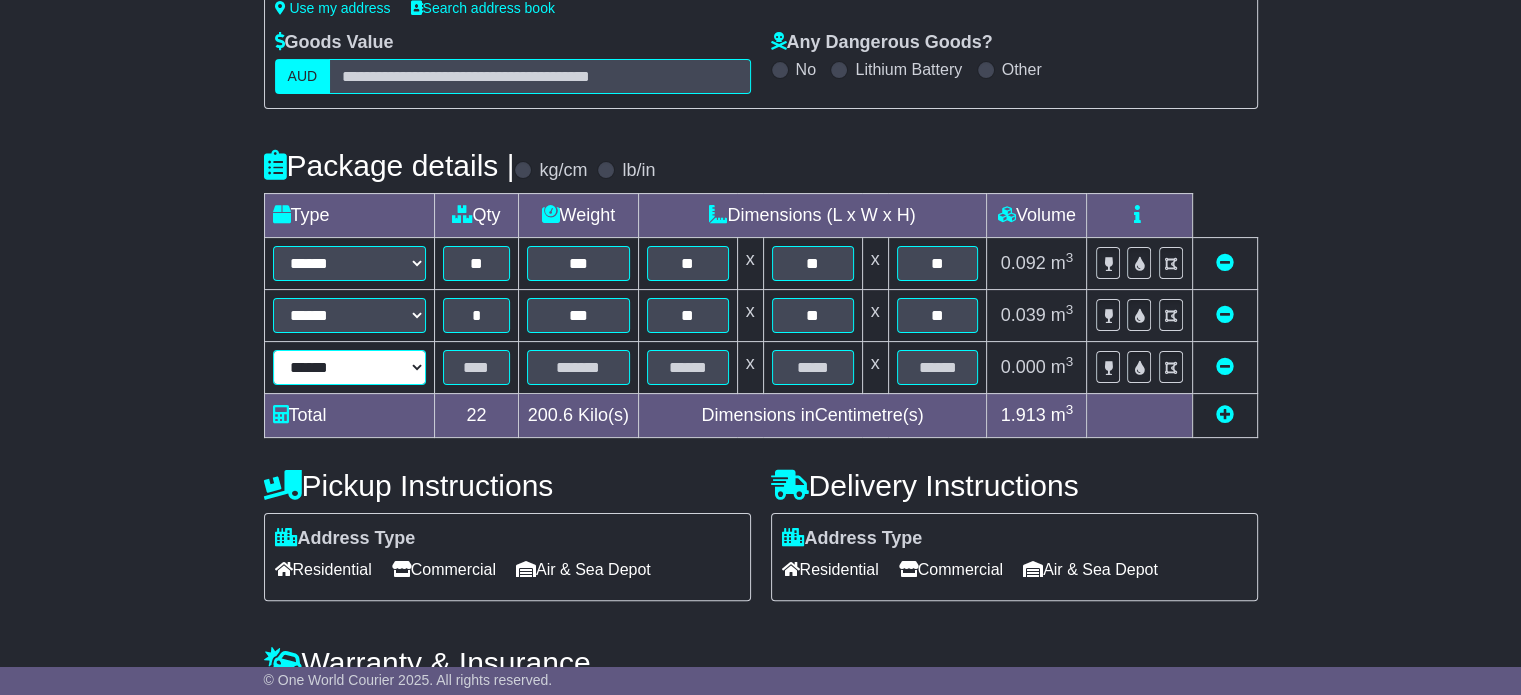 type on "****" 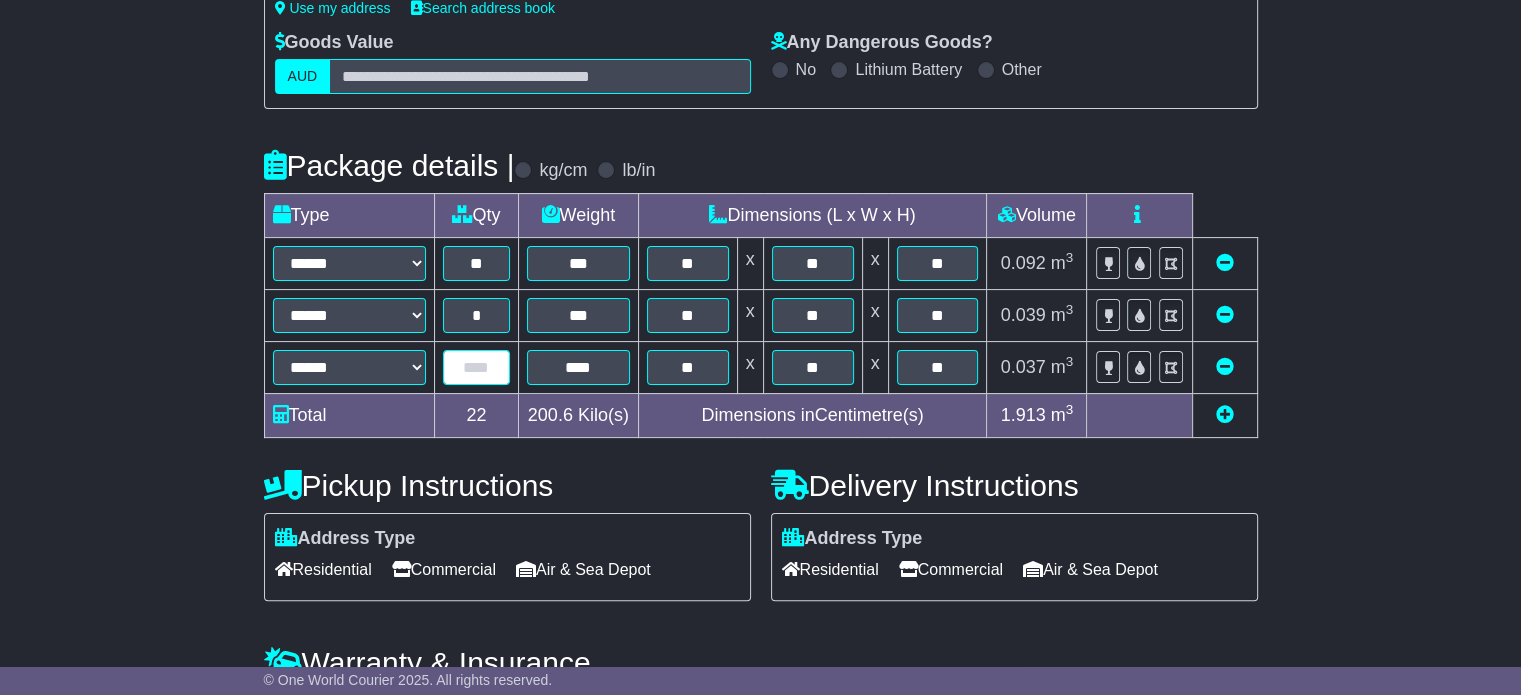 click at bounding box center (476, 367) 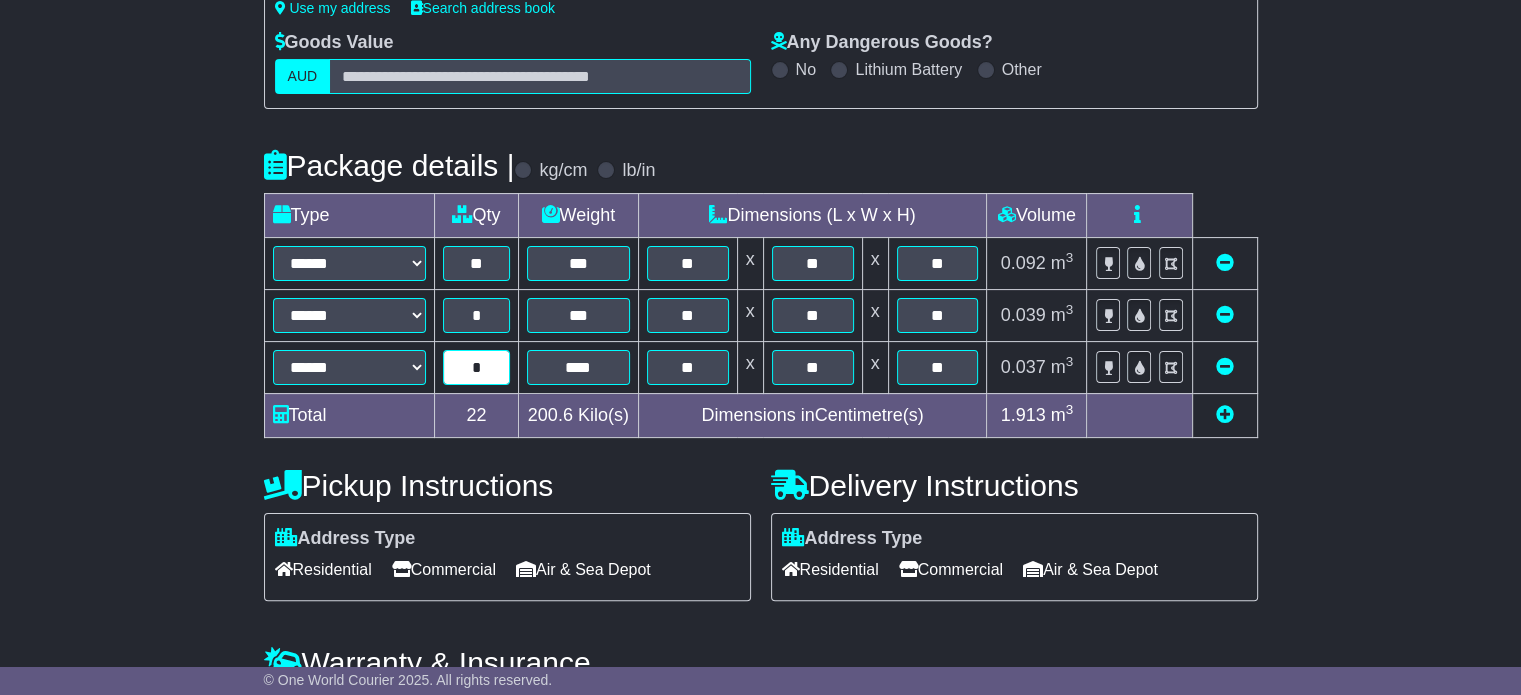 type on "*" 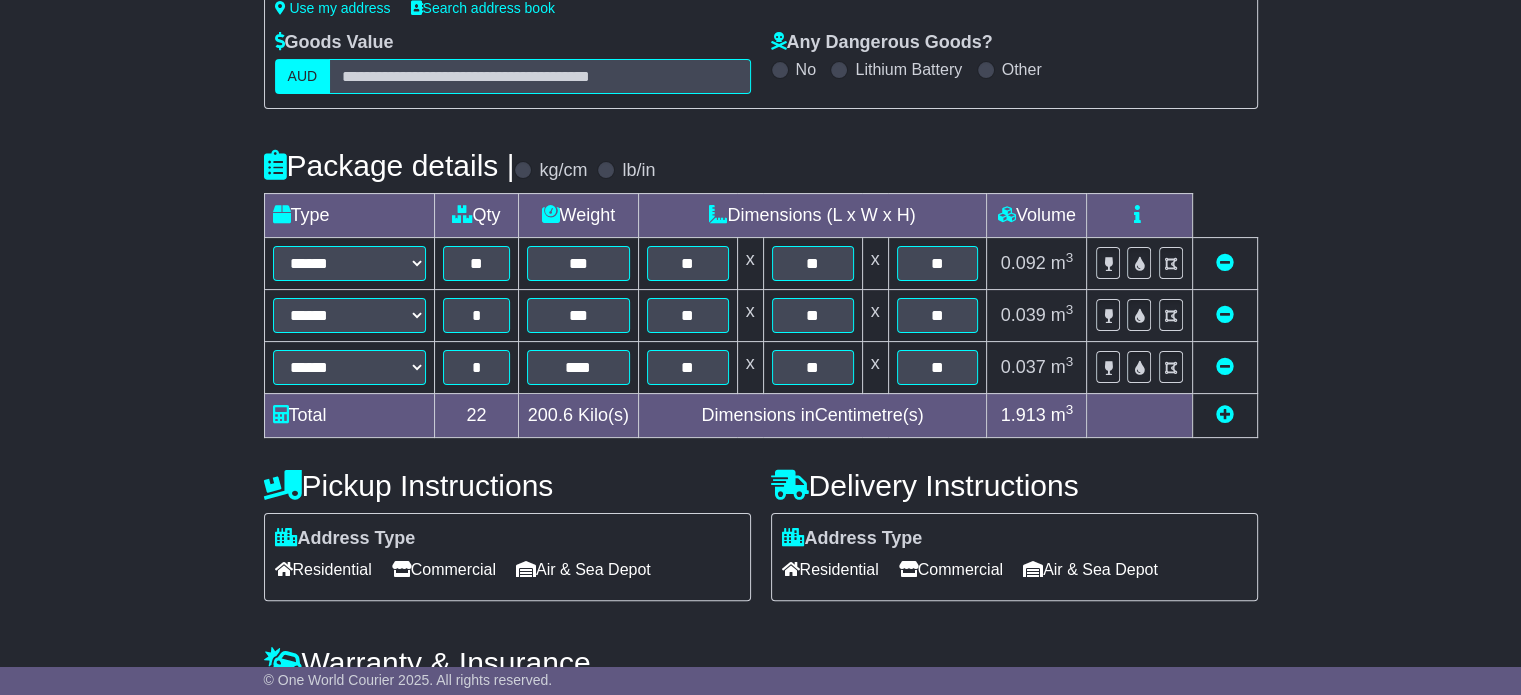 click on "**********" at bounding box center [760, 288] 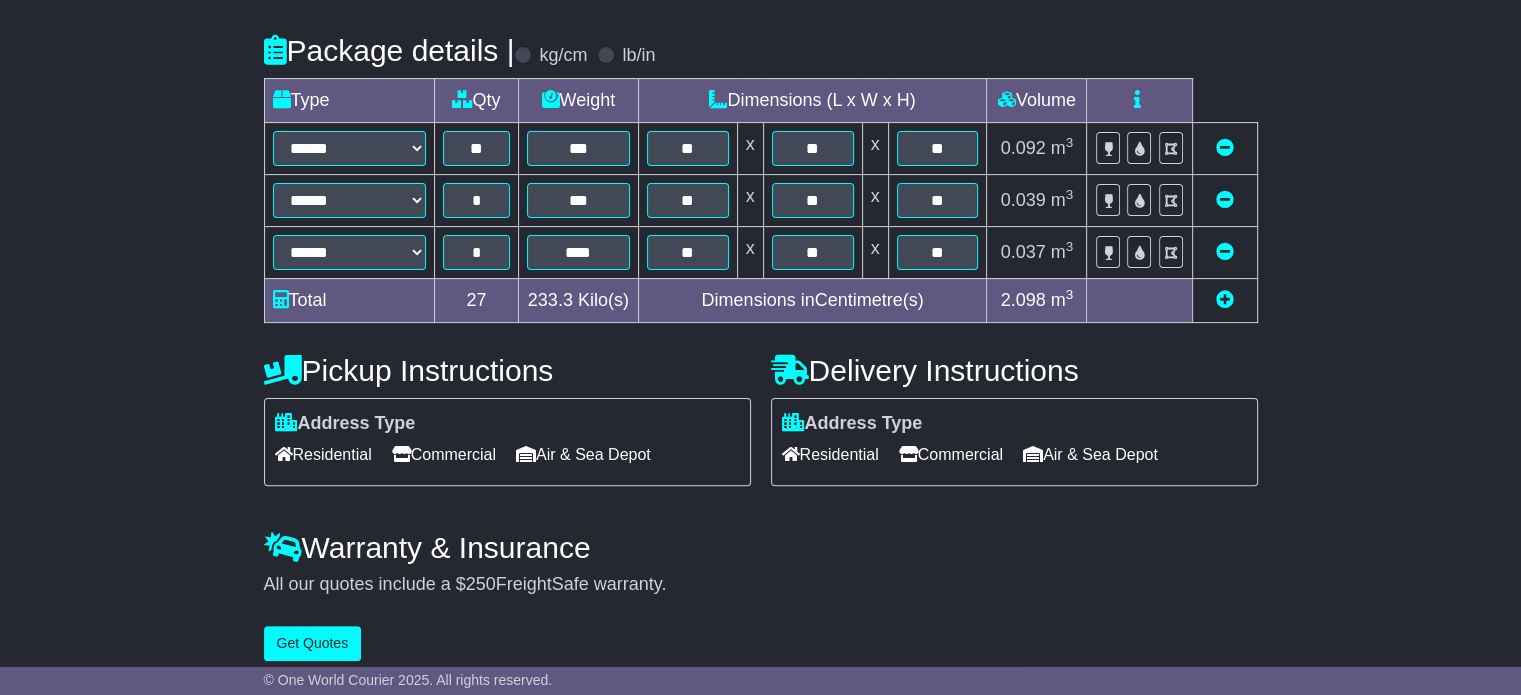 scroll, scrollTop: 529, scrollLeft: 0, axis: vertical 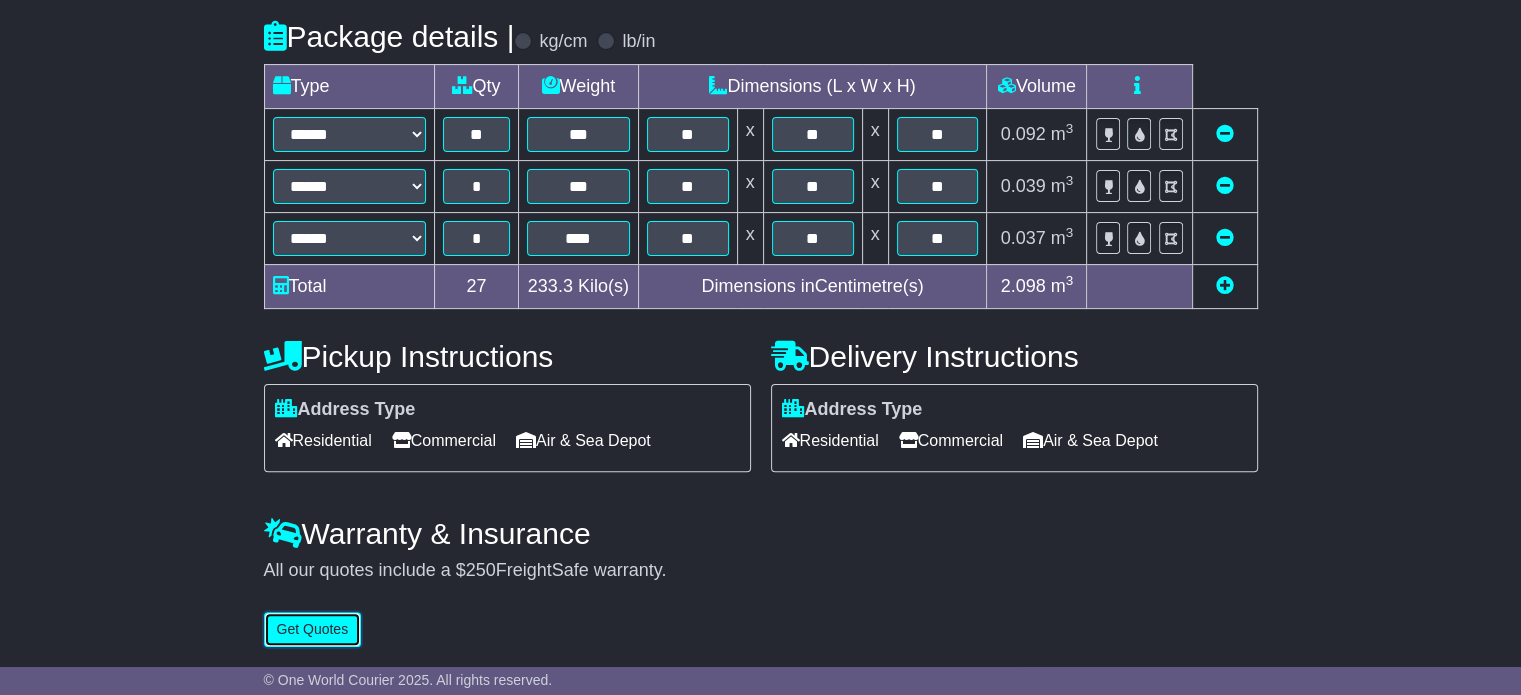 click on "Get Quotes" at bounding box center (313, 629) 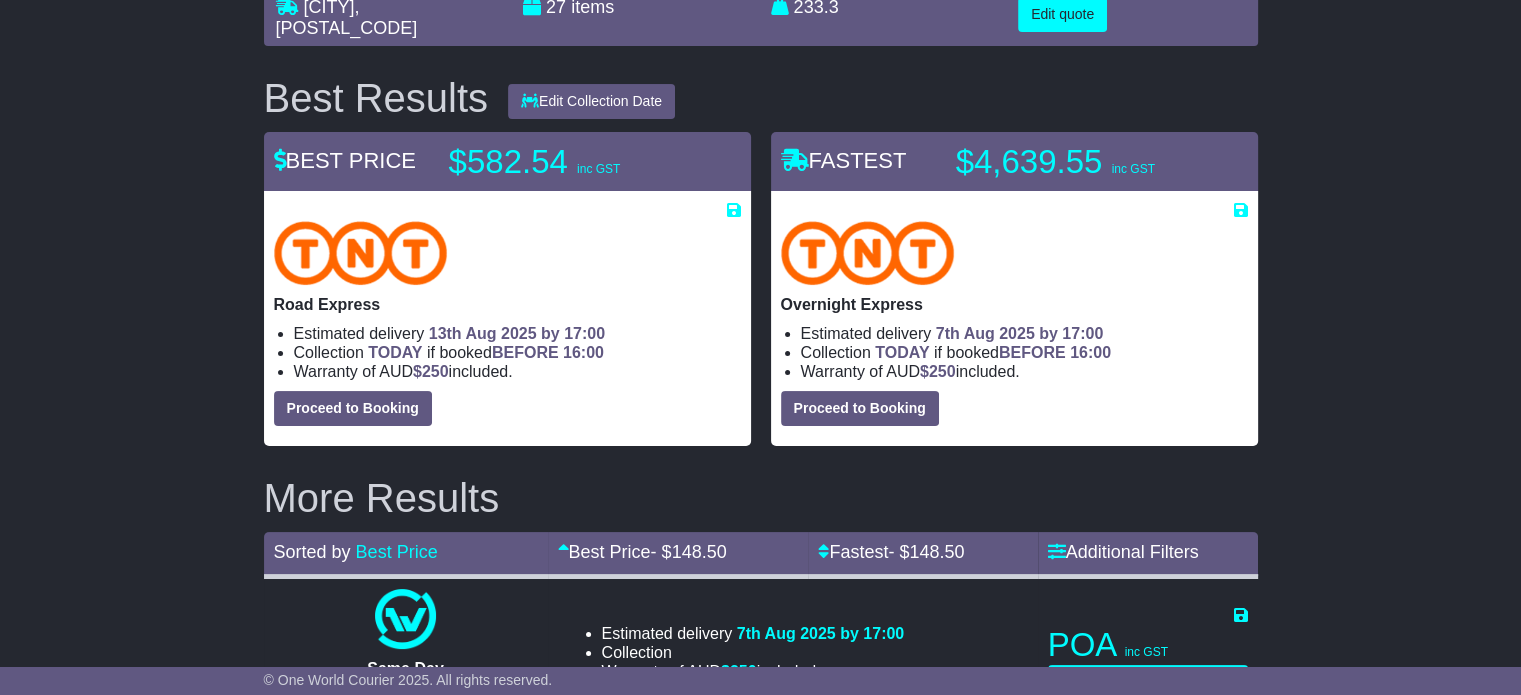 scroll, scrollTop: 300, scrollLeft: 0, axis: vertical 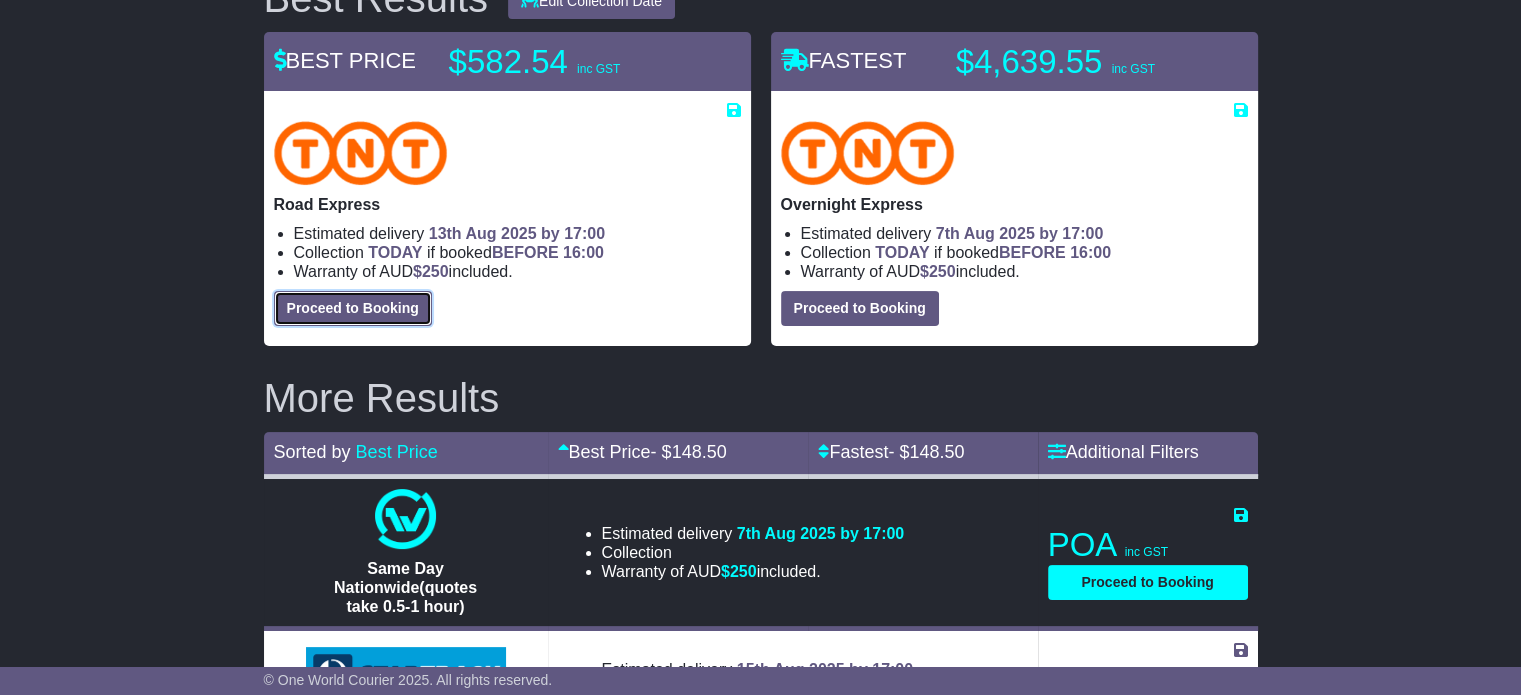 click on "Proceed to Booking" at bounding box center (353, 308) 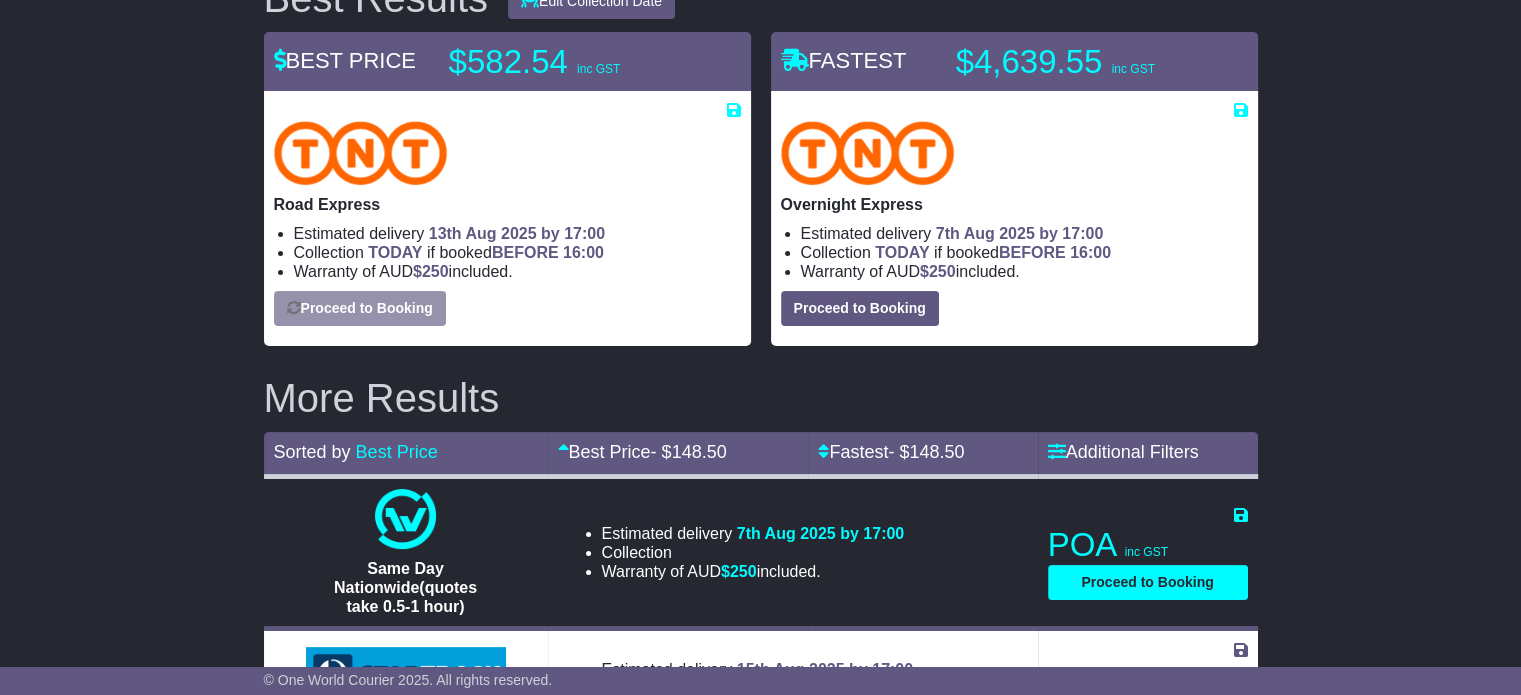 select on "*****" 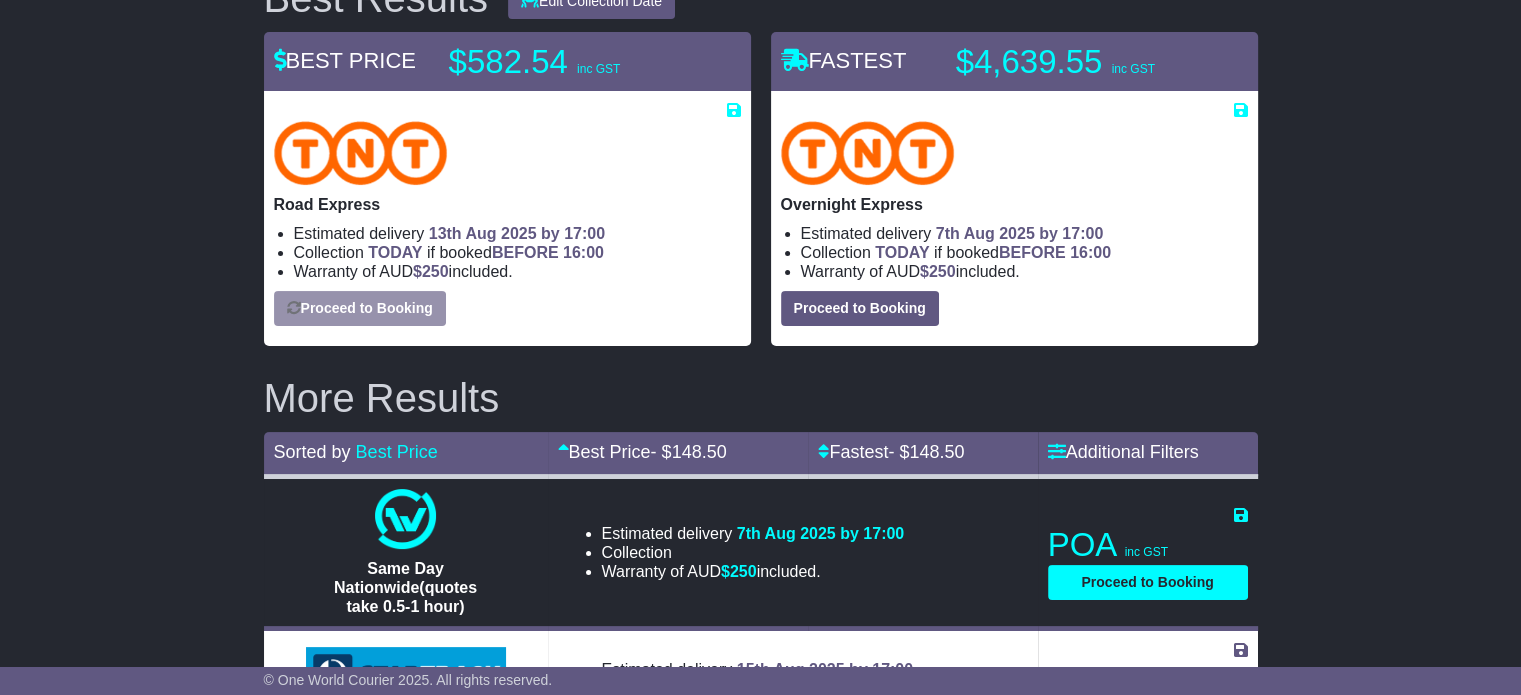 select on "*****" 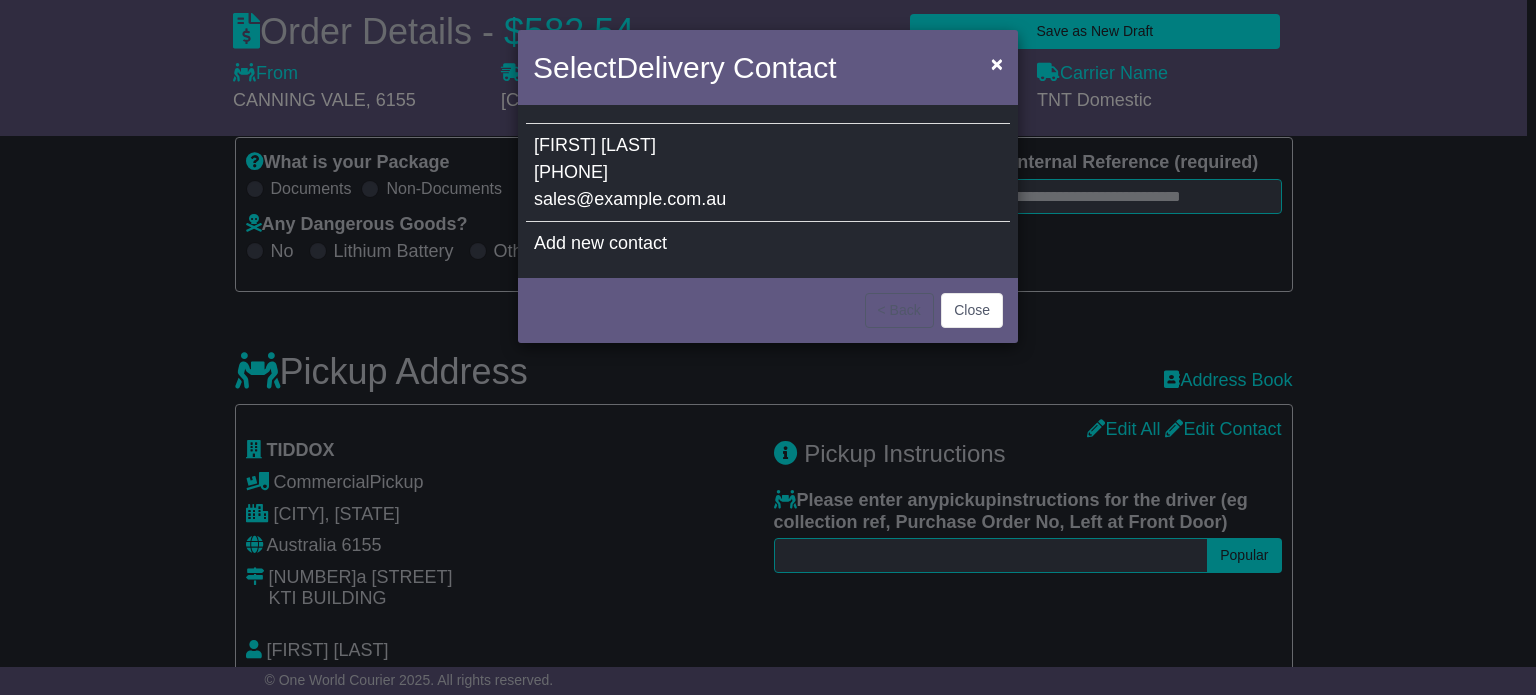 click on "[FIRST] [LAST]
[PHONE]
sales@example.com.au" at bounding box center (768, 173) 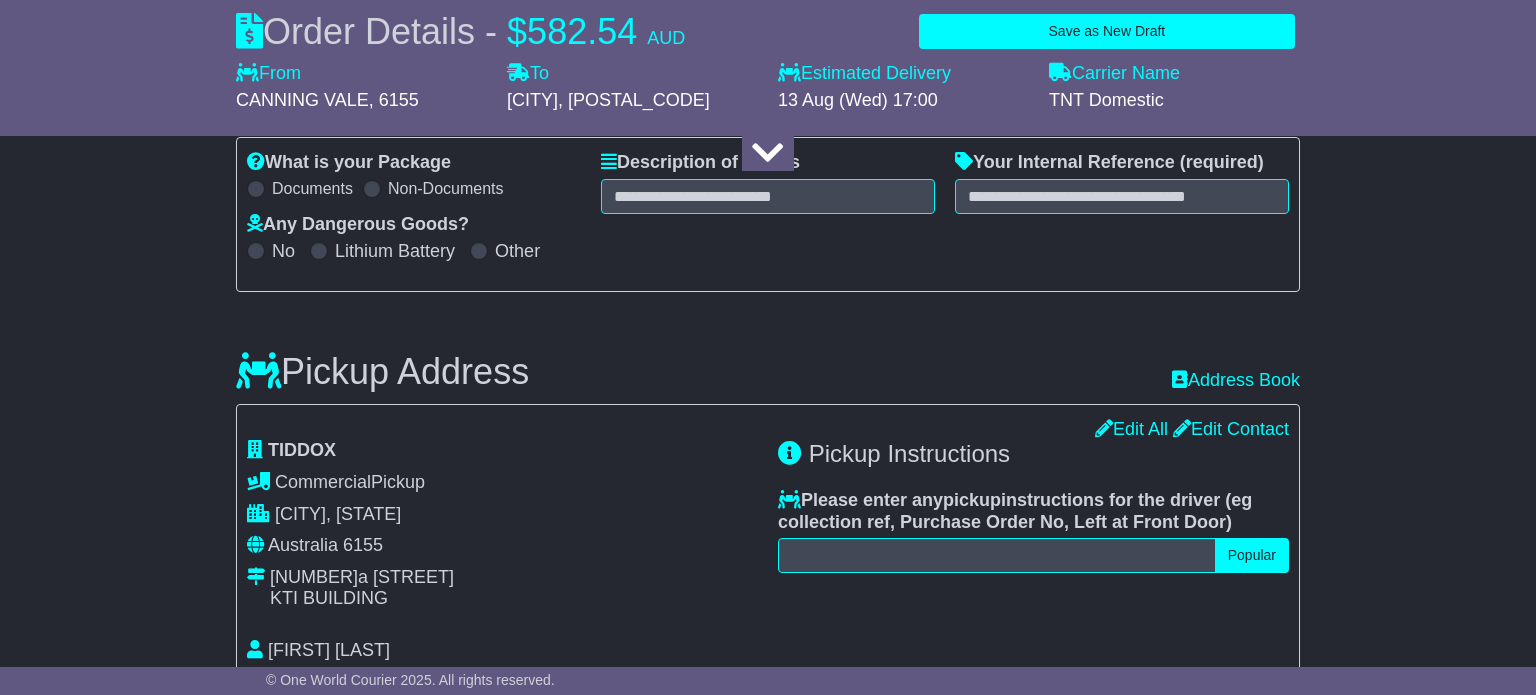 type on "*****" 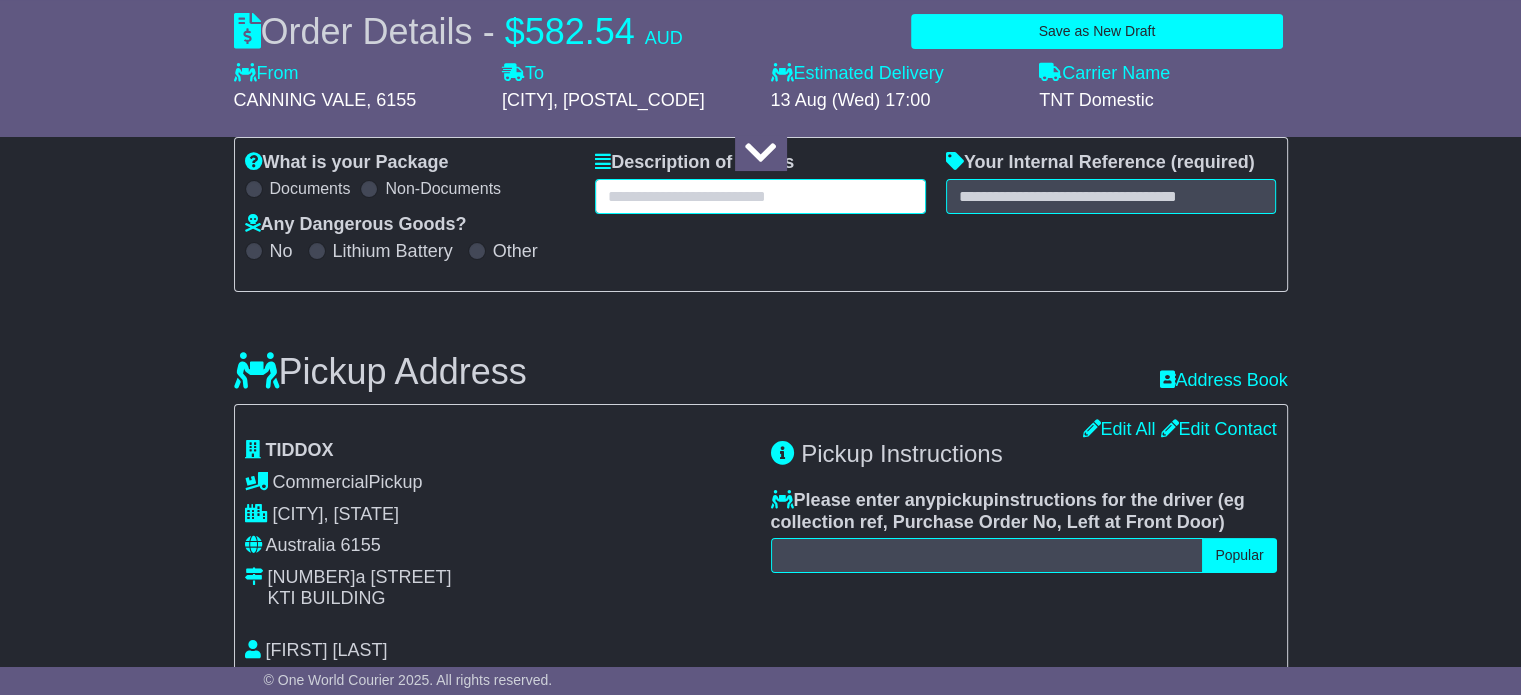 click at bounding box center (760, 196) 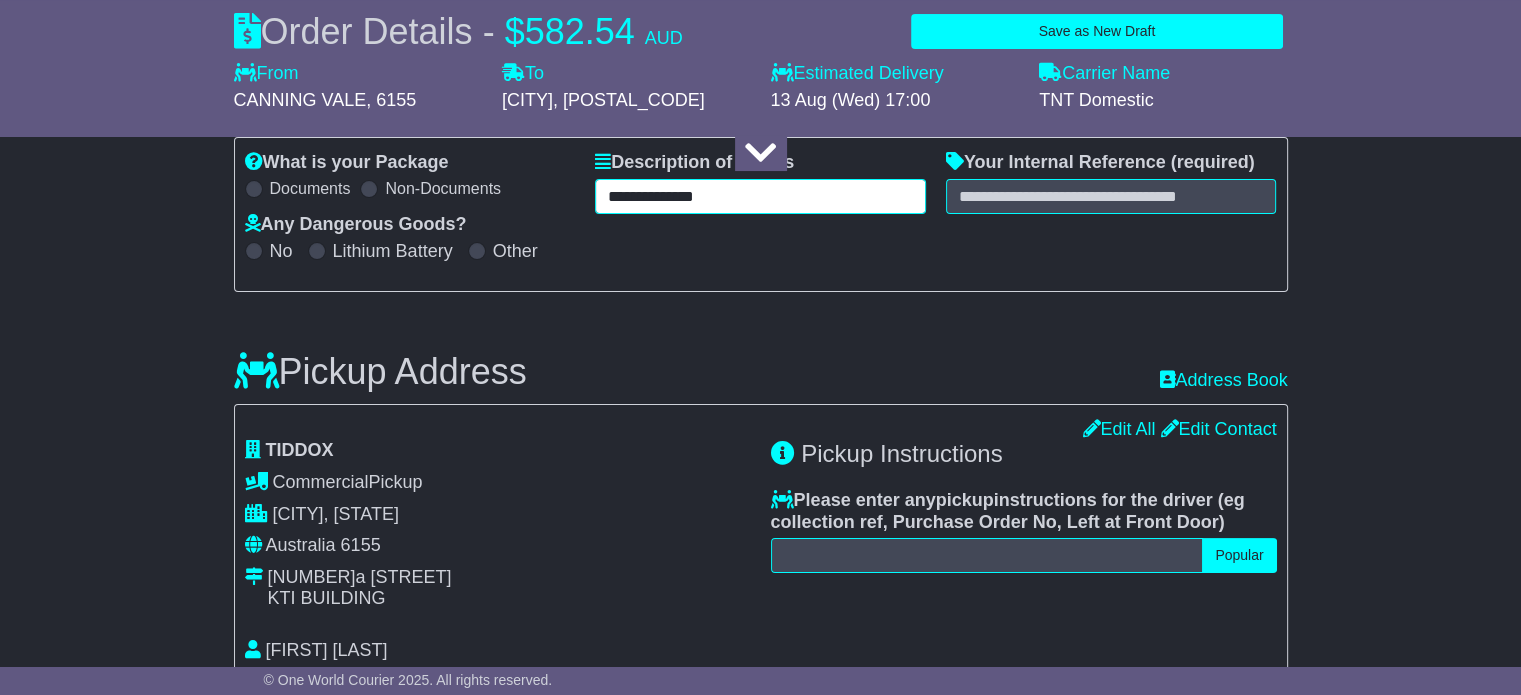 type on "**********" 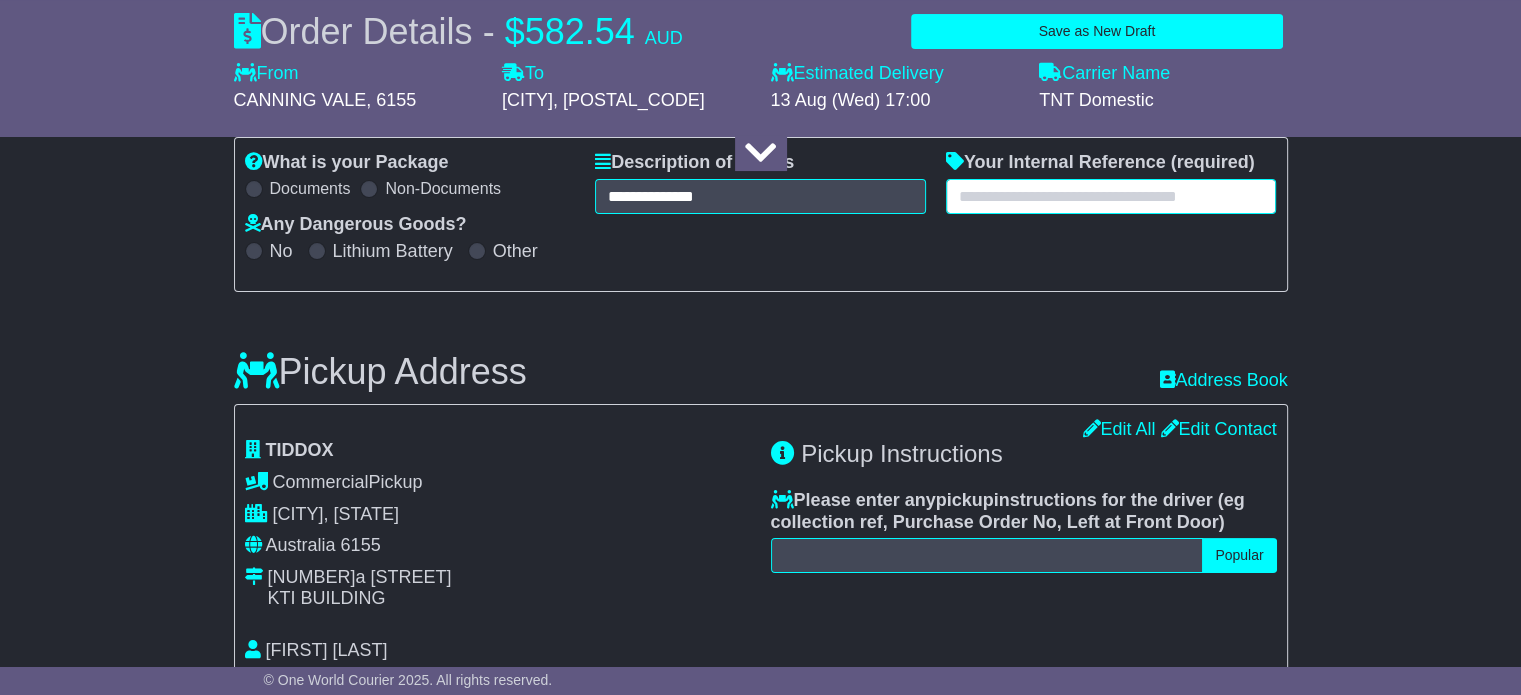 click at bounding box center (1111, 196) 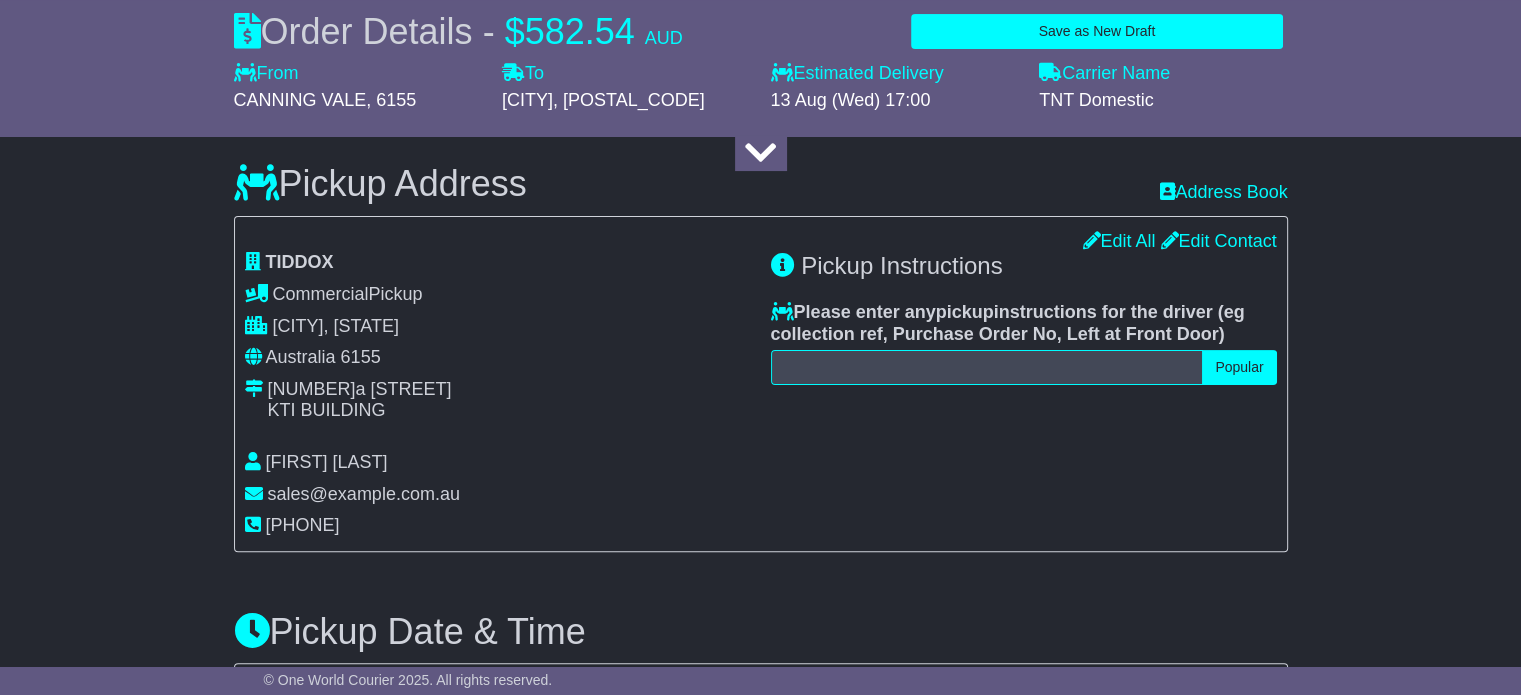 scroll, scrollTop: 500, scrollLeft: 0, axis: vertical 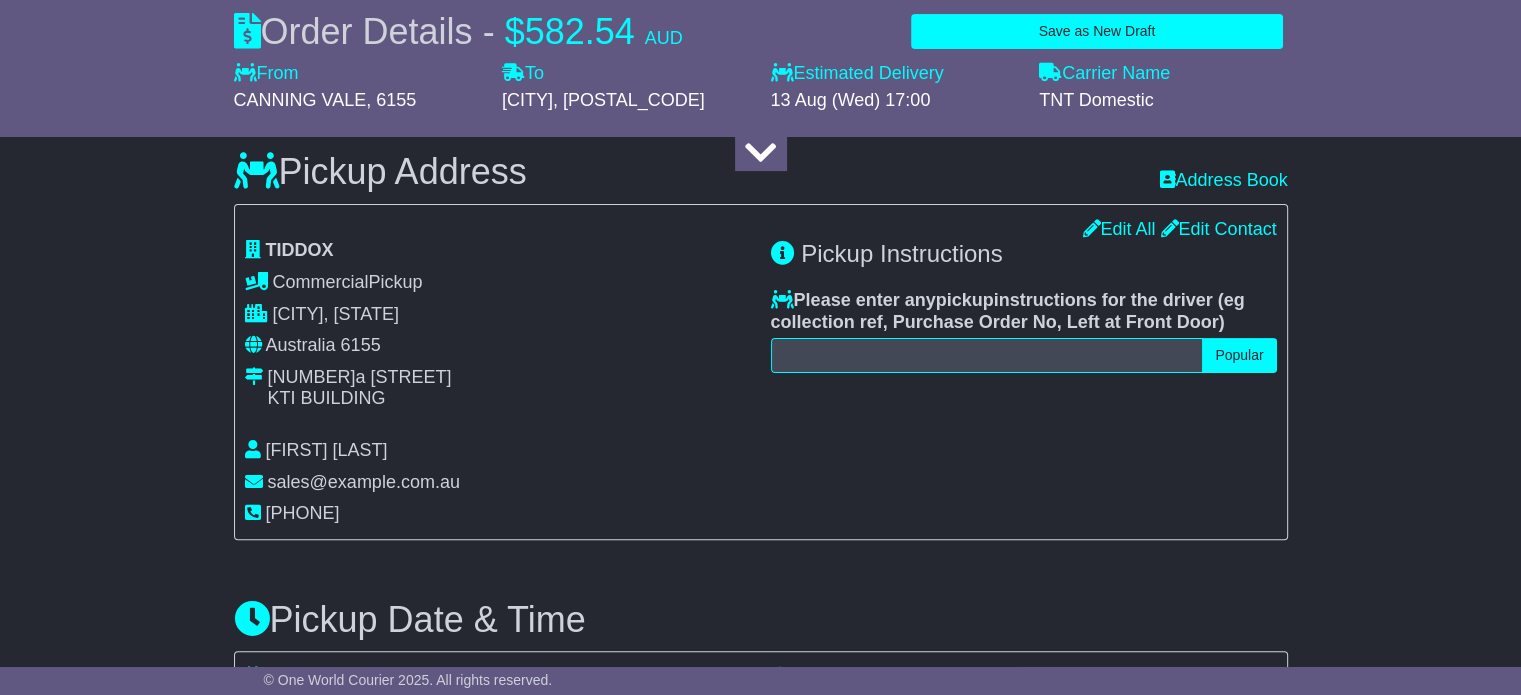 type on "*****" 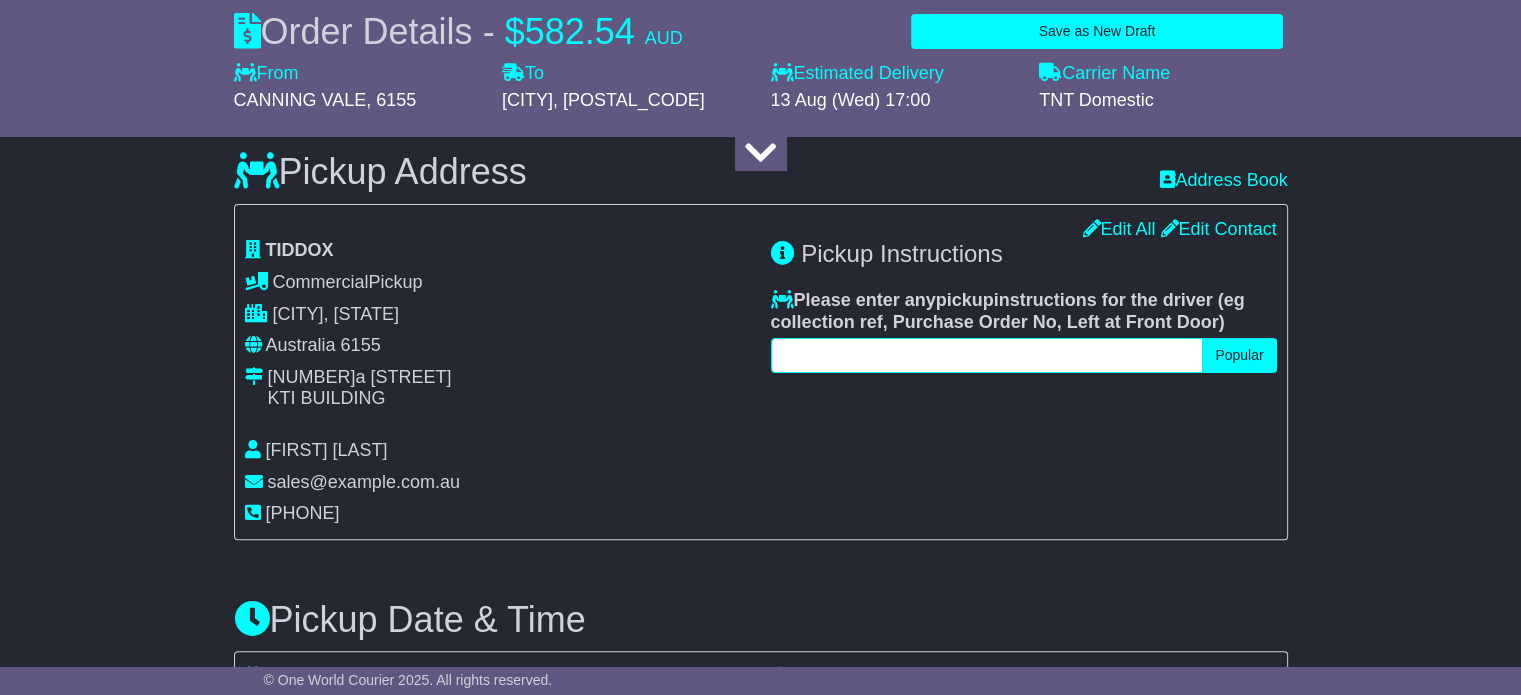 click at bounding box center [987, 355] 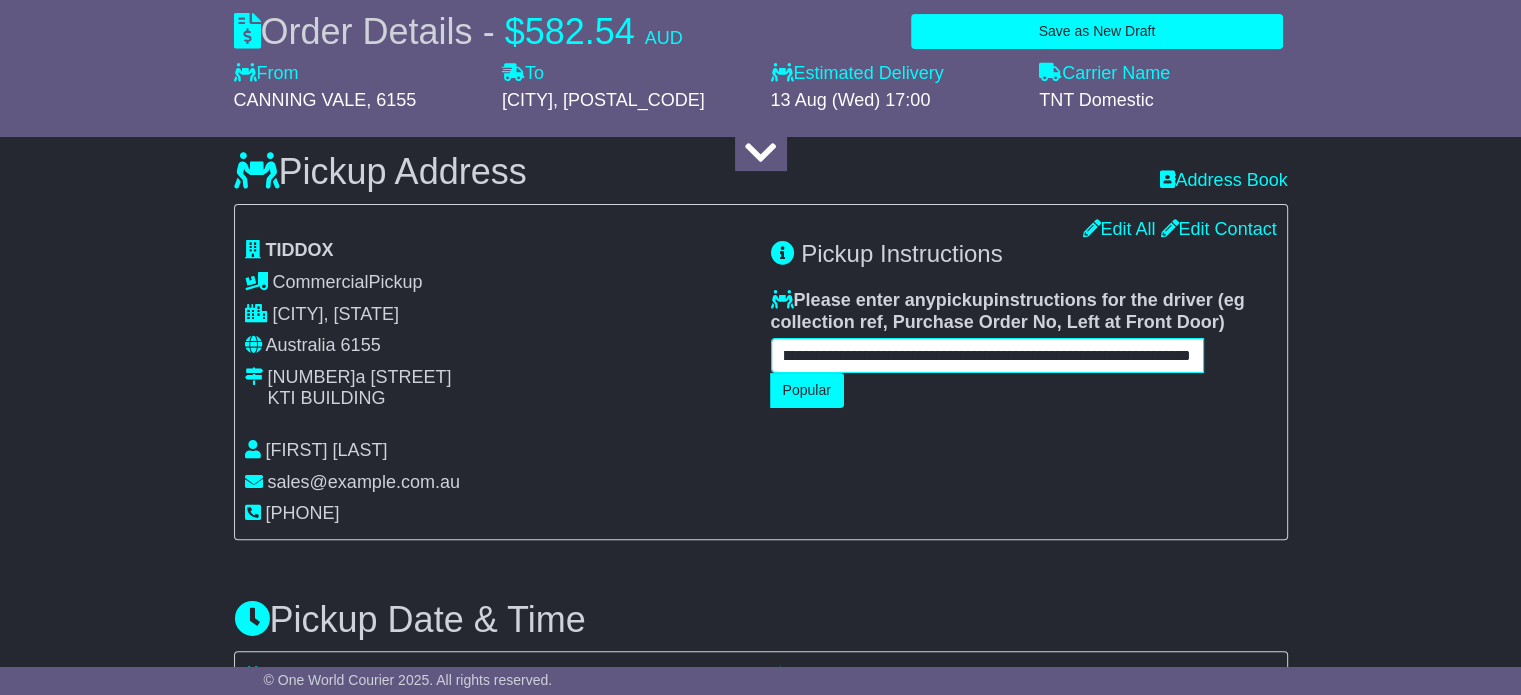 scroll, scrollTop: 0, scrollLeft: 0, axis: both 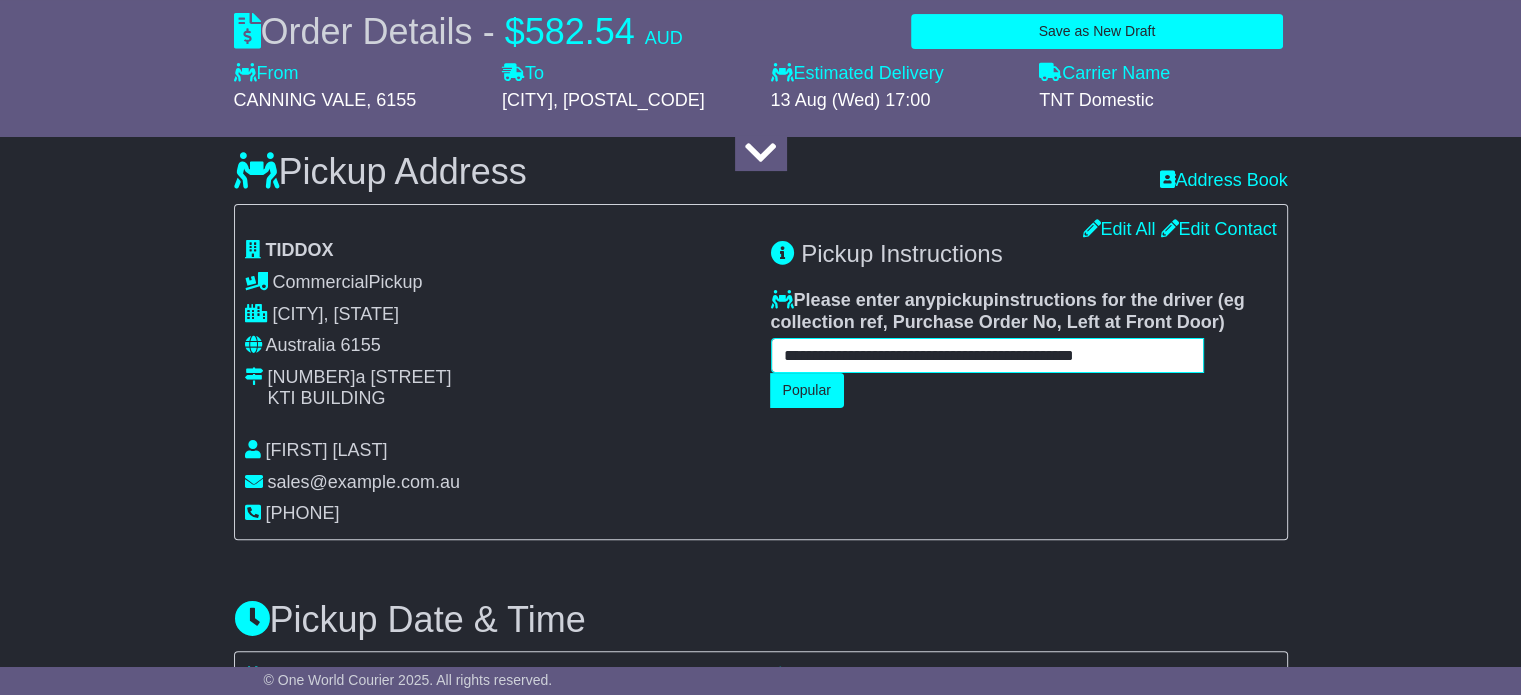 drag, startPoint x: 1155, startPoint y: 358, endPoint x: 768, endPoint y: 361, distance: 387.01163 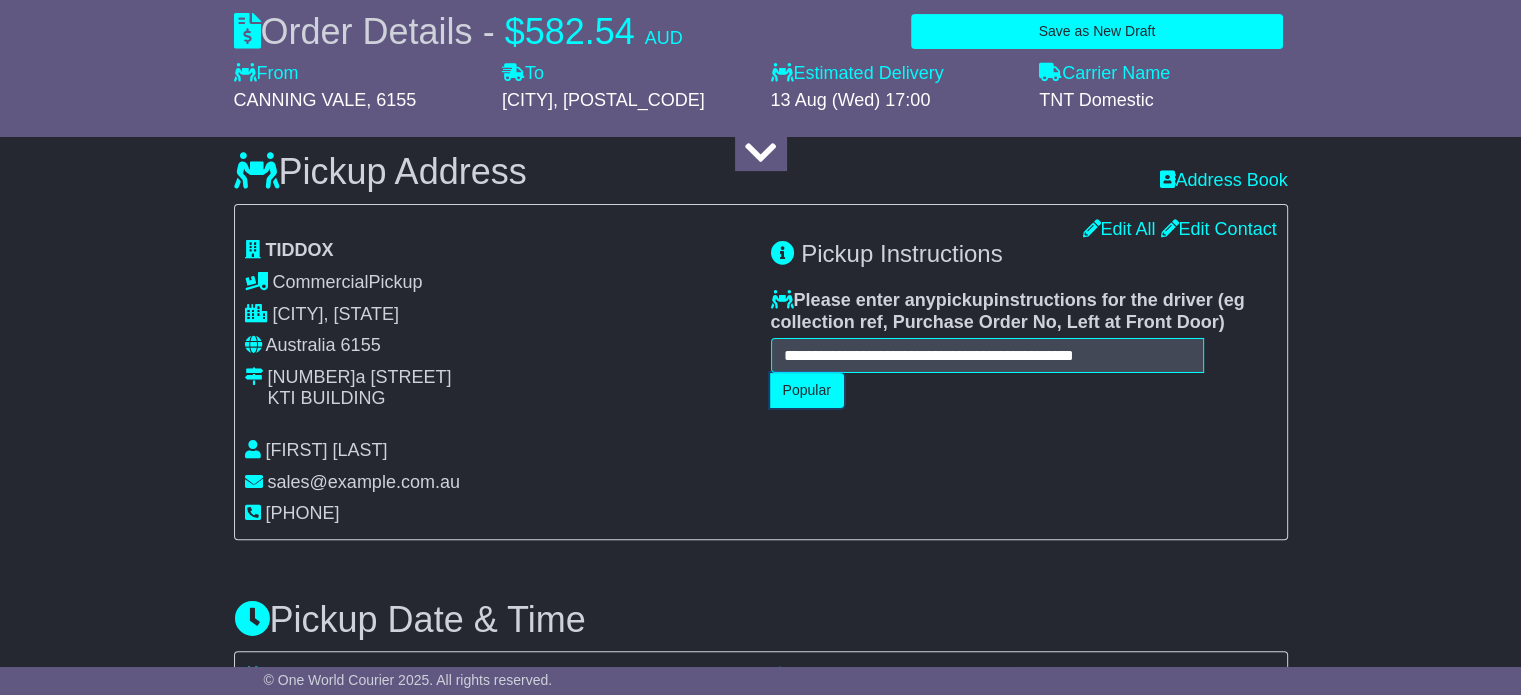 click on "Popular" at bounding box center [807, 390] 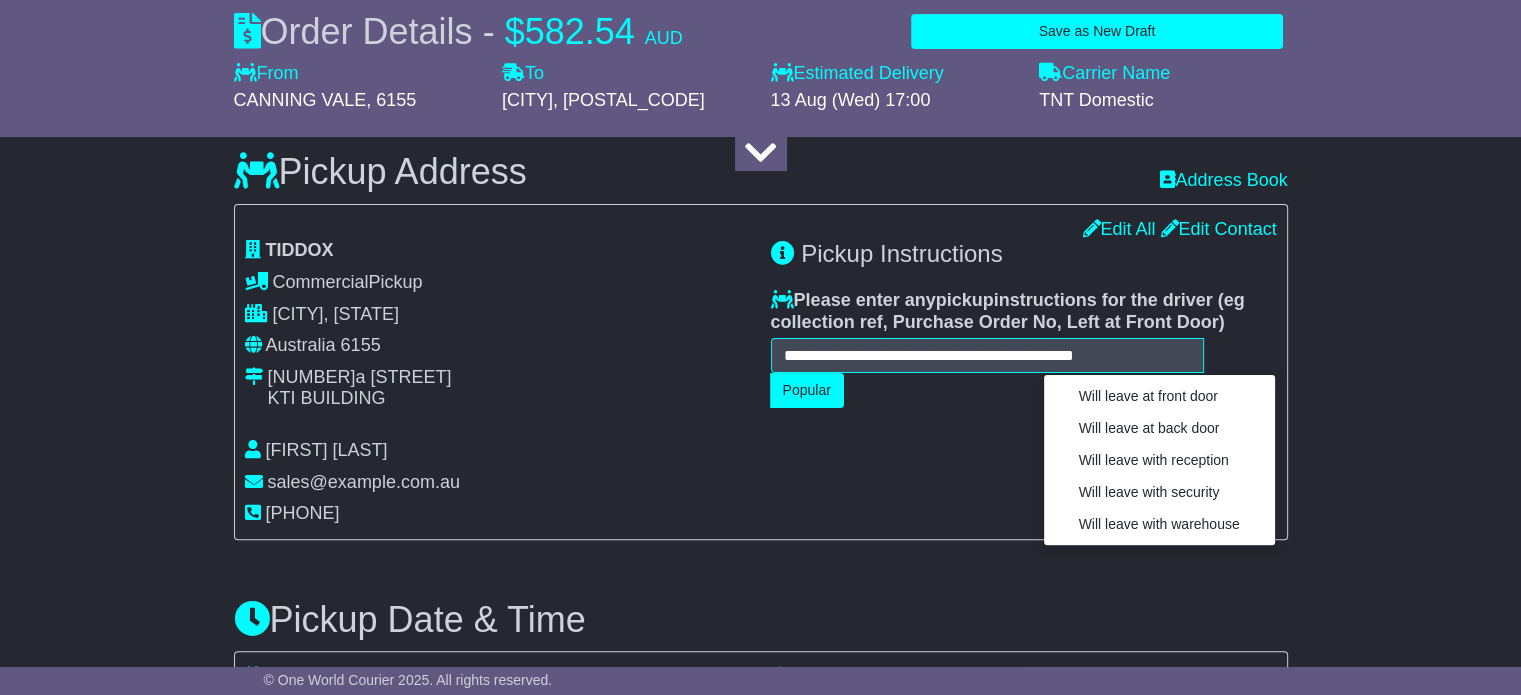 click on "**********" at bounding box center (1024, 382) 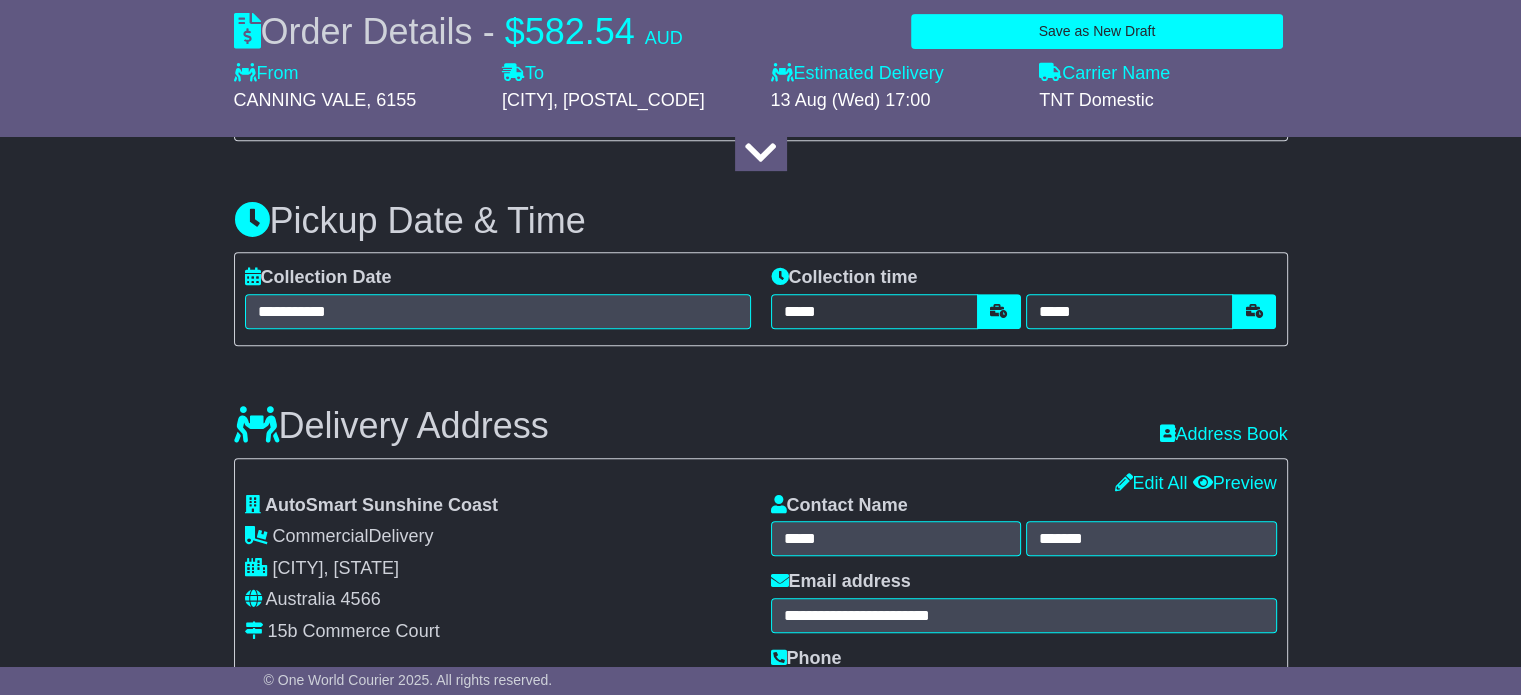 scroll, scrollTop: 900, scrollLeft: 0, axis: vertical 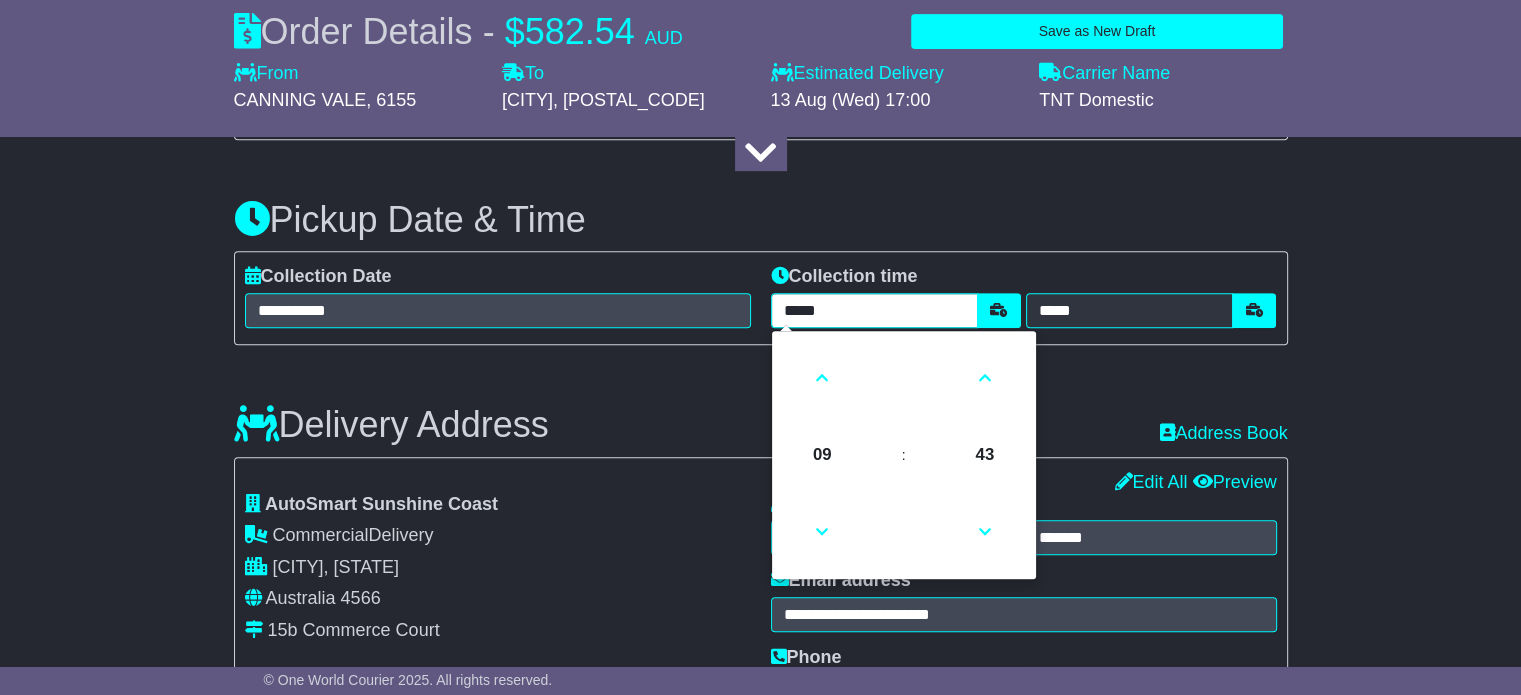 click on "*****" at bounding box center (874, 310) 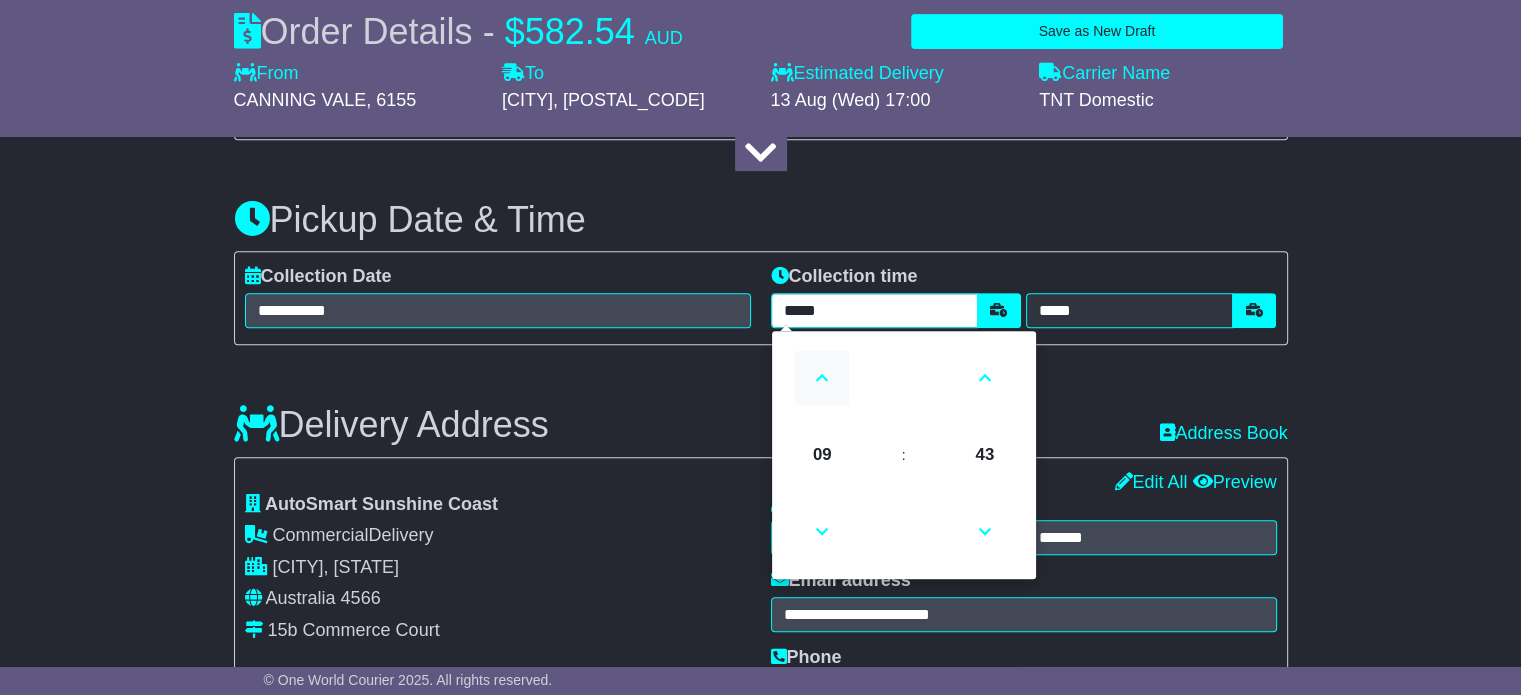 click at bounding box center [822, 378] 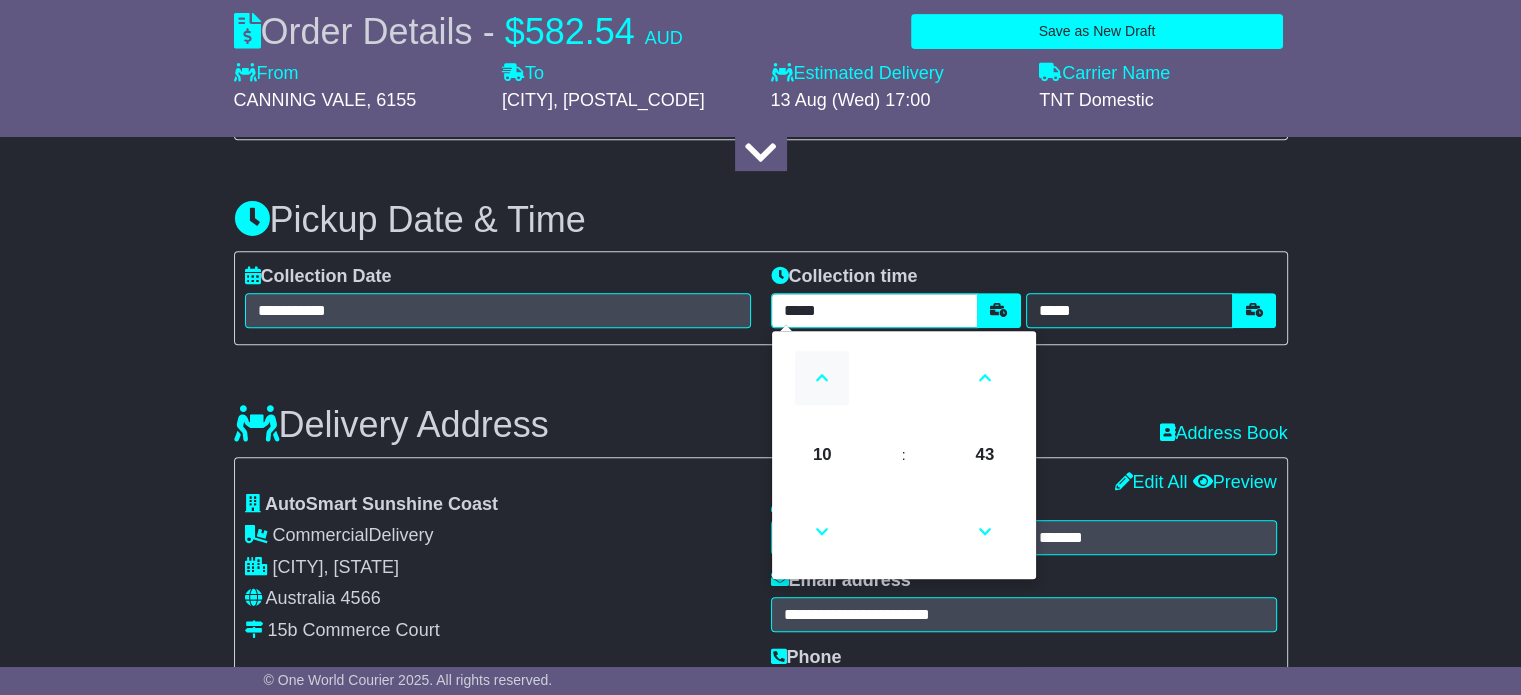 click at bounding box center (822, 378) 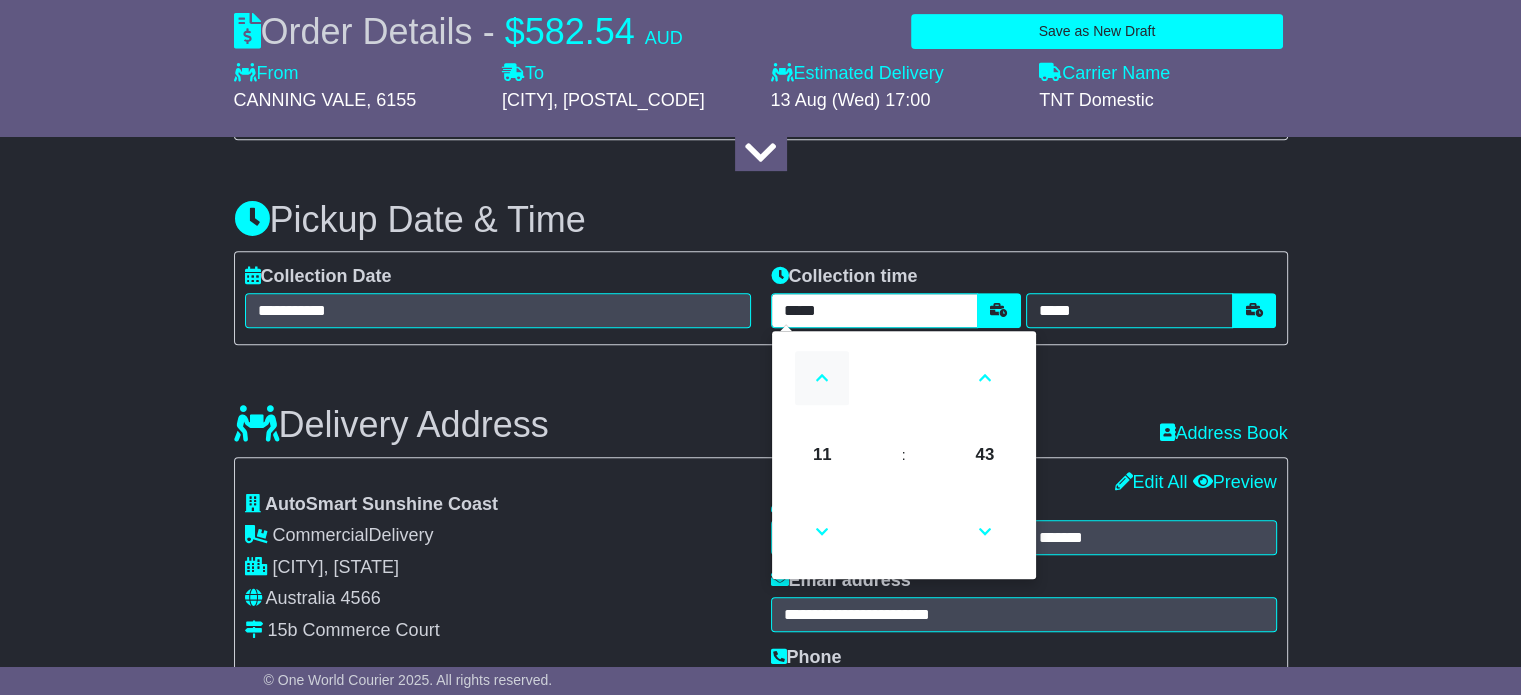 click at bounding box center [822, 378] 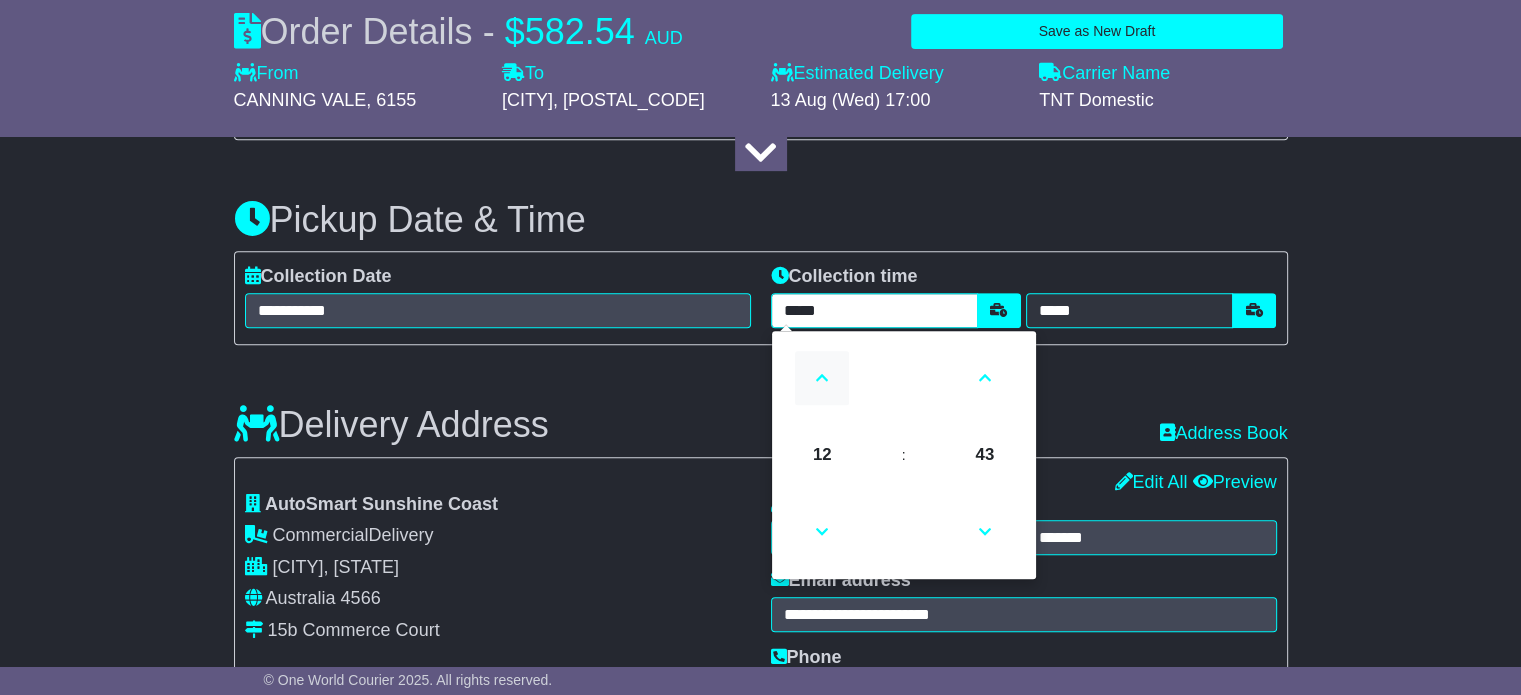 click at bounding box center (822, 378) 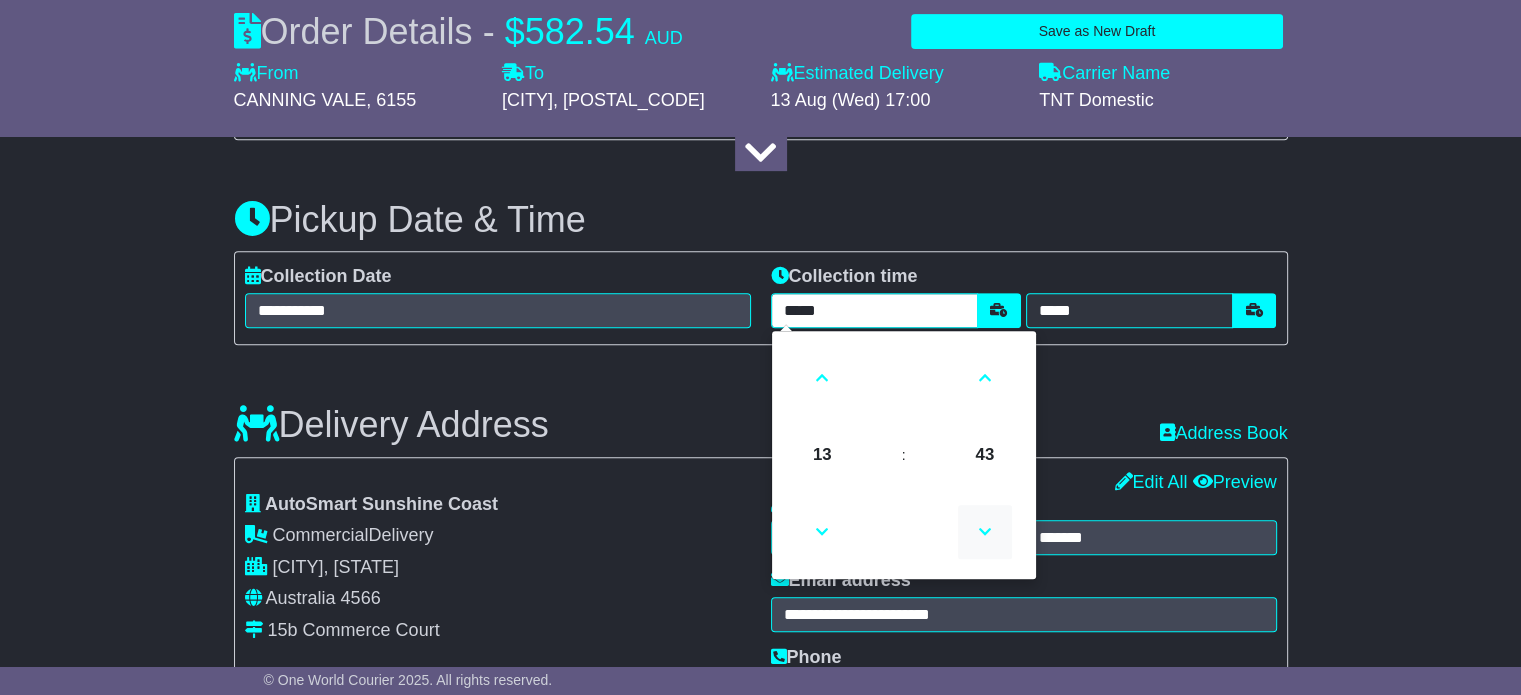 click at bounding box center (985, 532) 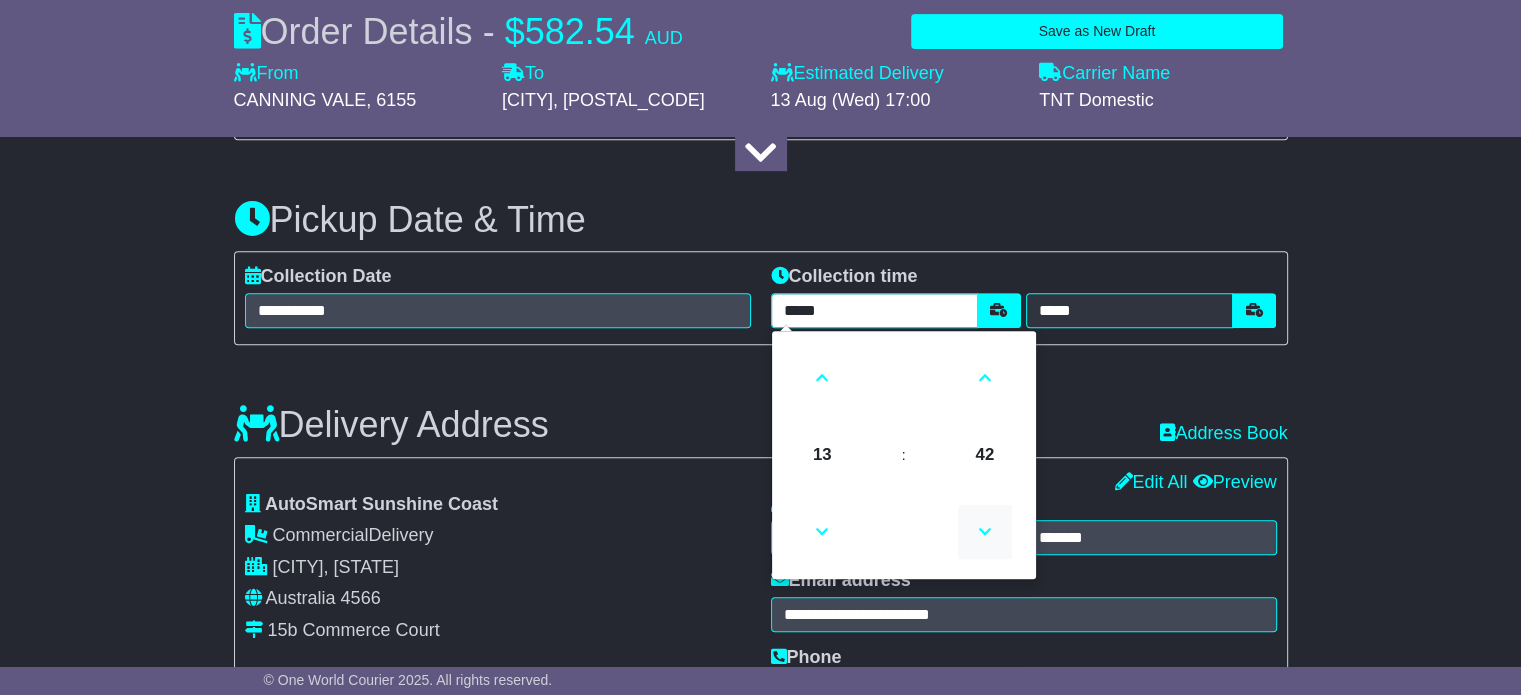 click at bounding box center [985, 532] 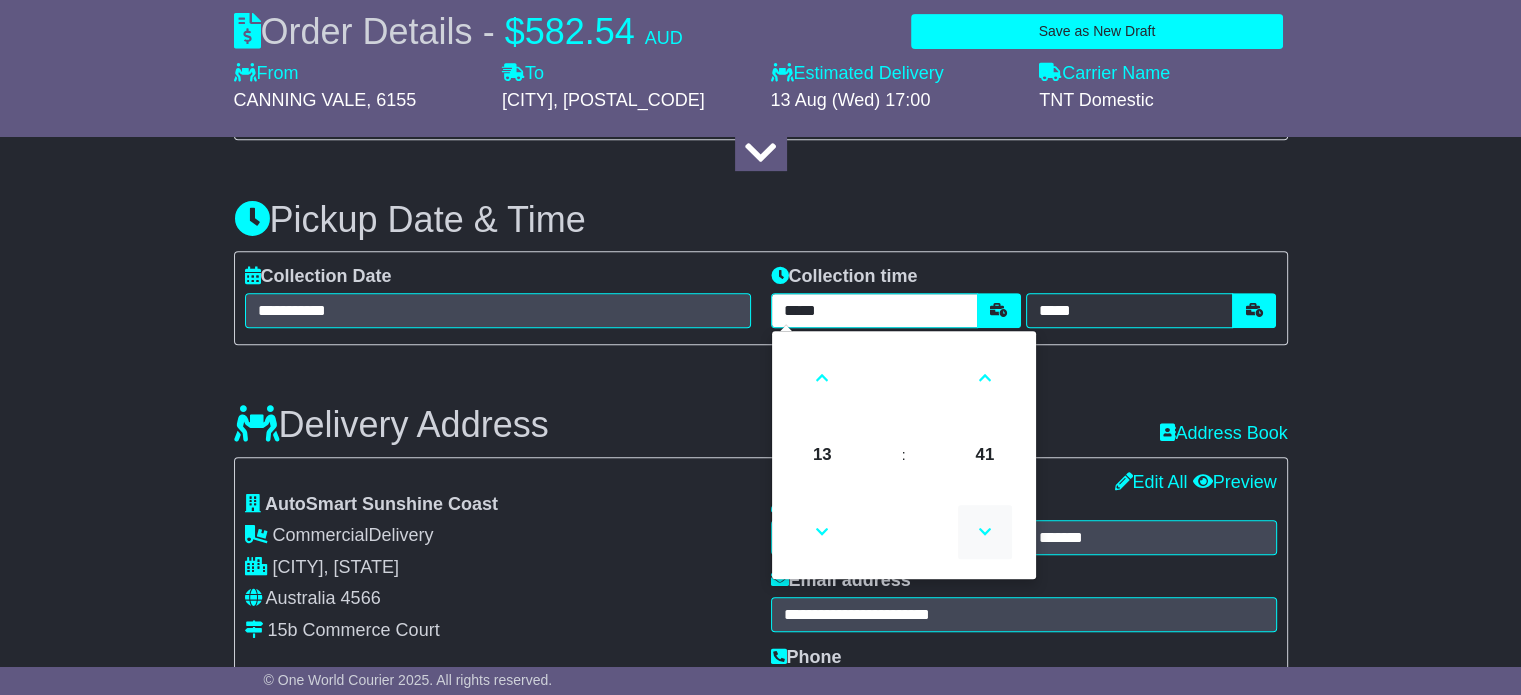 click at bounding box center [985, 532] 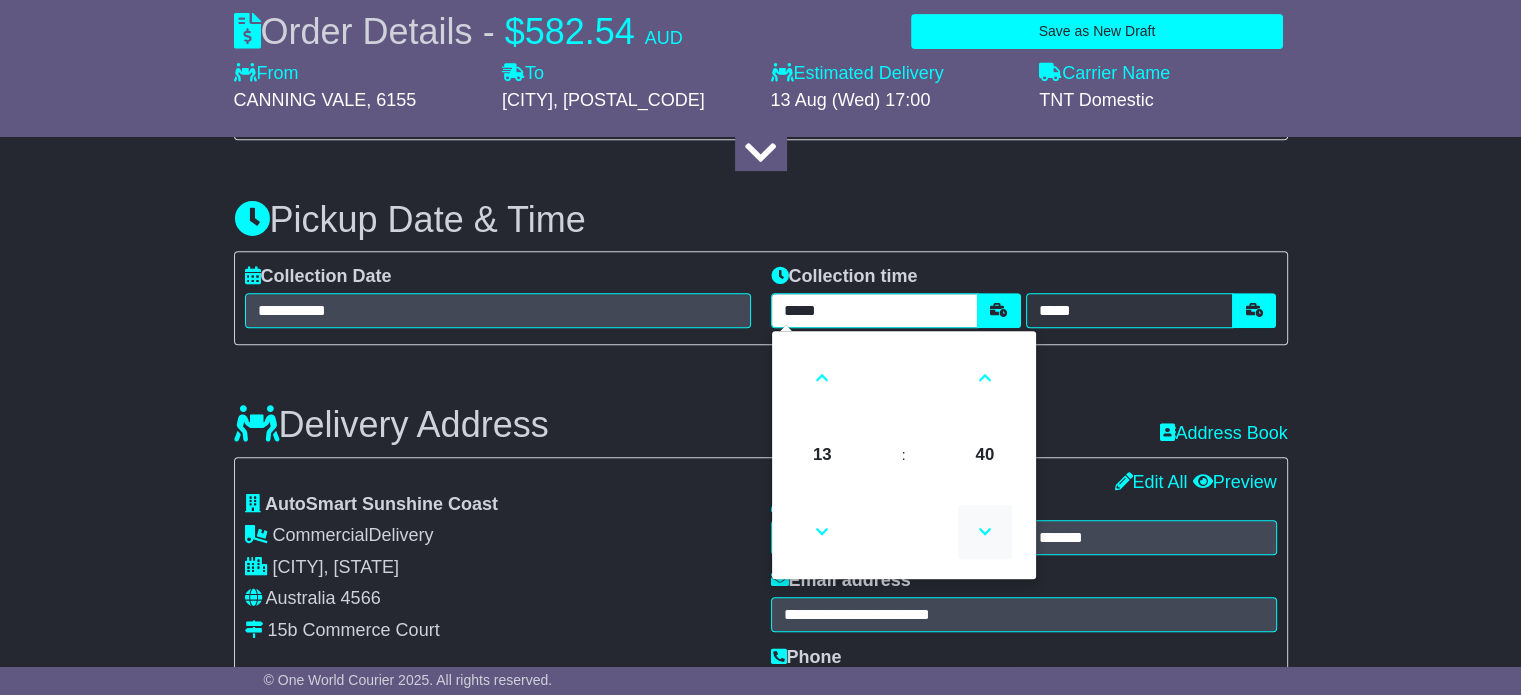 click at bounding box center [985, 532] 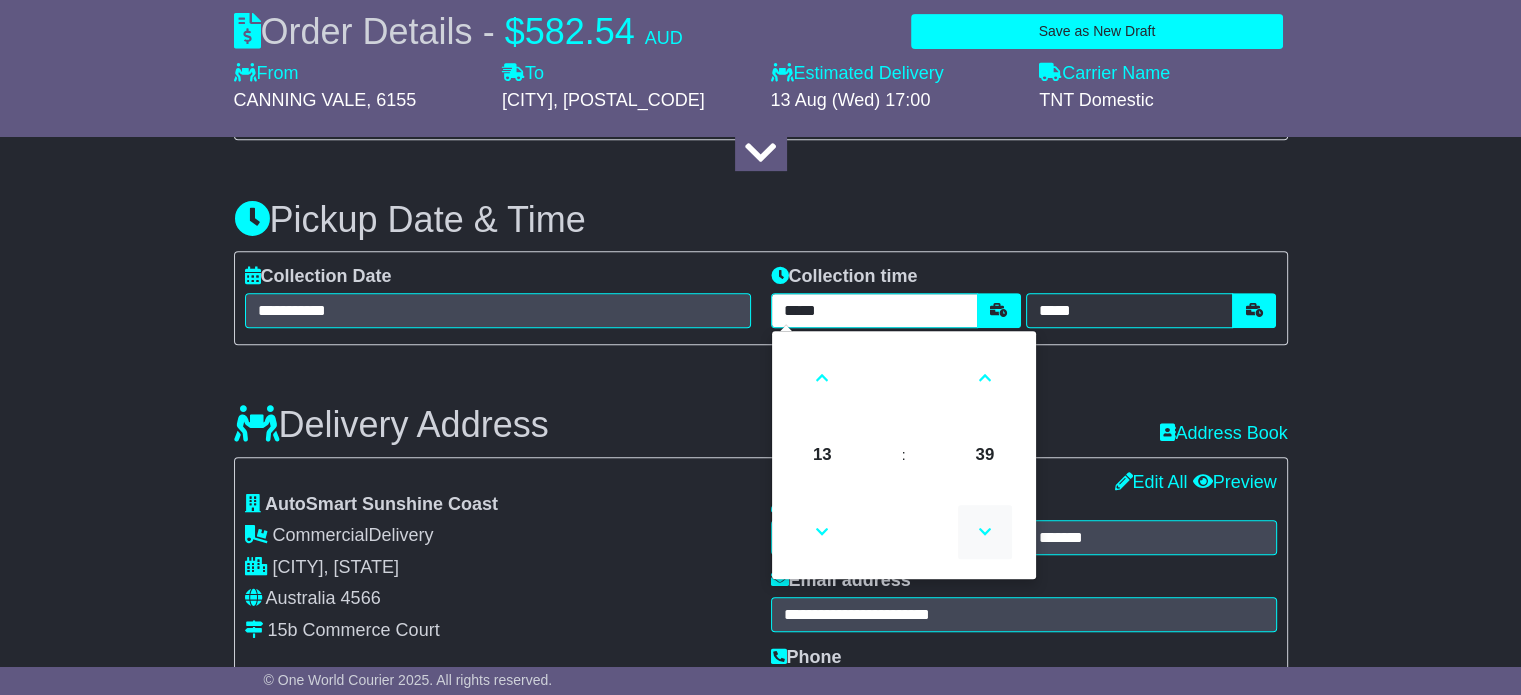 click at bounding box center (985, 532) 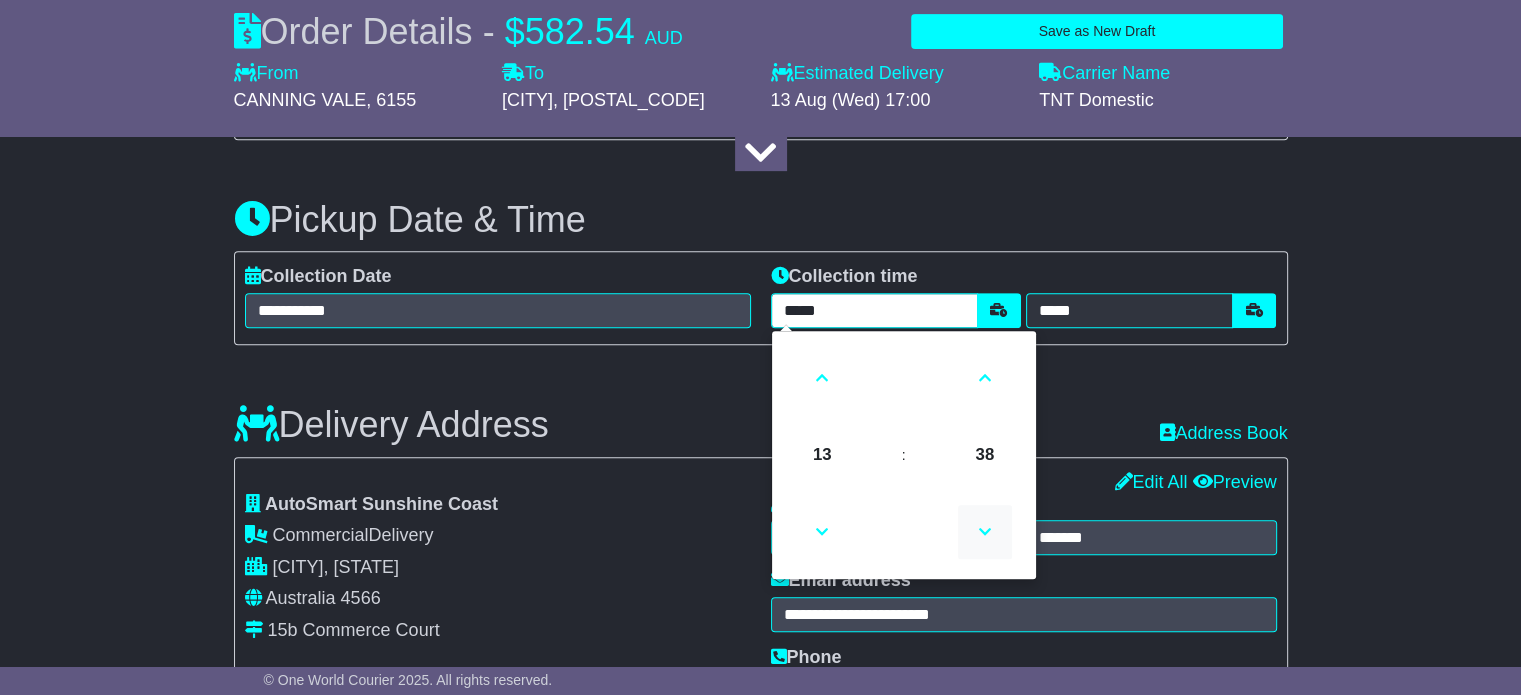 click at bounding box center (985, 532) 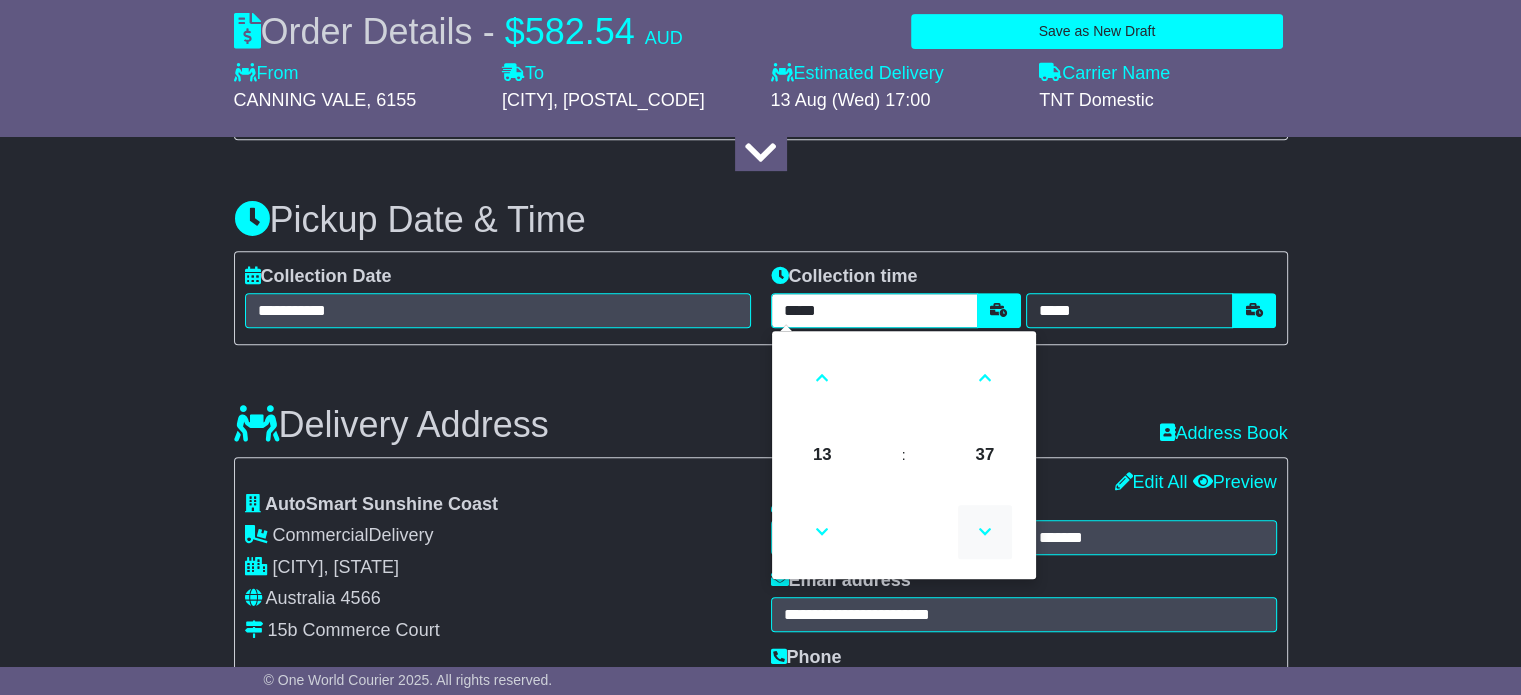 click at bounding box center (985, 532) 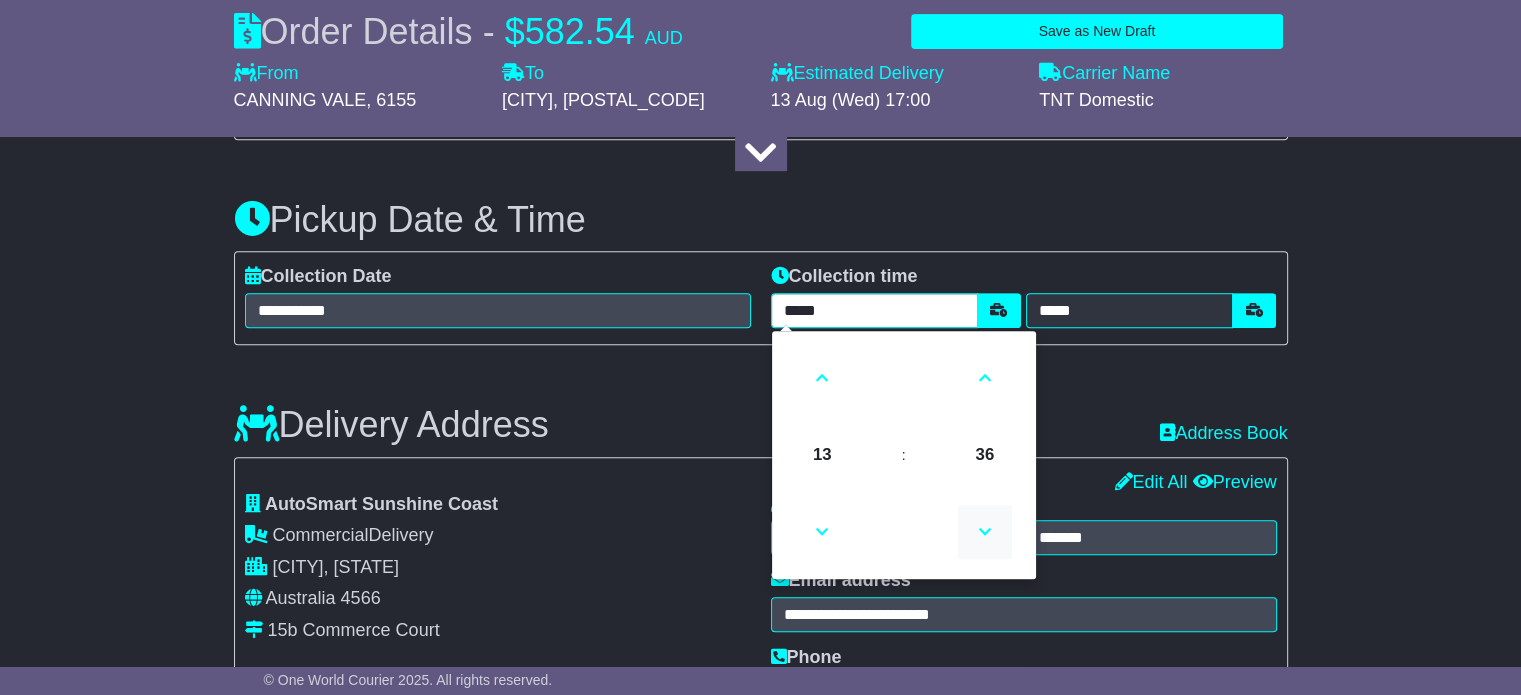 click at bounding box center (985, 532) 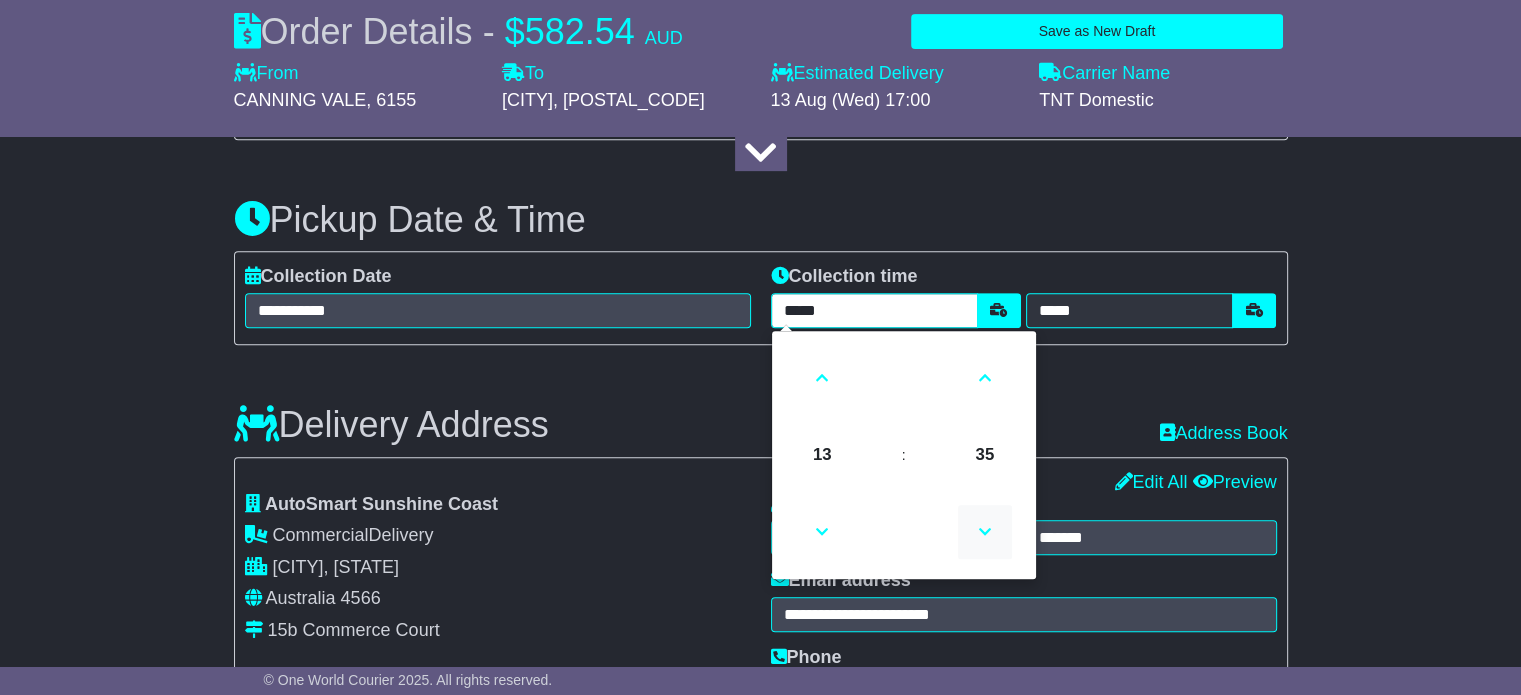 click at bounding box center (985, 532) 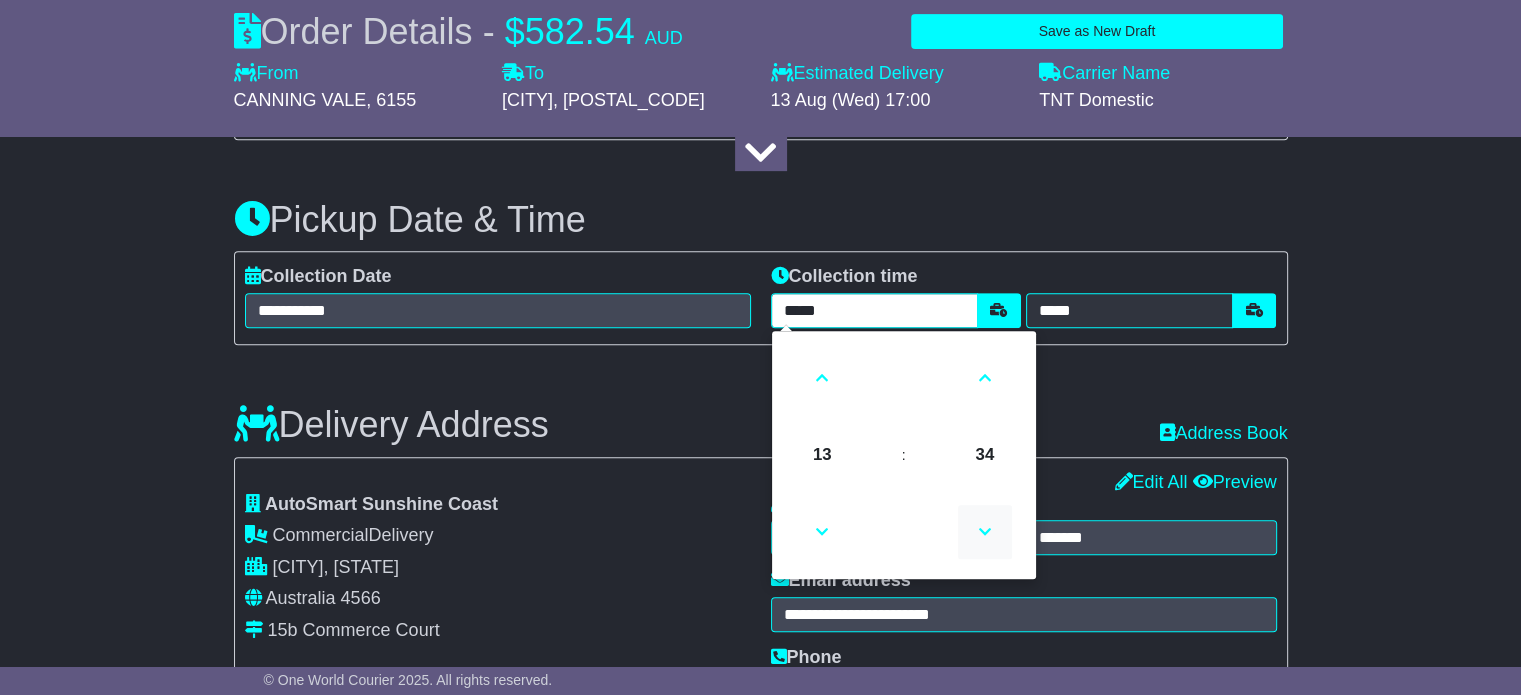 click at bounding box center [985, 532] 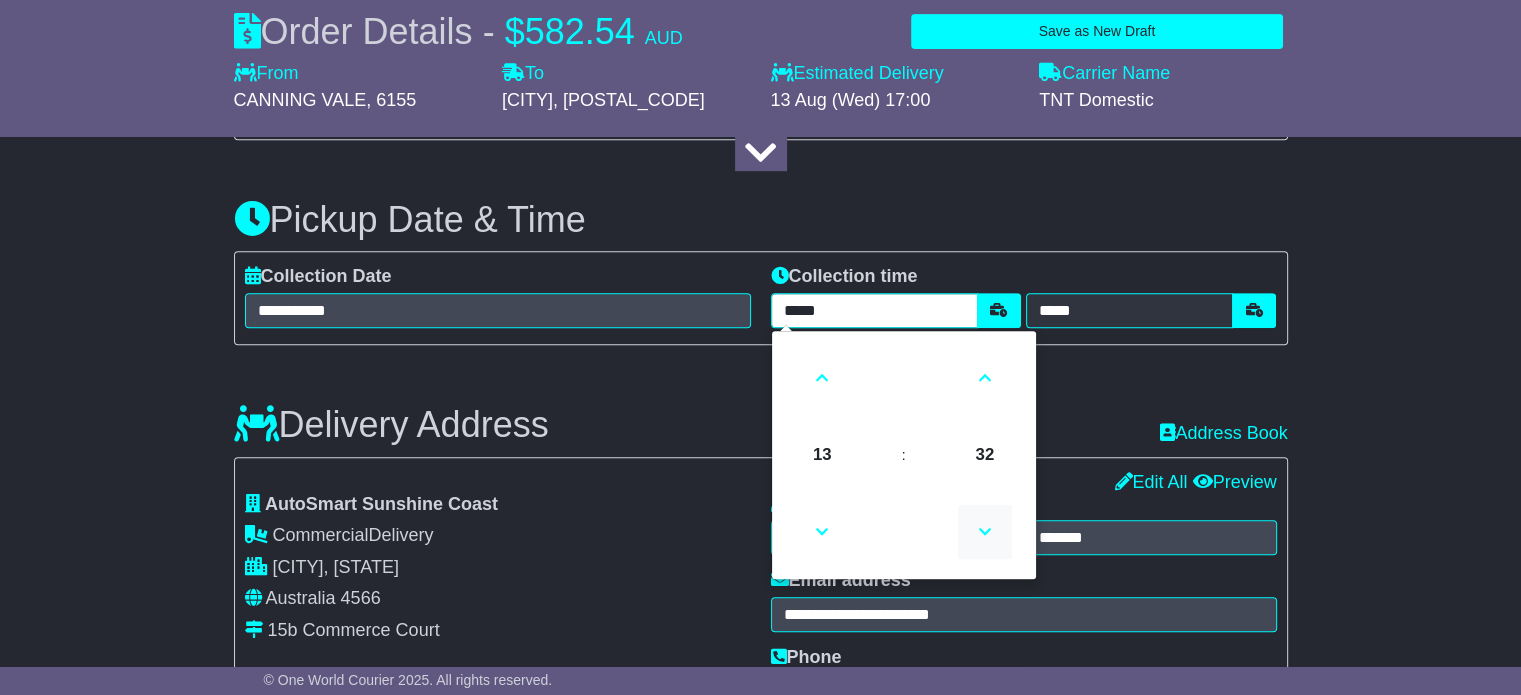 click at bounding box center (985, 532) 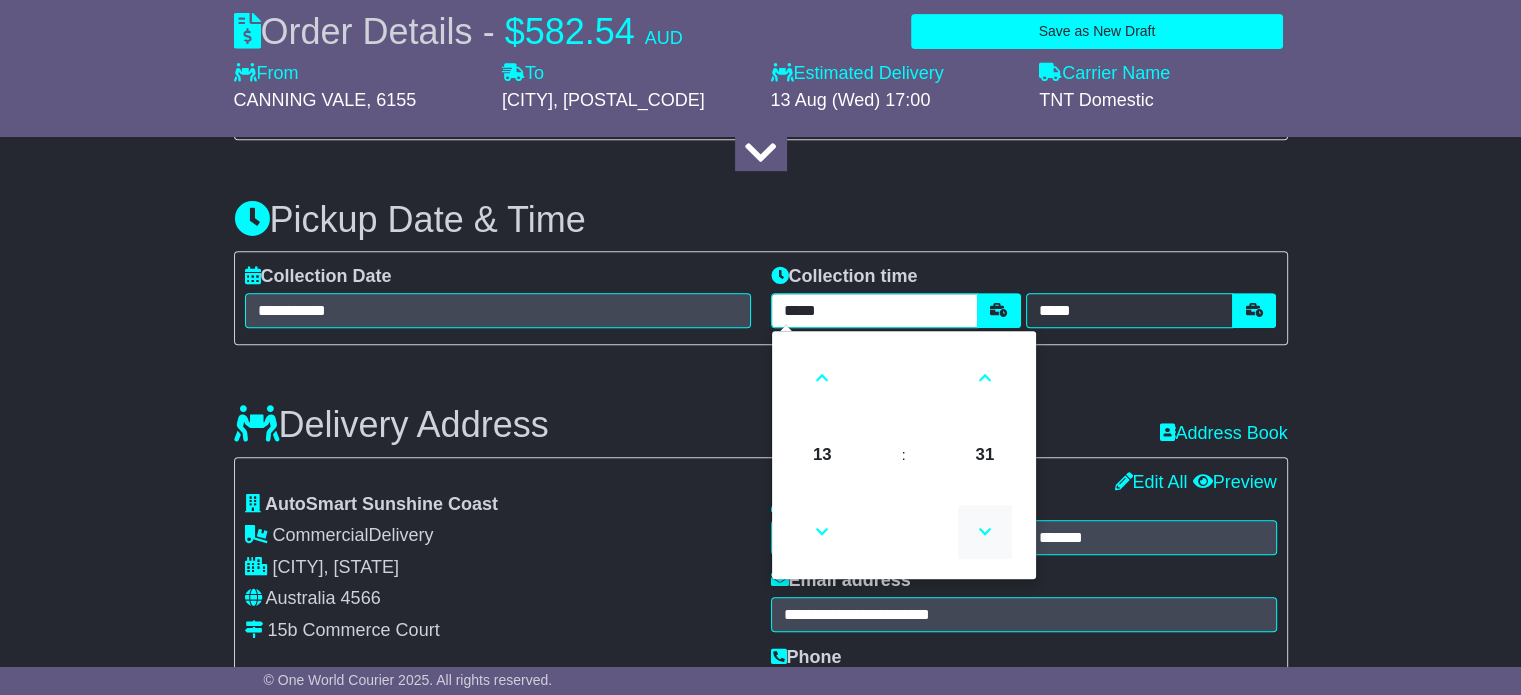 click at bounding box center [985, 532] 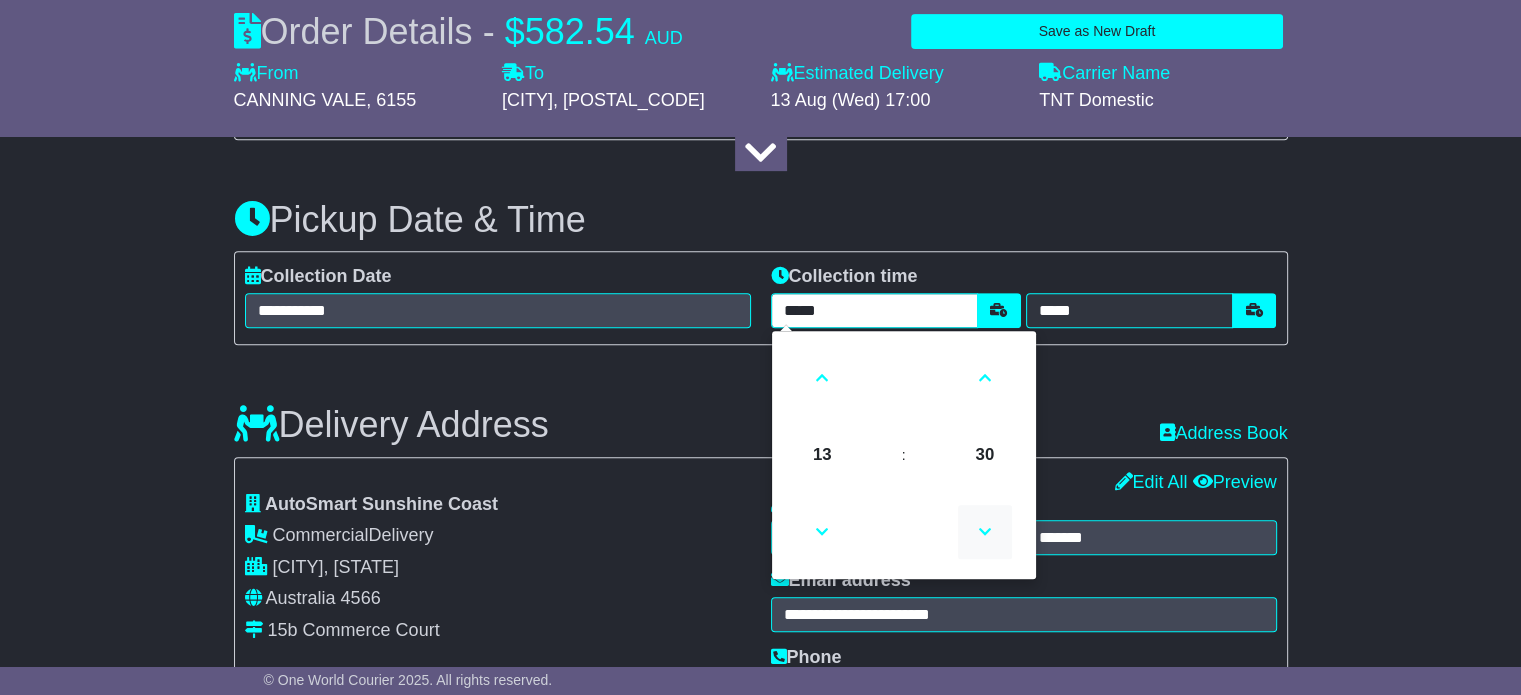 click at bounding box center (985, 532) 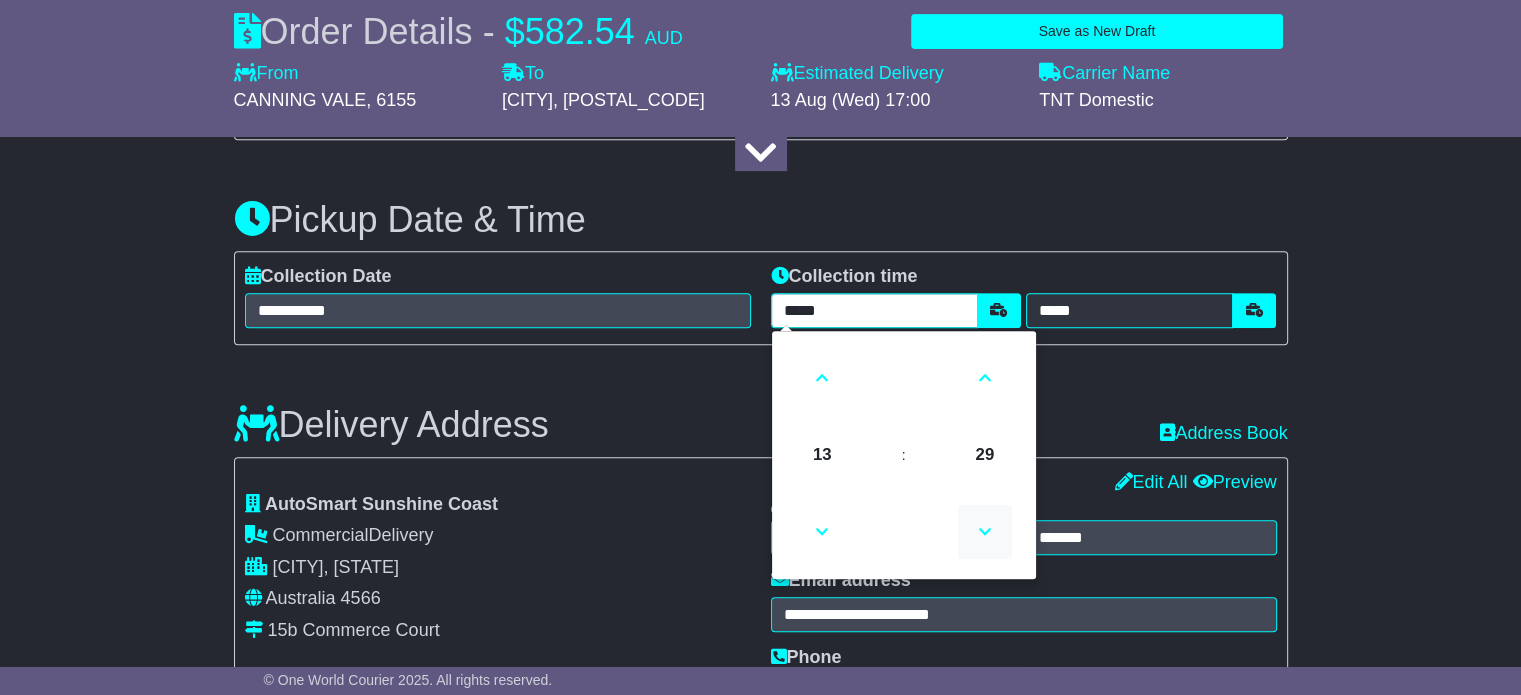 click at bounding box center [985, 532] 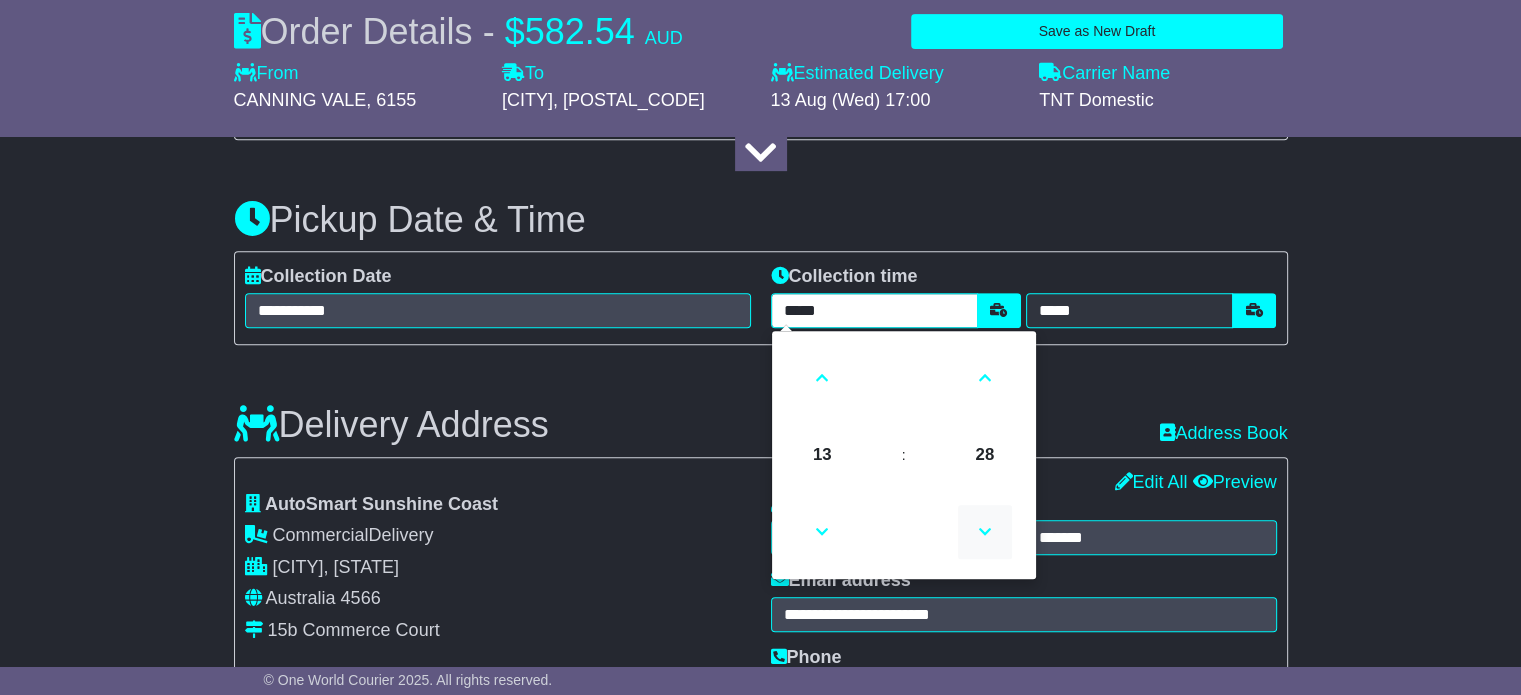 click at bounding box center [985, 532] 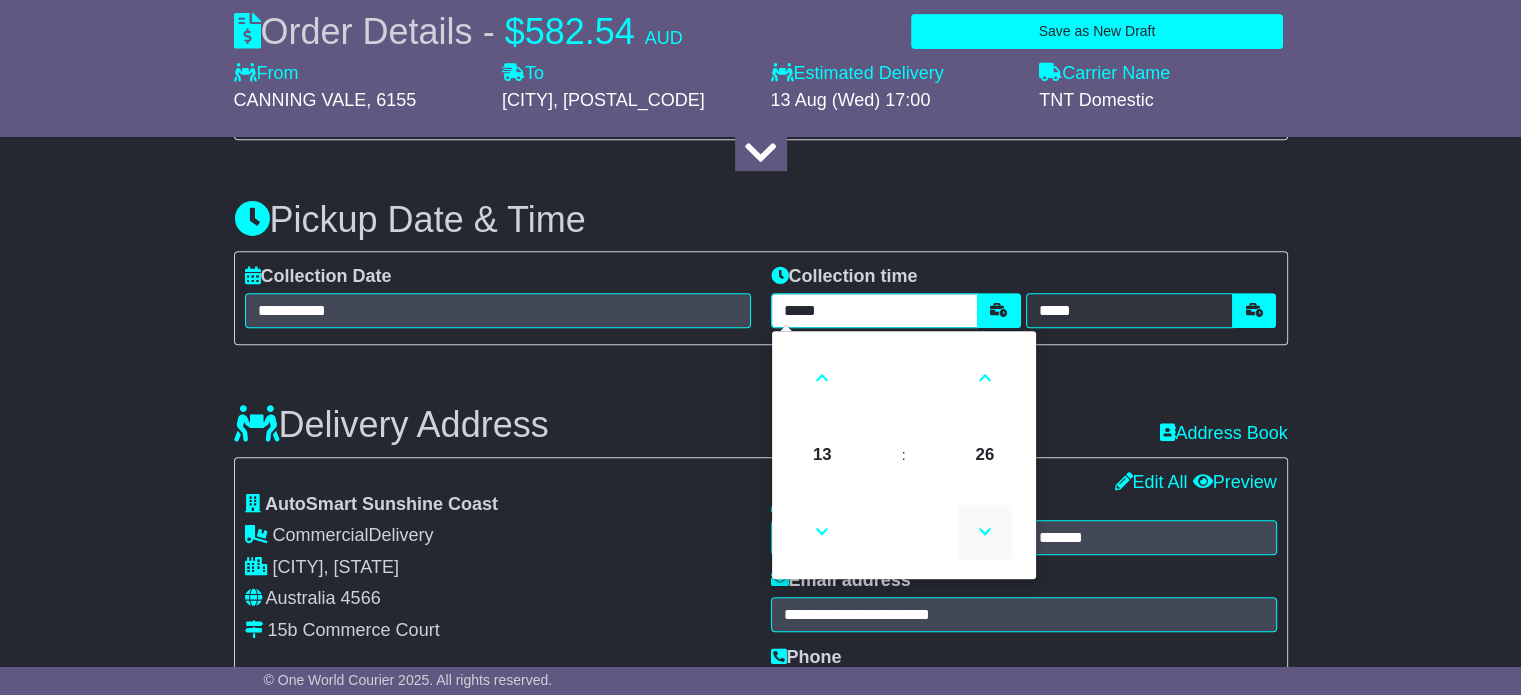 click at bounding box center [985, 532] 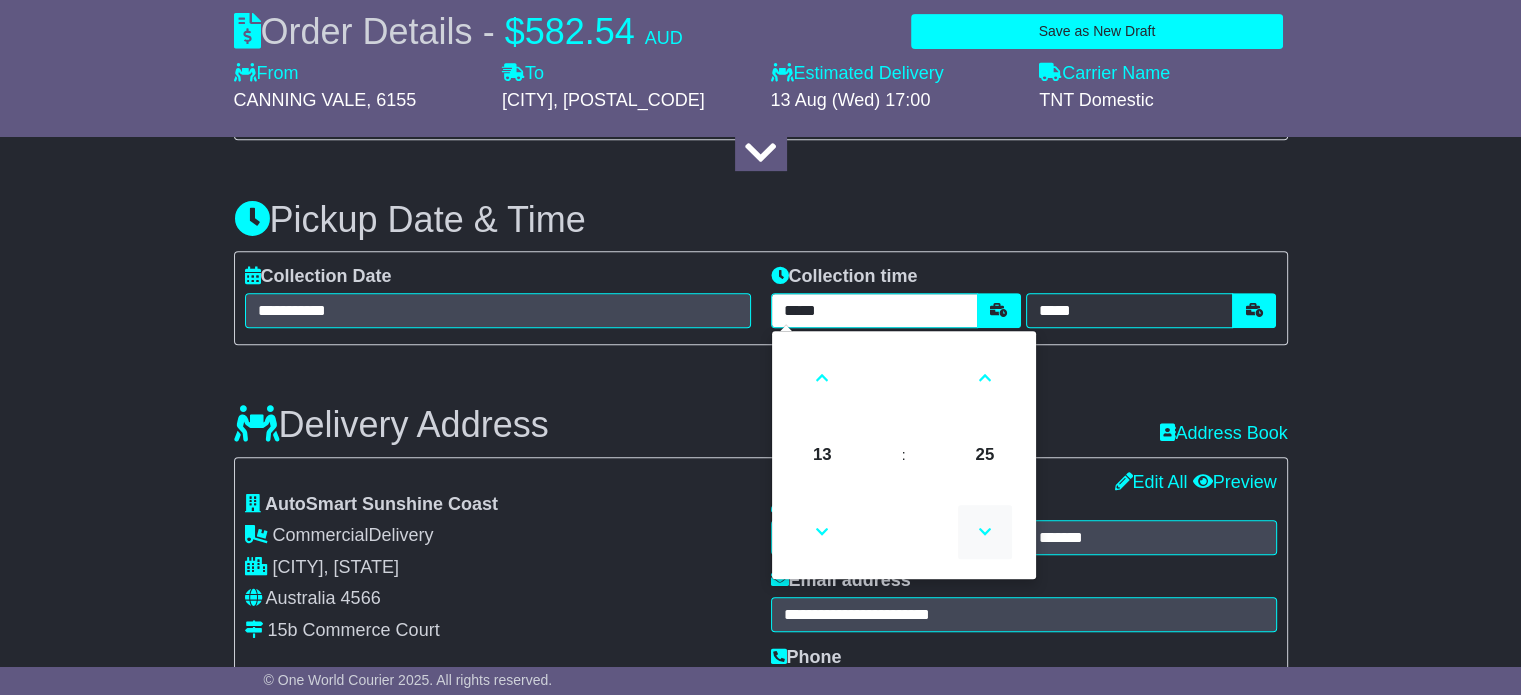 click at bounding box center (985, 532) 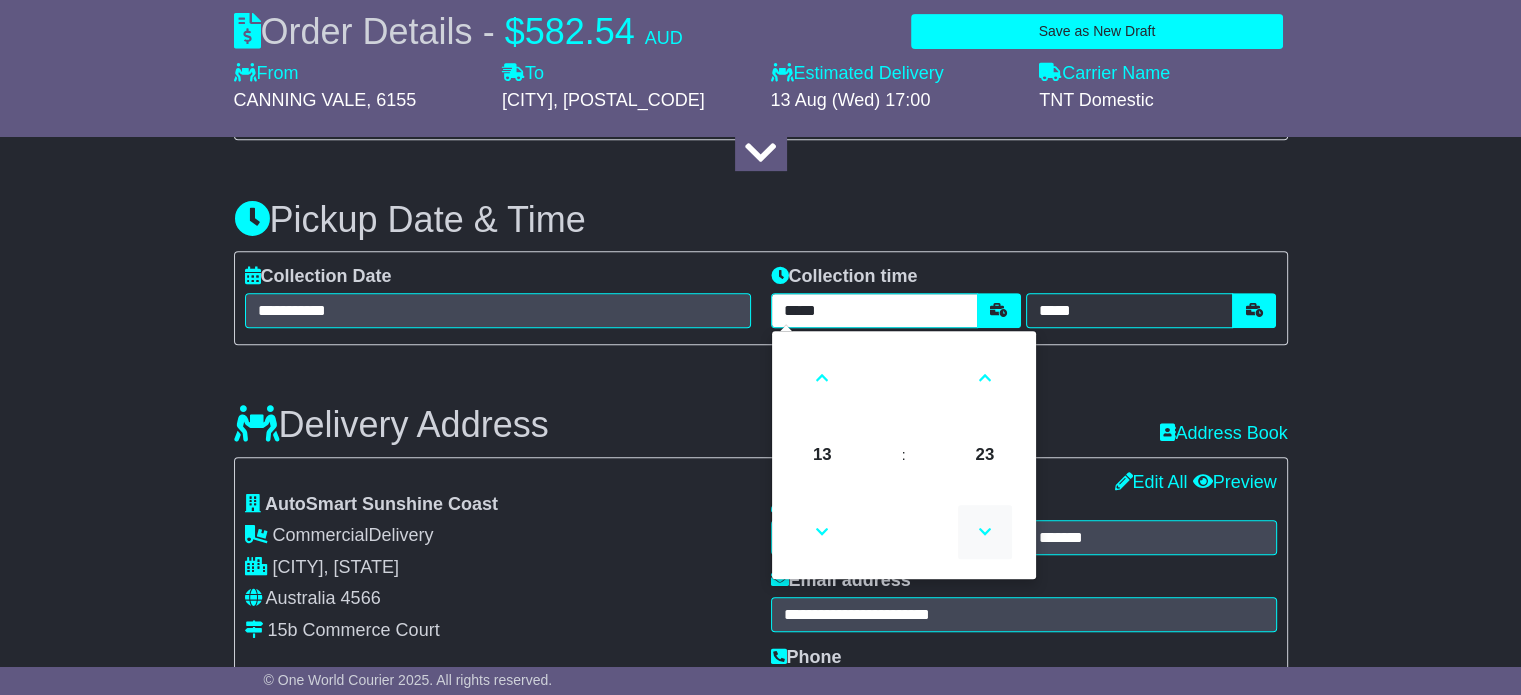 click at bounding box center [985, 532] 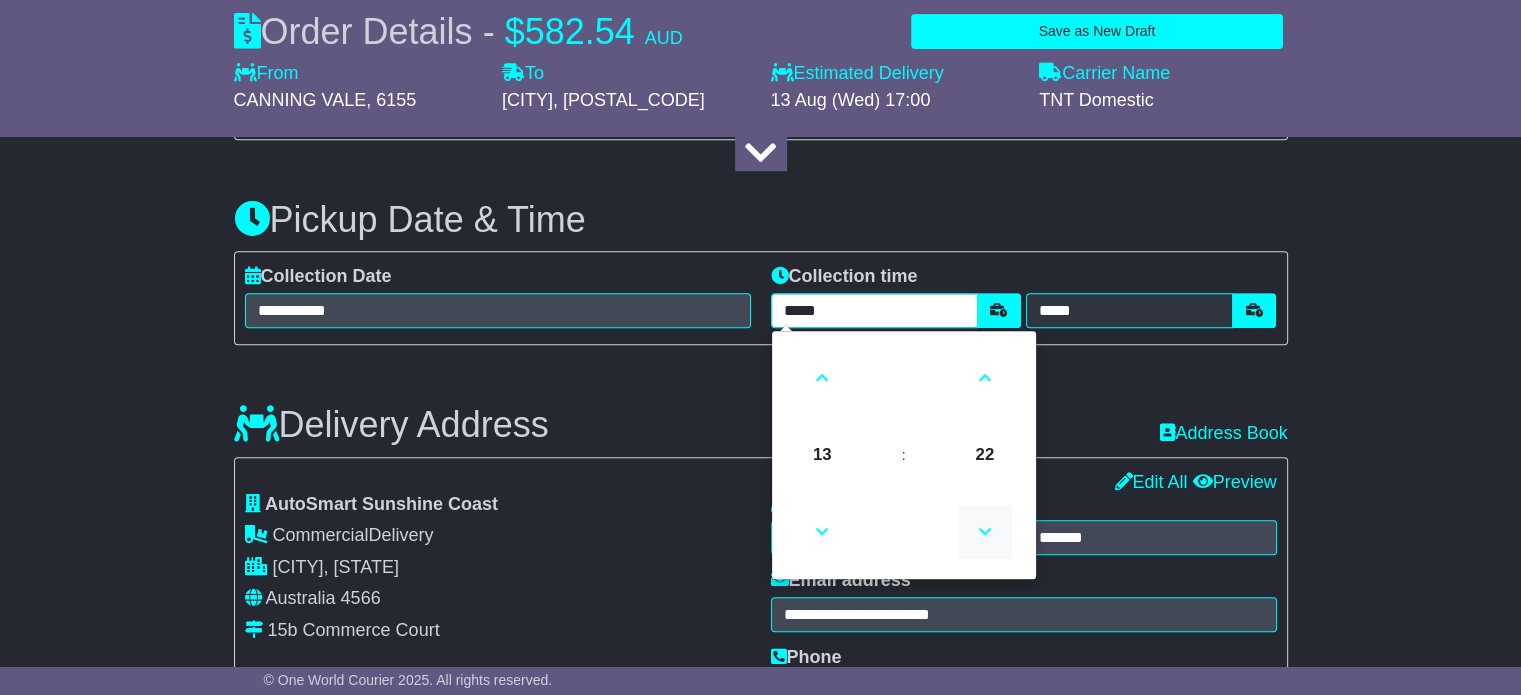 click at bounding box center (985, 532) 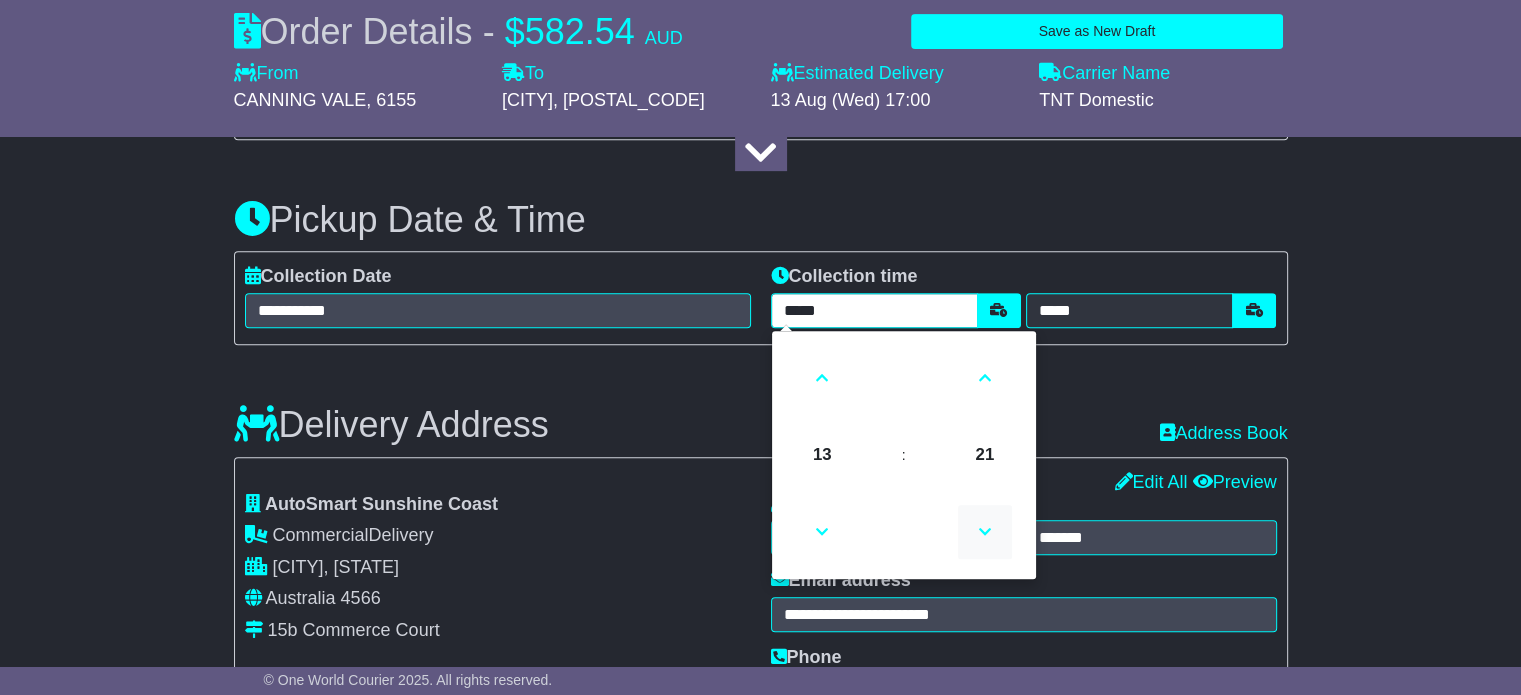 click at bounding box center (985, 532) 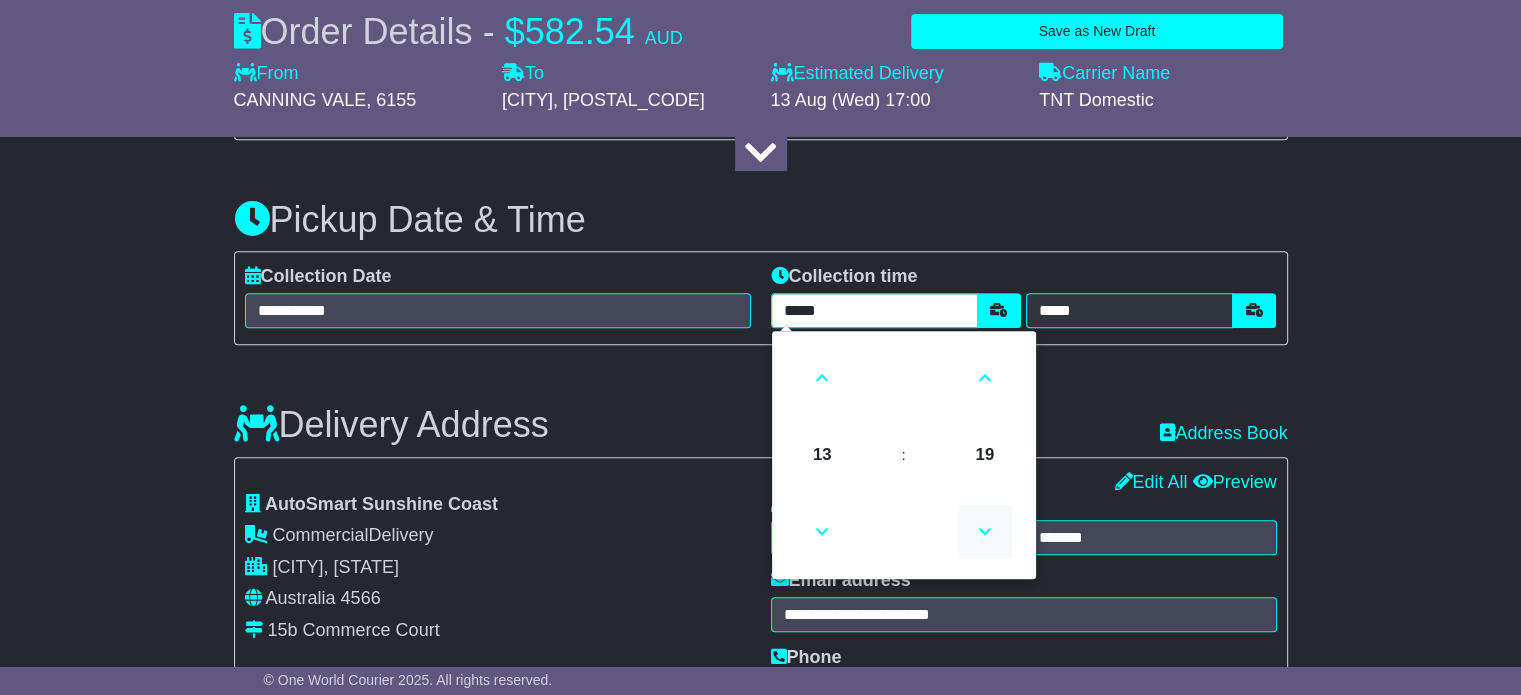 click at bounding box center [985, 532] 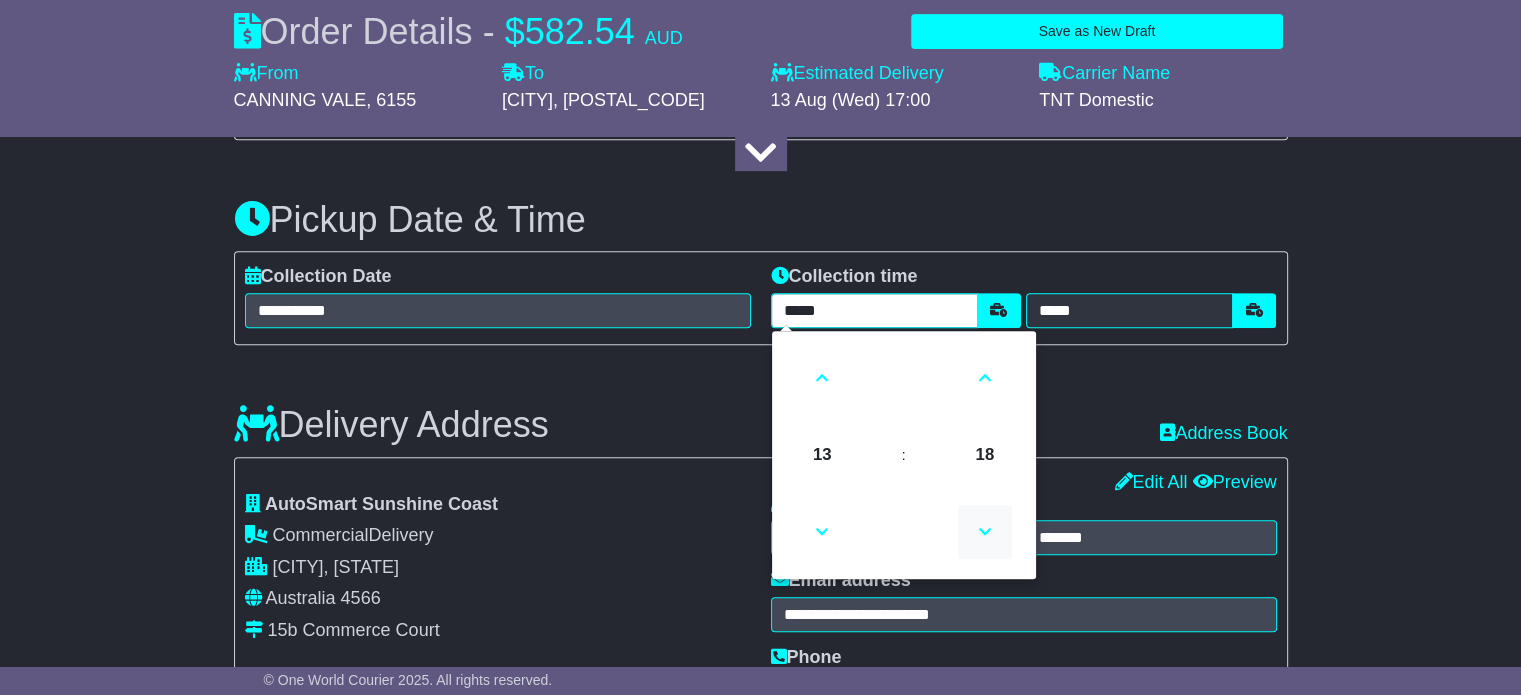 click at bounding box center [985, 532] 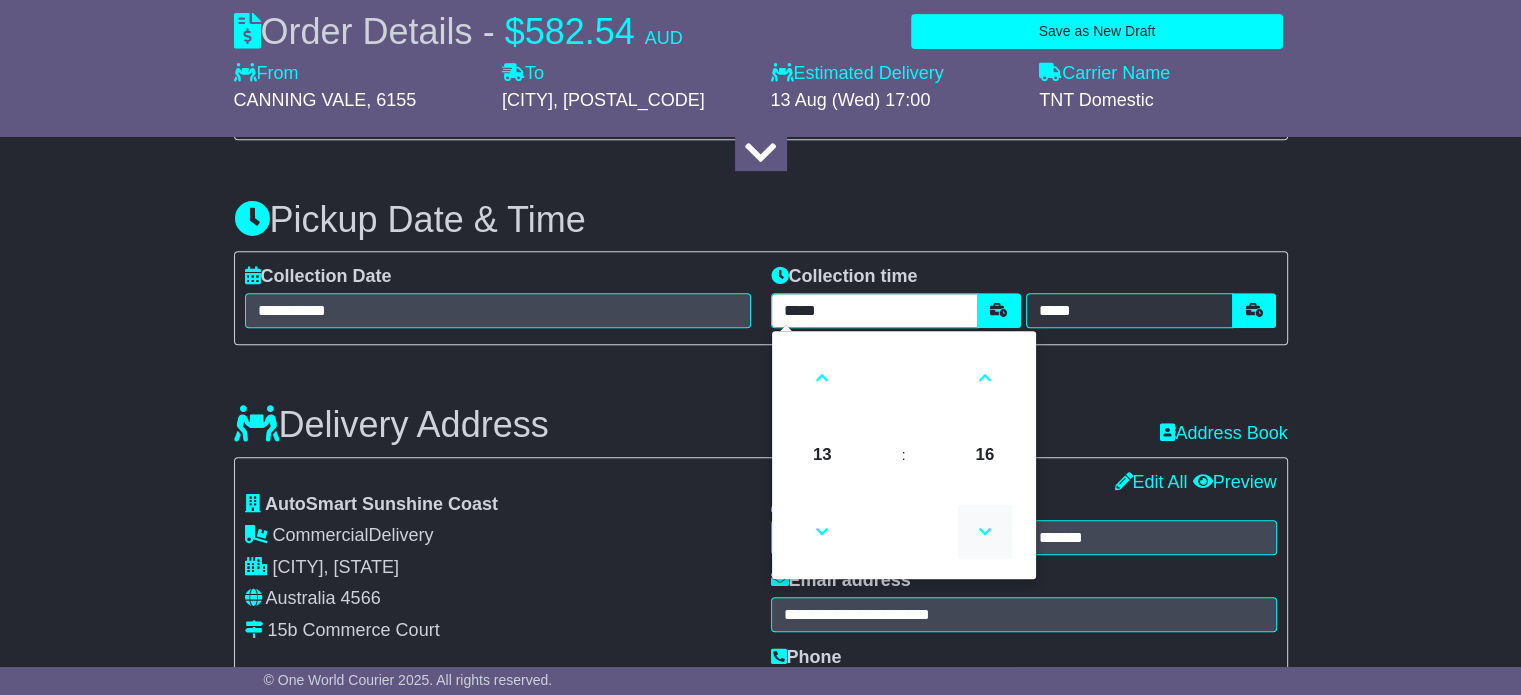 click at bounding box center (985, 532) 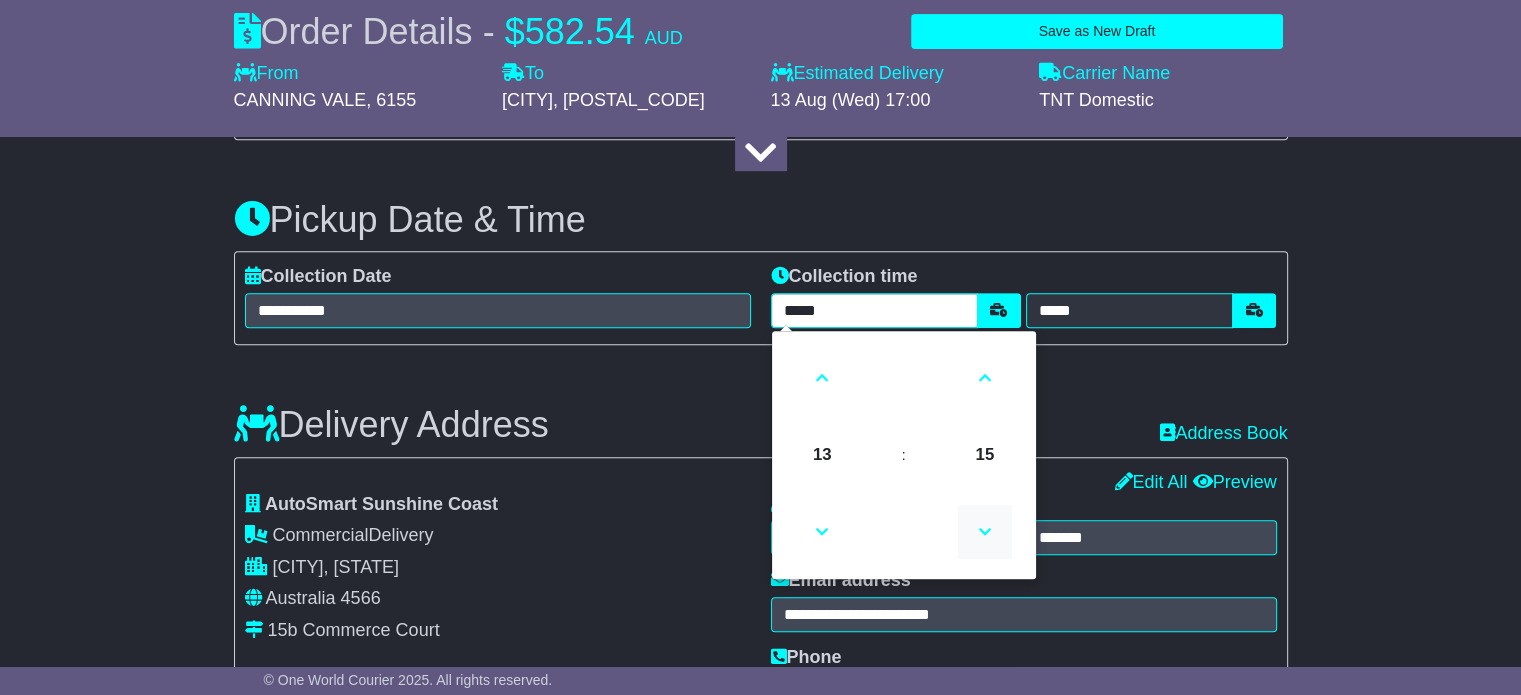 click at bounding box center [985, 532] 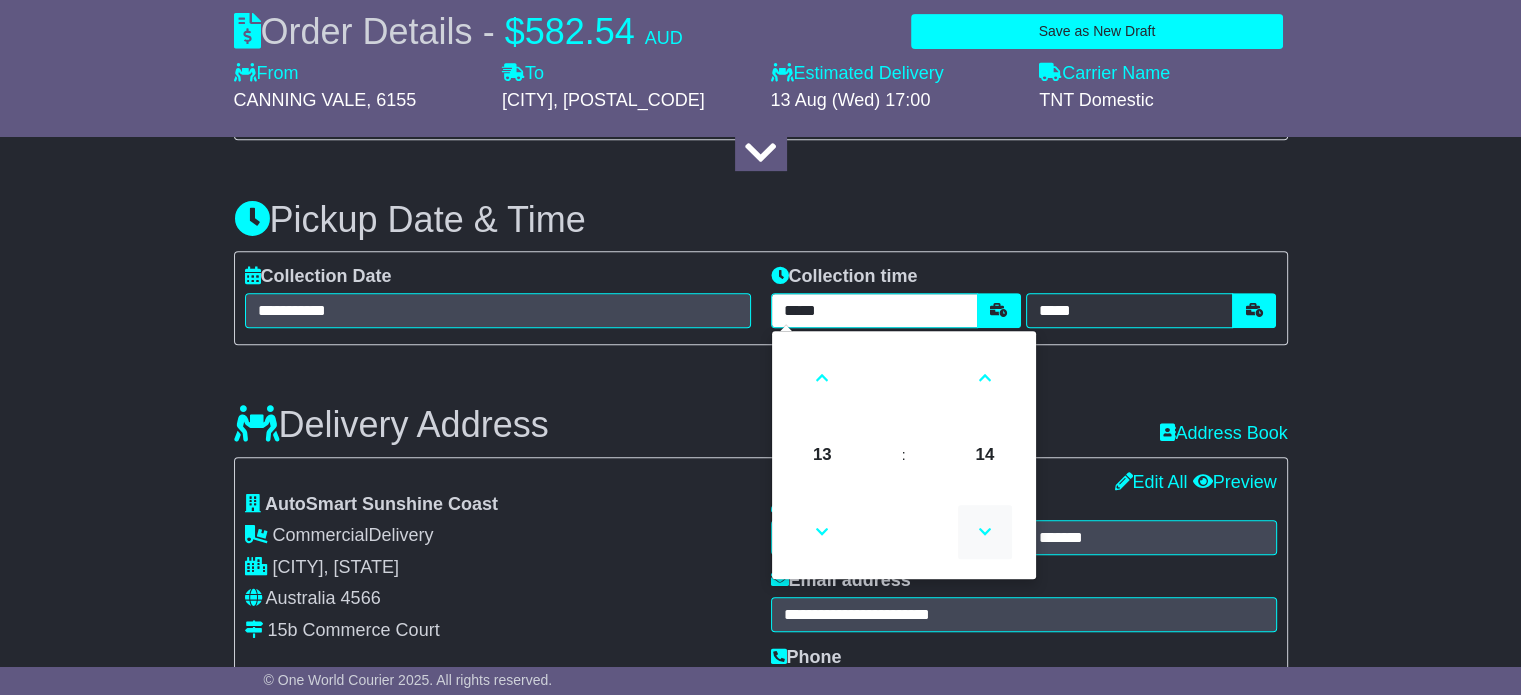 click at bounding box center (985, 532) 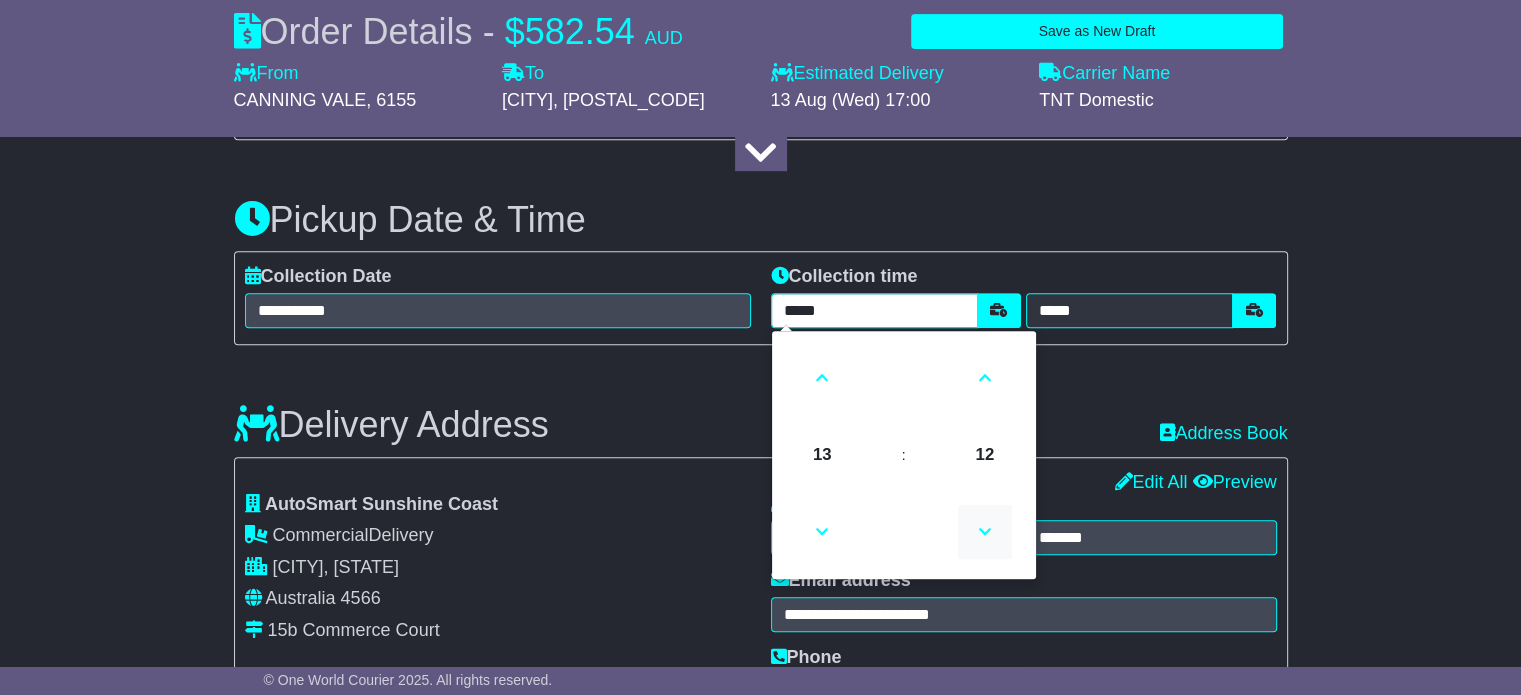 click at bounding box center (985, 532) 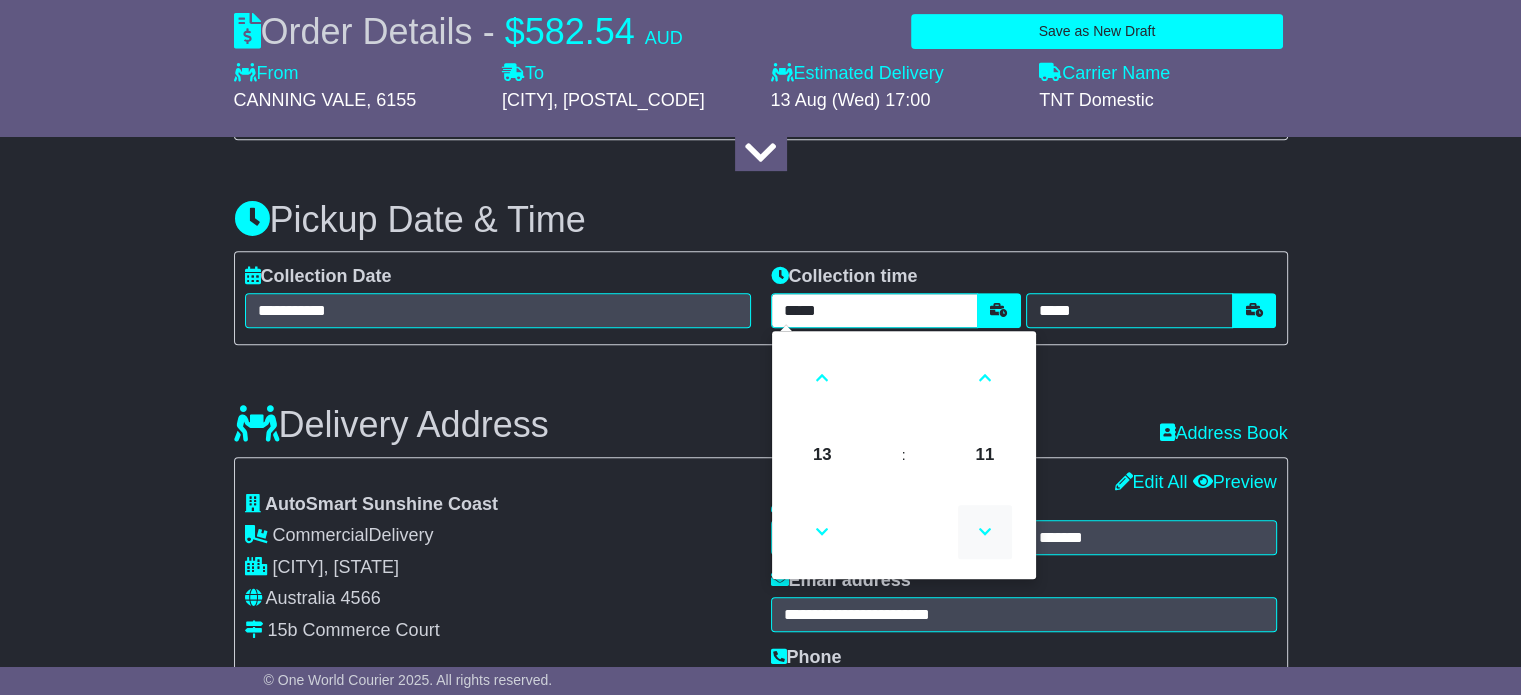 click at bounding box center (985, 532) 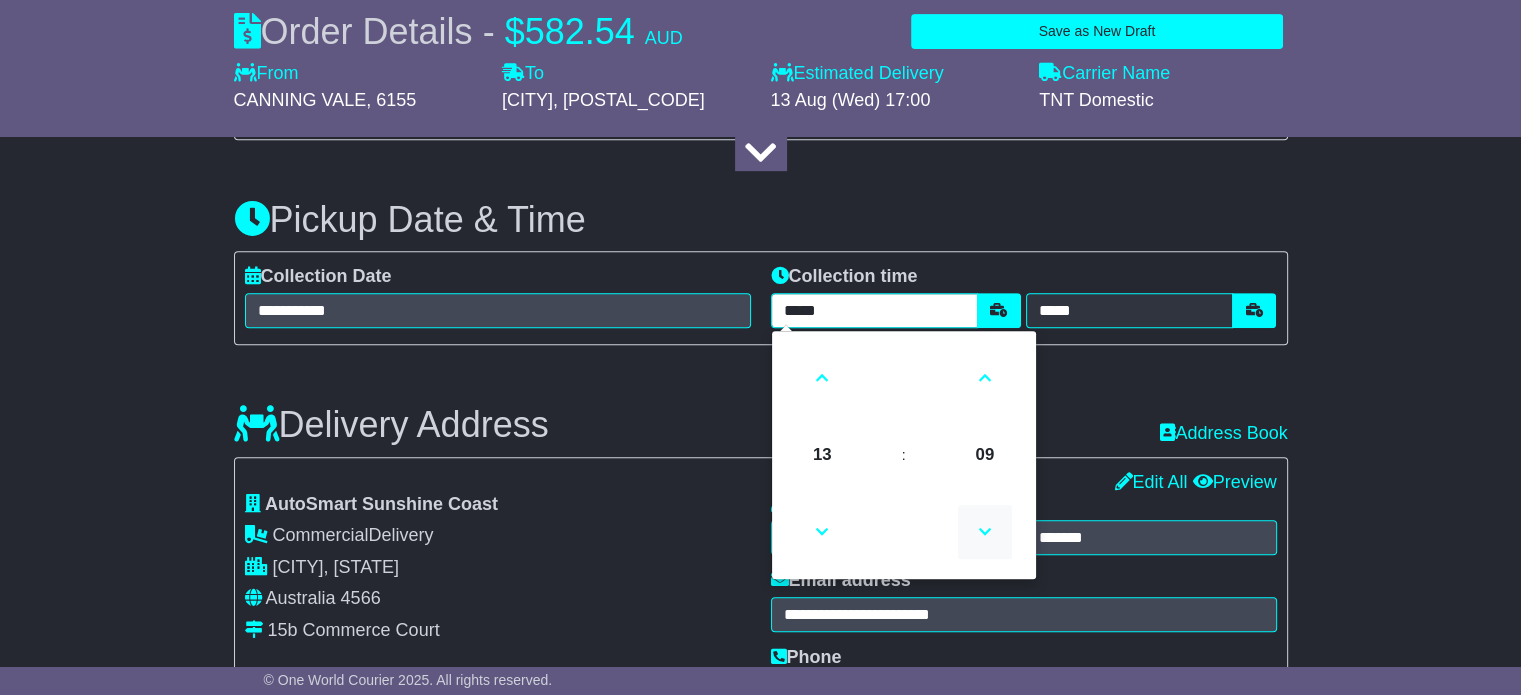 click at bounding box center [985, 532] 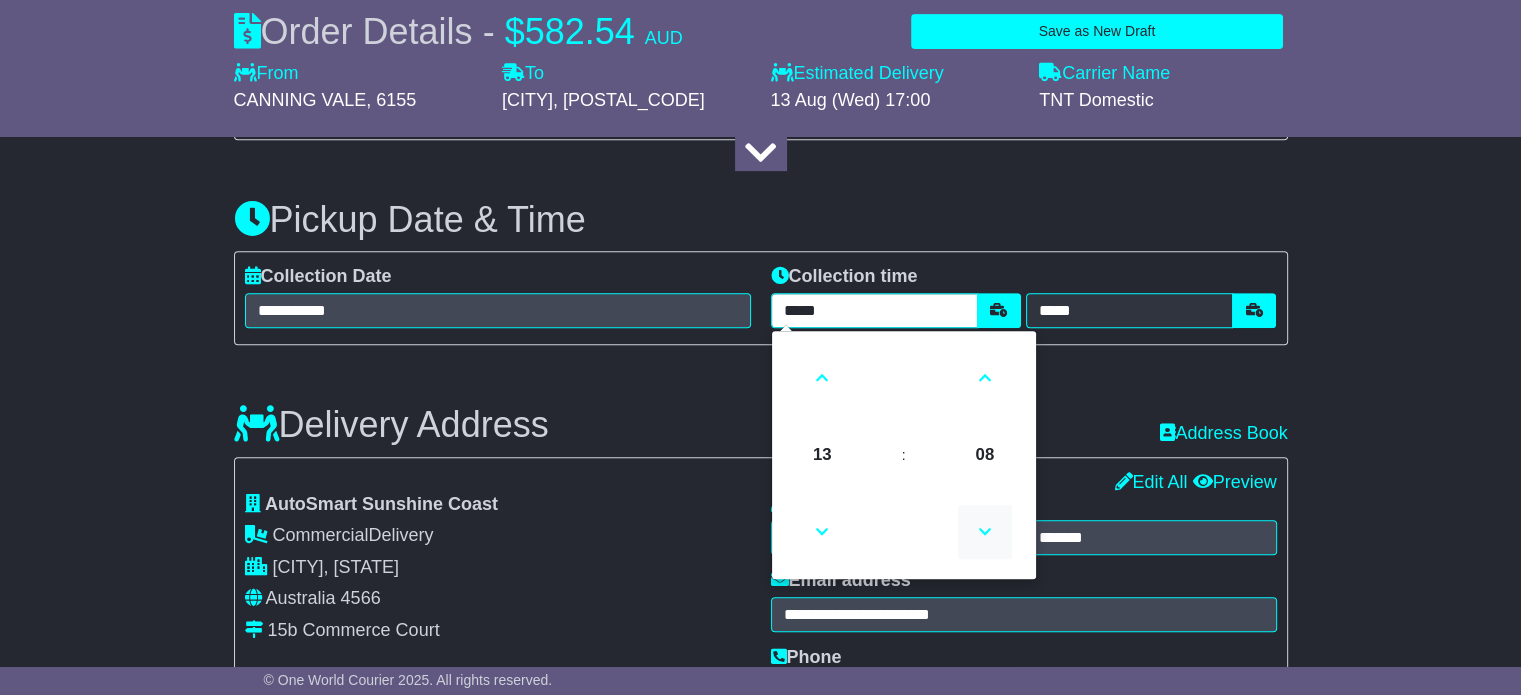 click at bounding box center [985, 532] 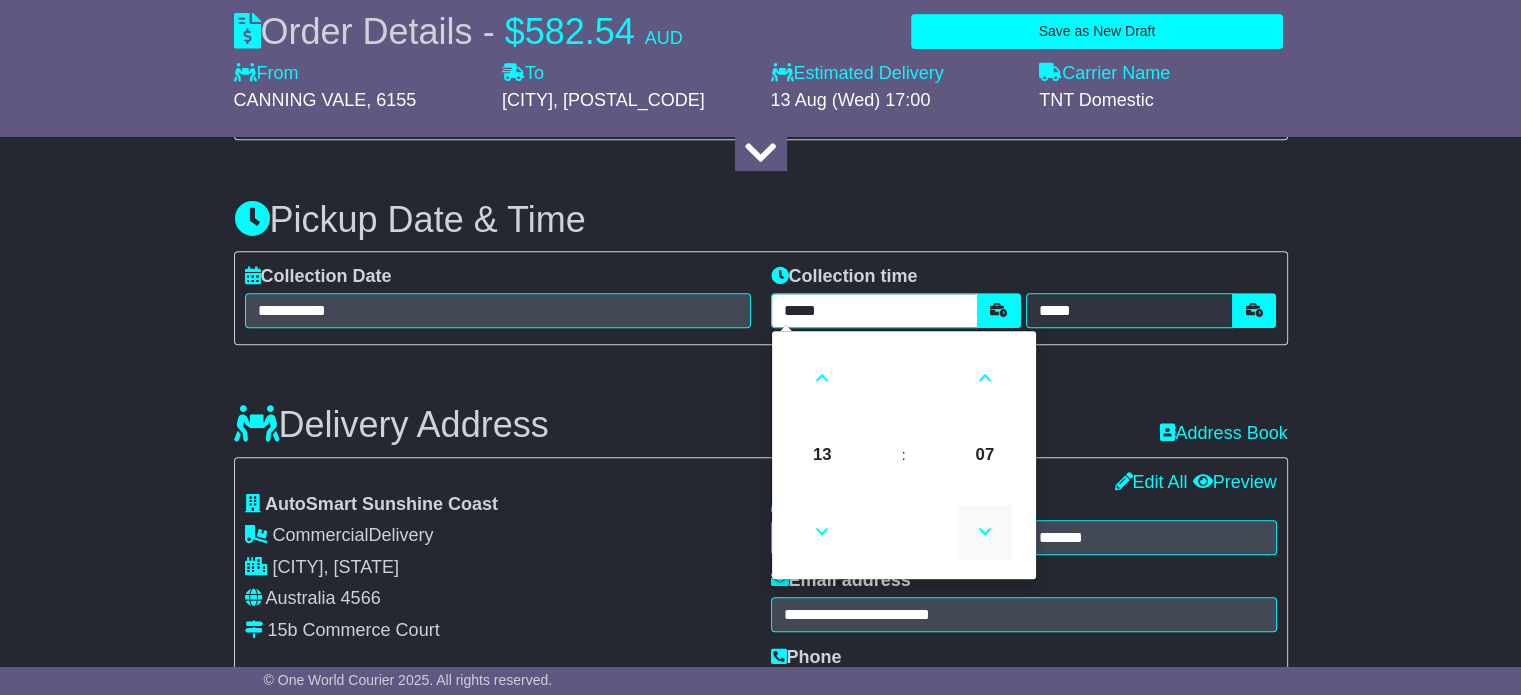 click at bounding box center (985, 532) 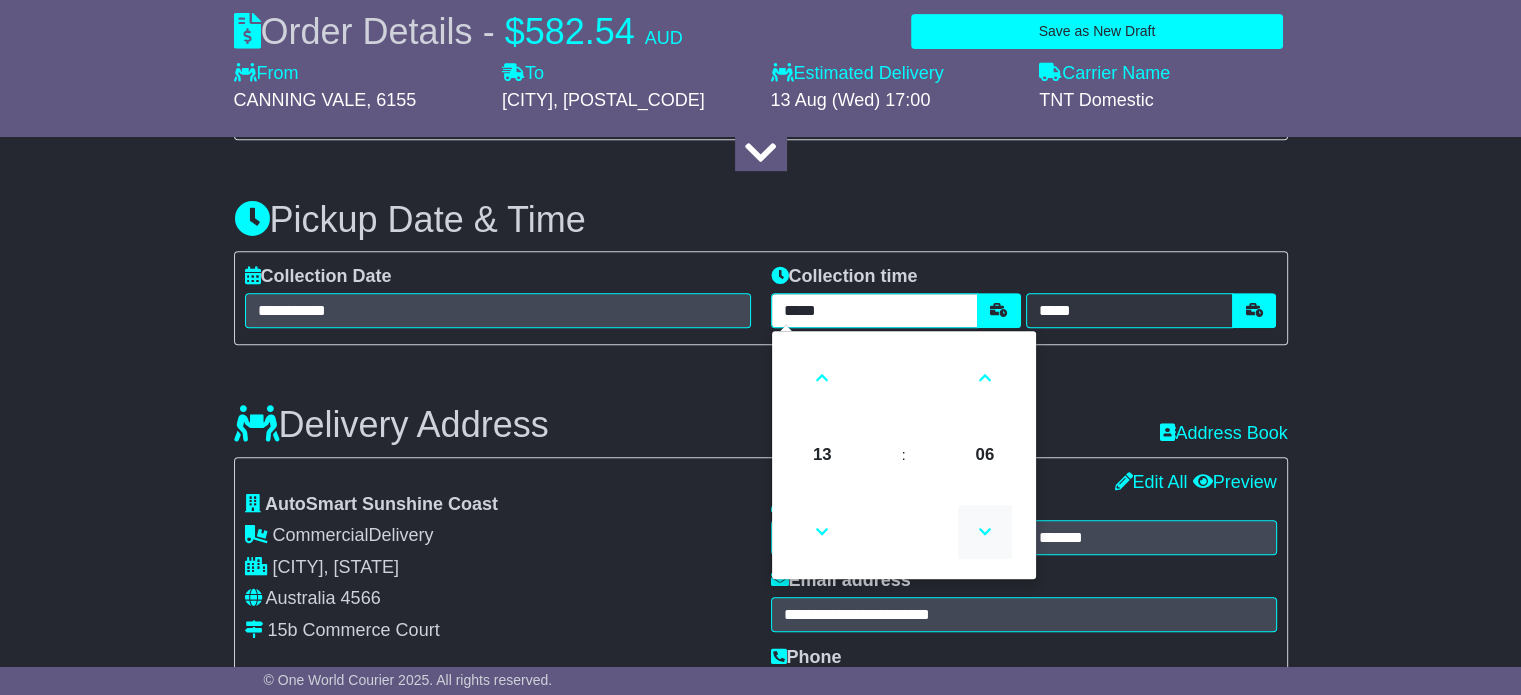 click at bounding box center (985, 532) 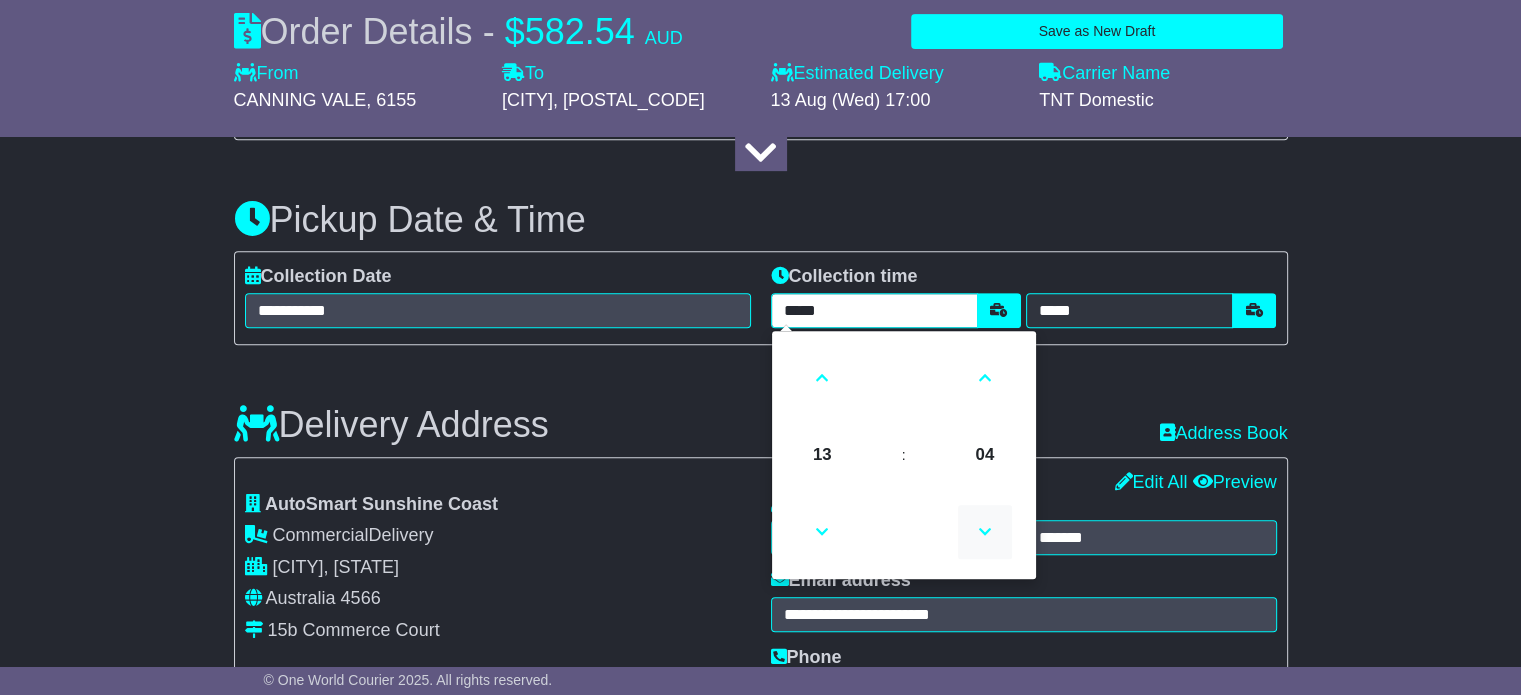 click at bounding box center [985, 532] 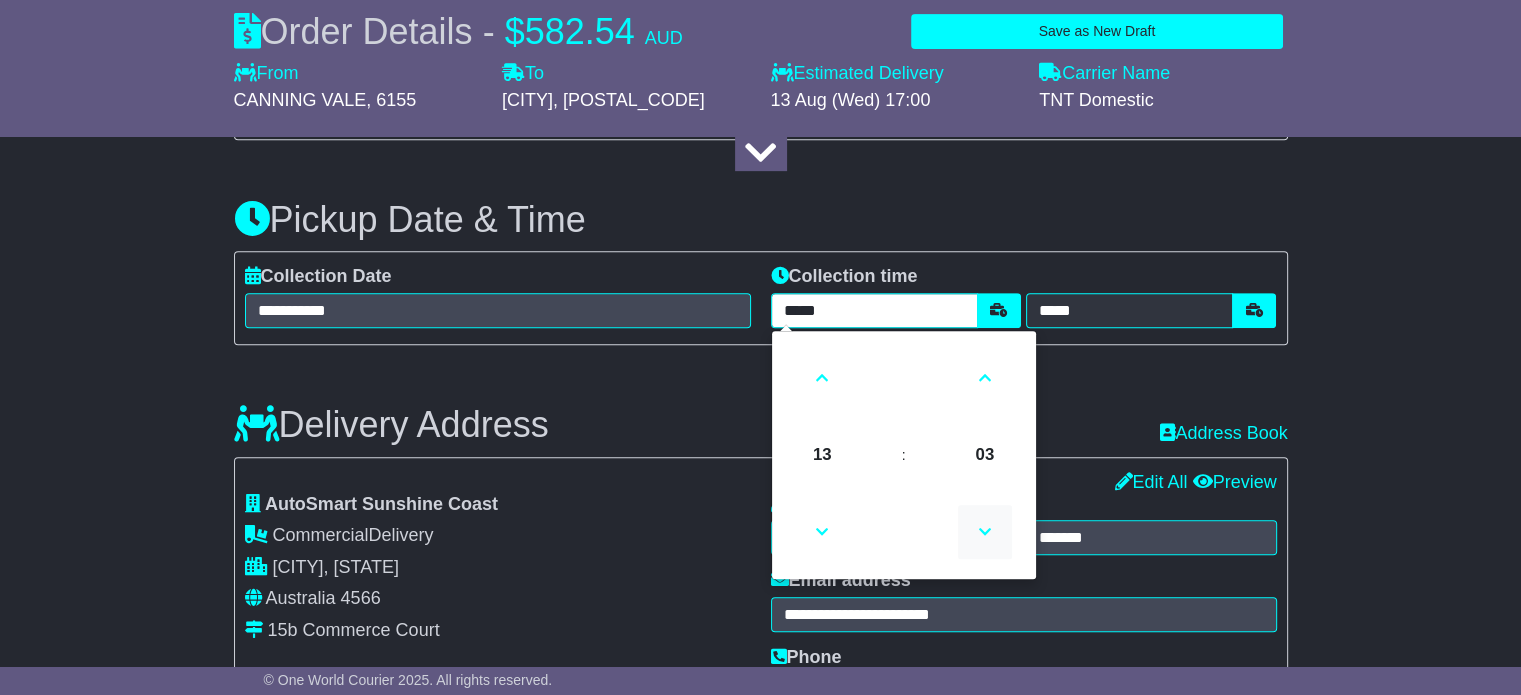 click at bounding box center [985, 532] 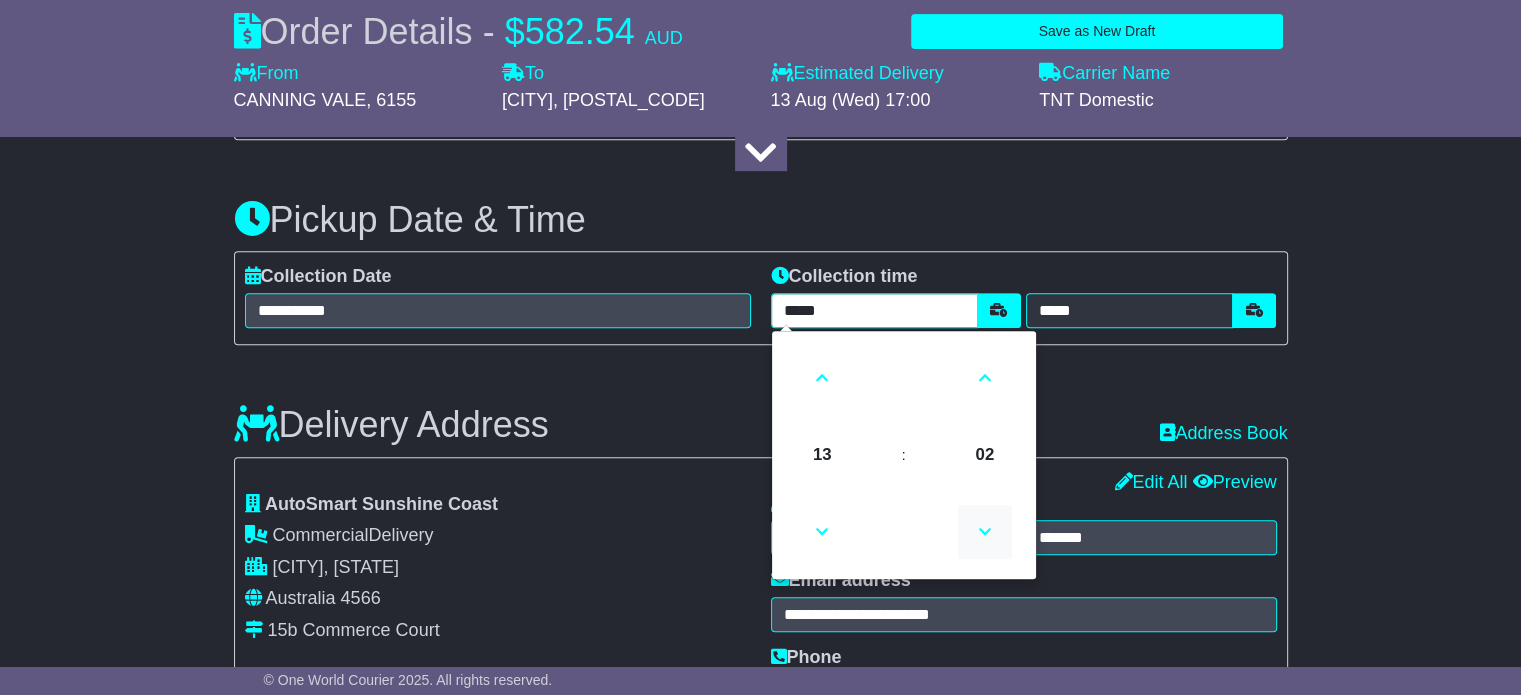 click at bounding box center (985, 532) 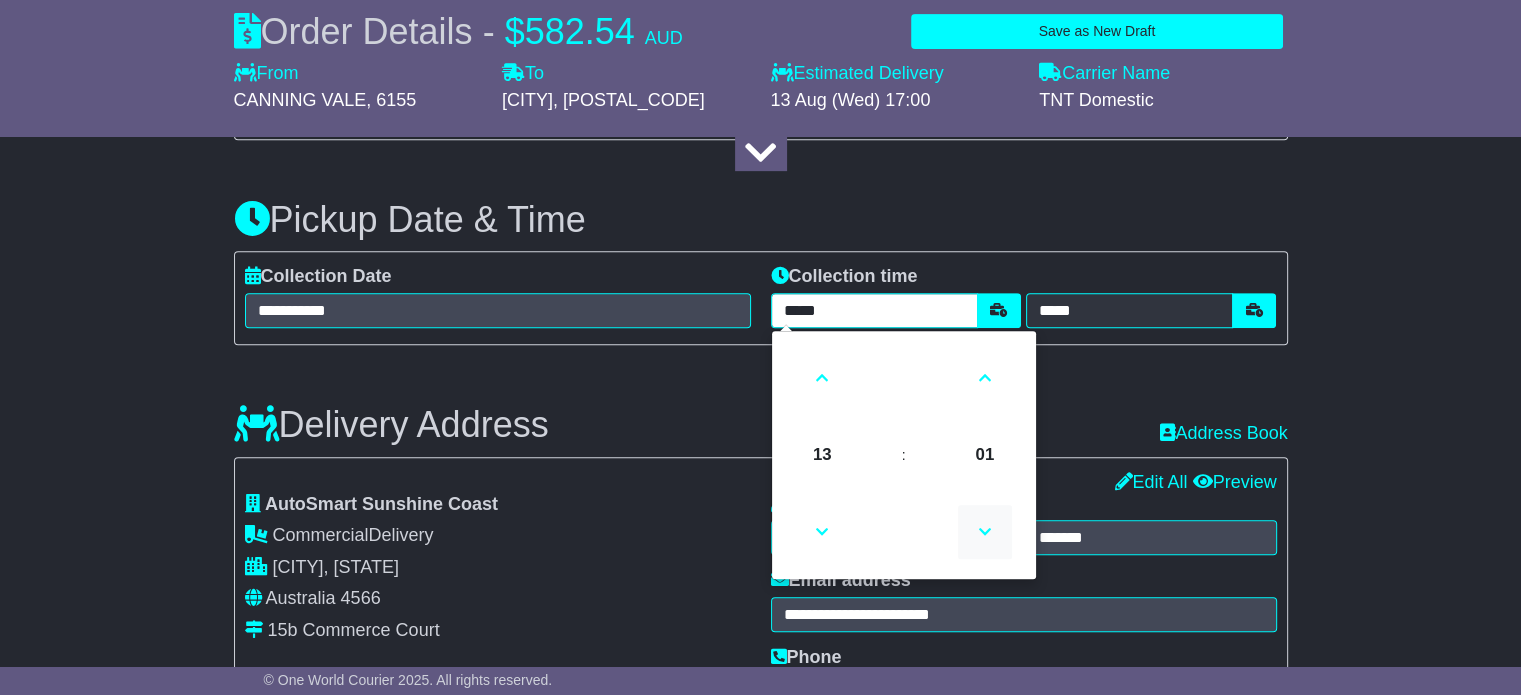 click at bounding box center [985, 532] 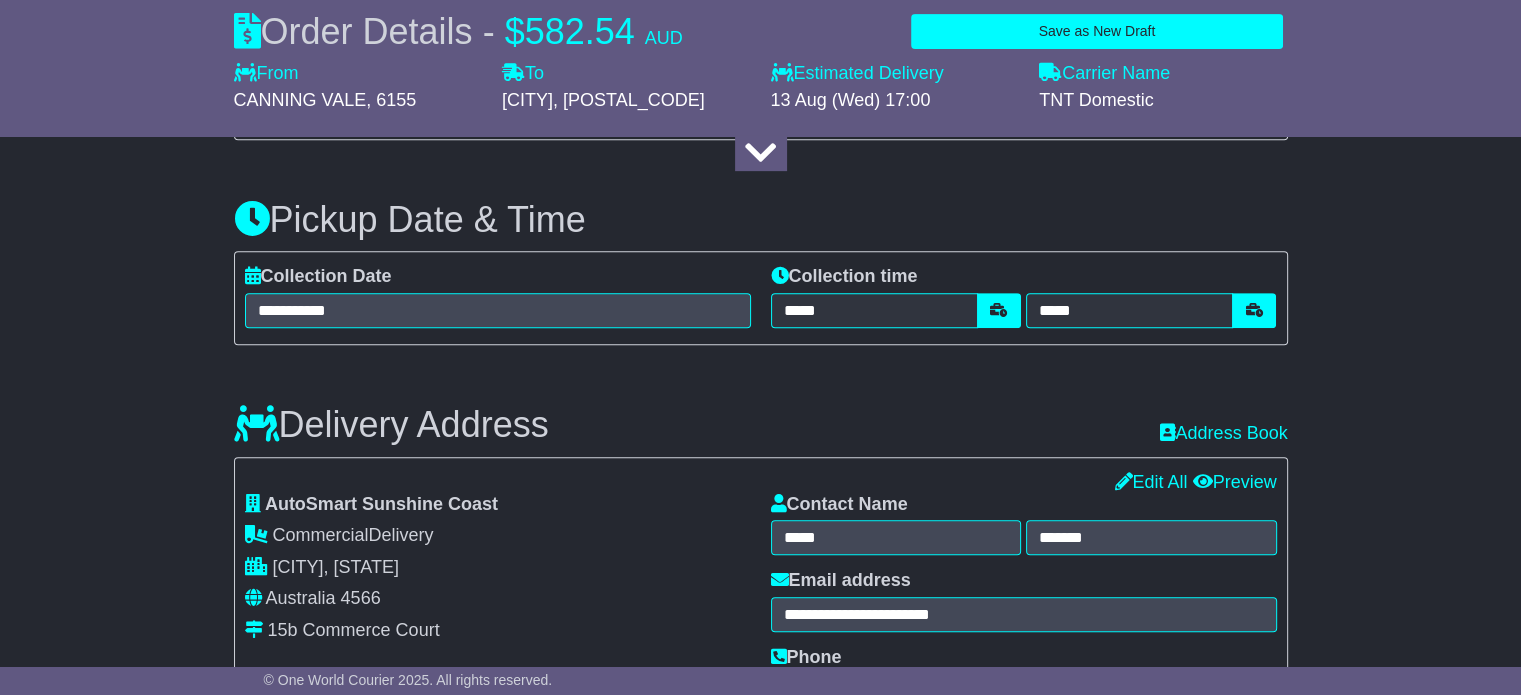 drag, startPoint x: 1116, startPoint y: 378, endPoint x: 1127, endPoint y: 356, distance: 24.596748 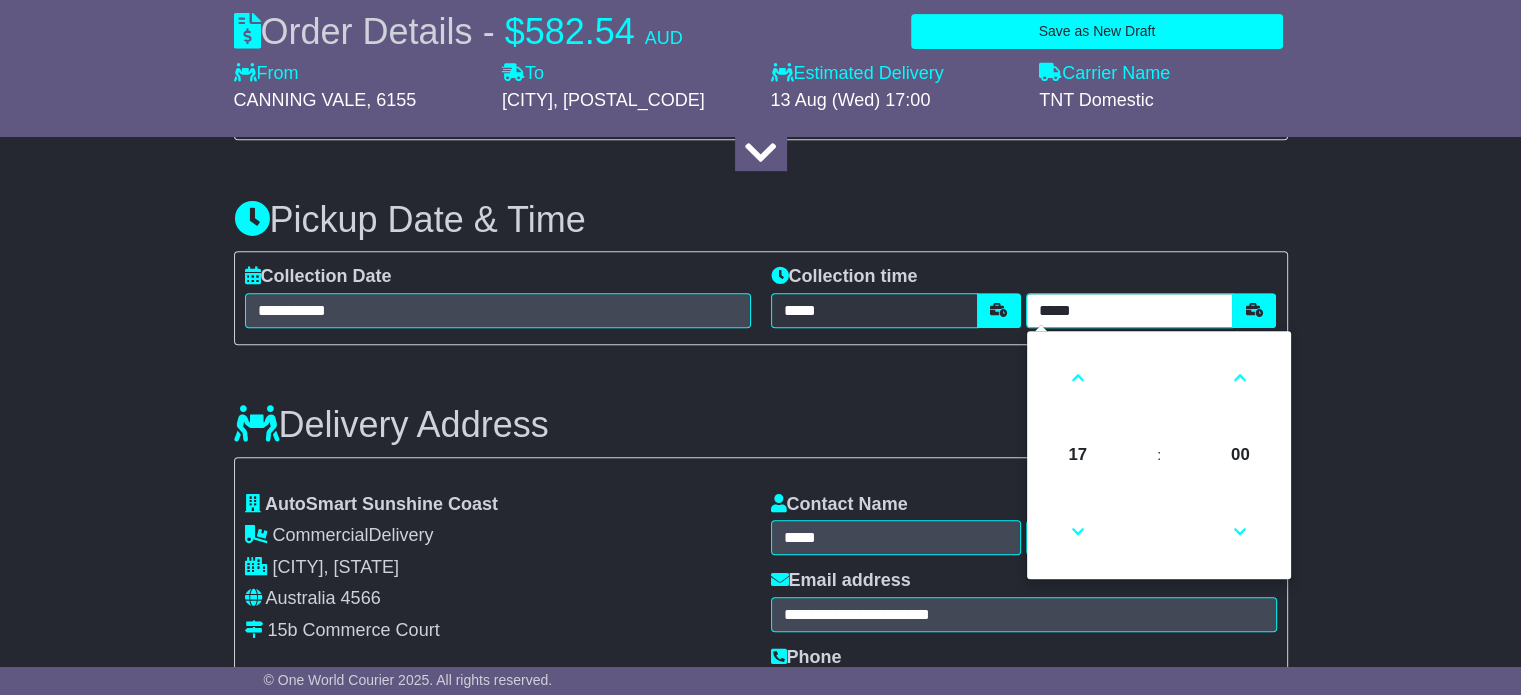 click on "*****" at bounding box center (1129, 310) 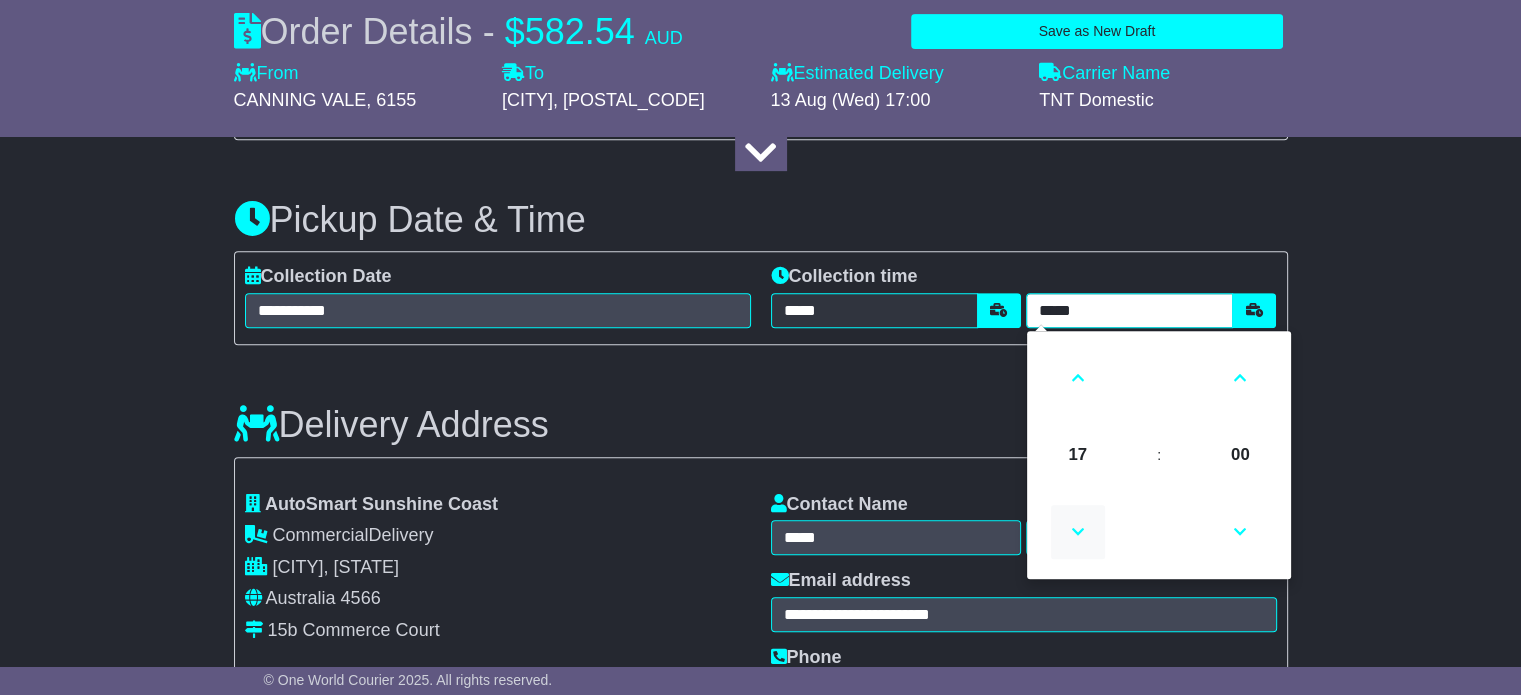 click at bounding box center (1078, 532) 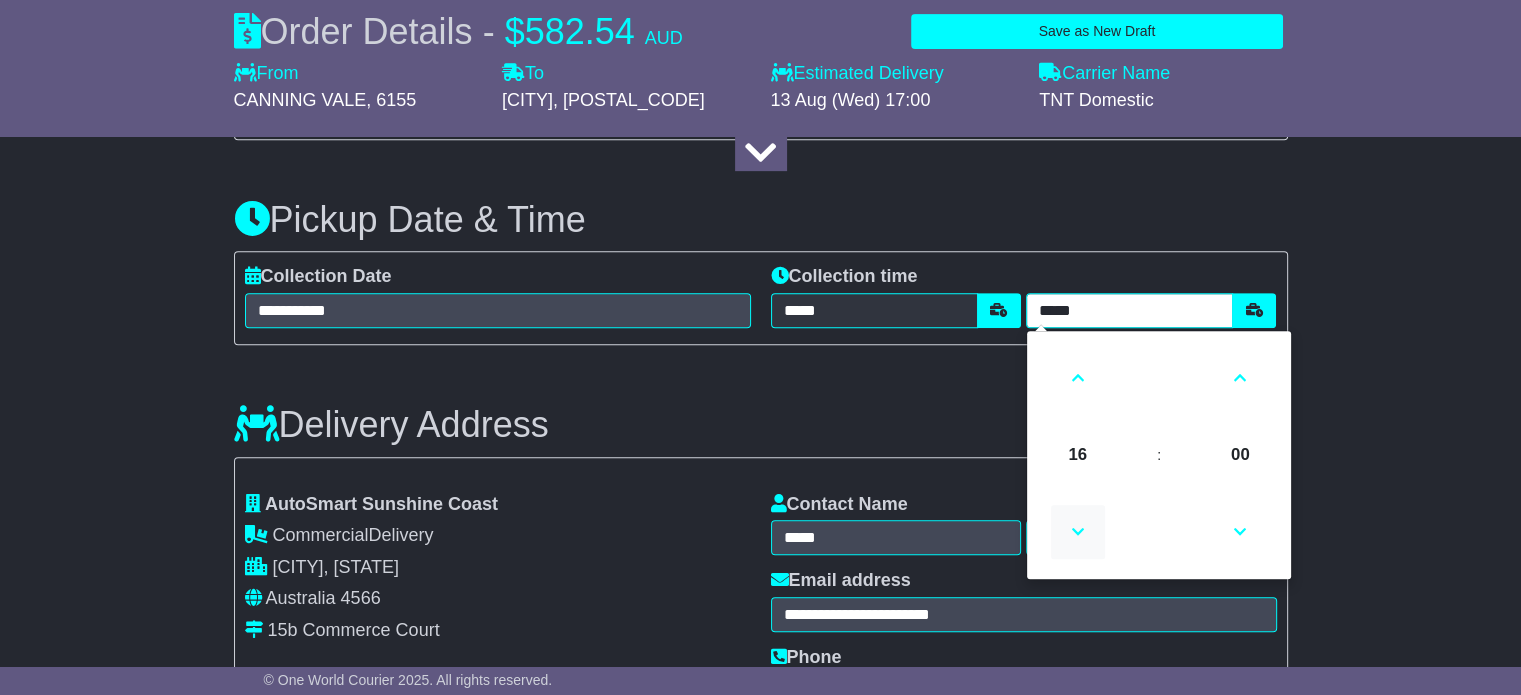 click at bounding box center [1078, 532] 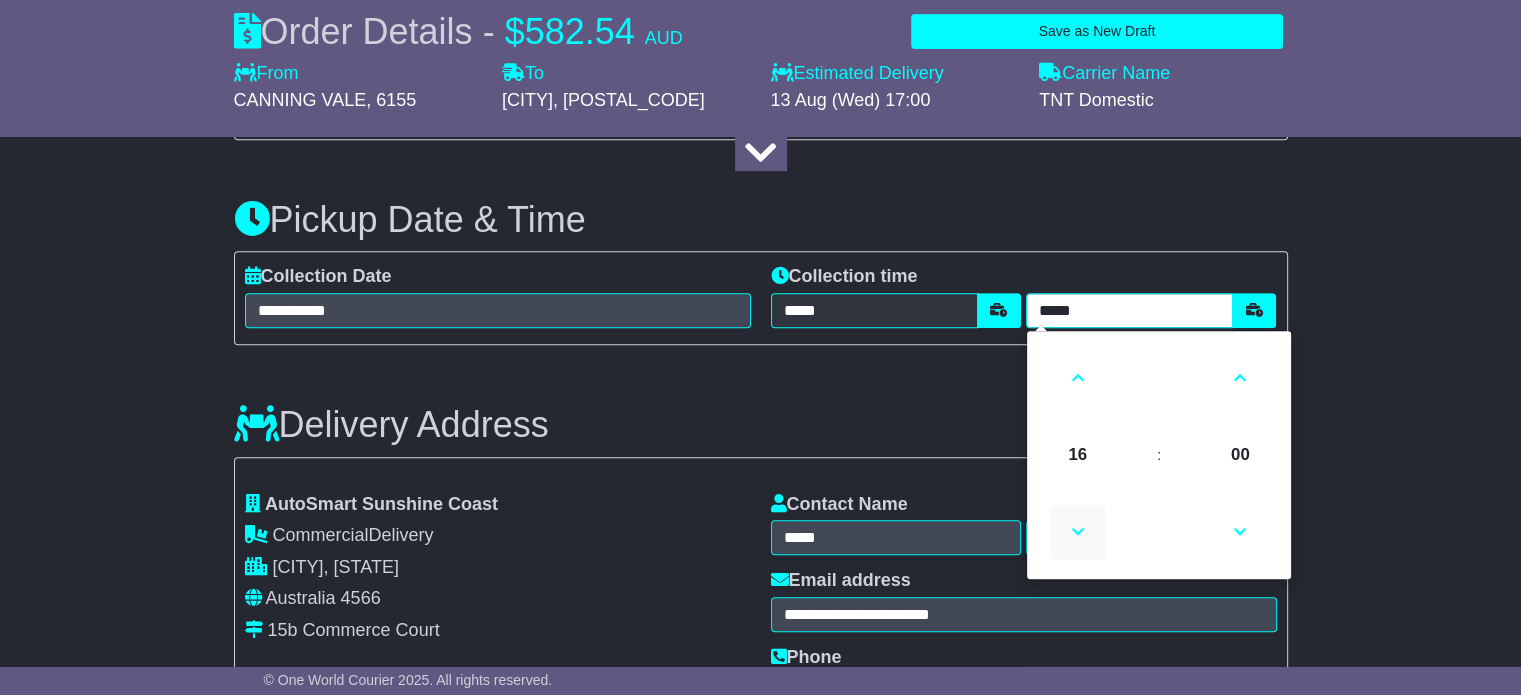 type on "*****" 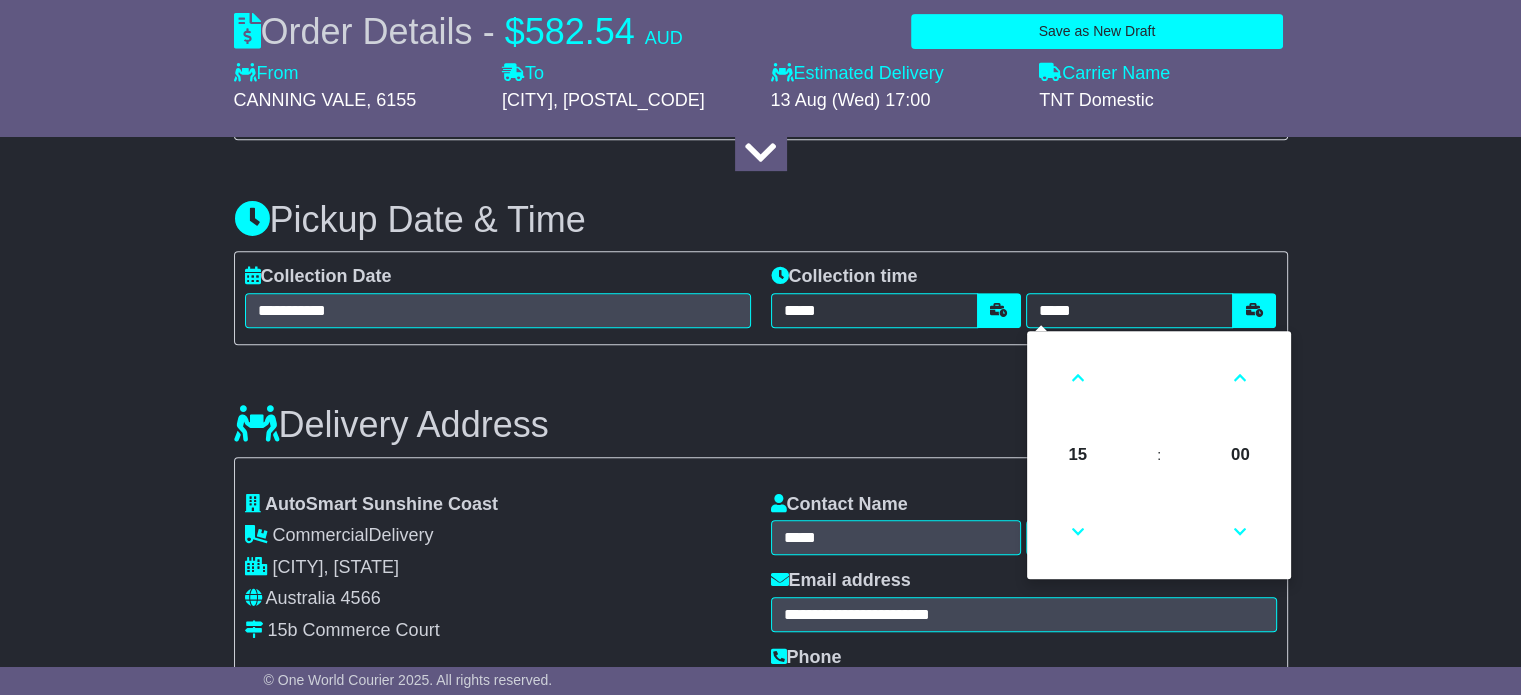 click on "Pickup Date & Time" at bounding box center (761, 220) 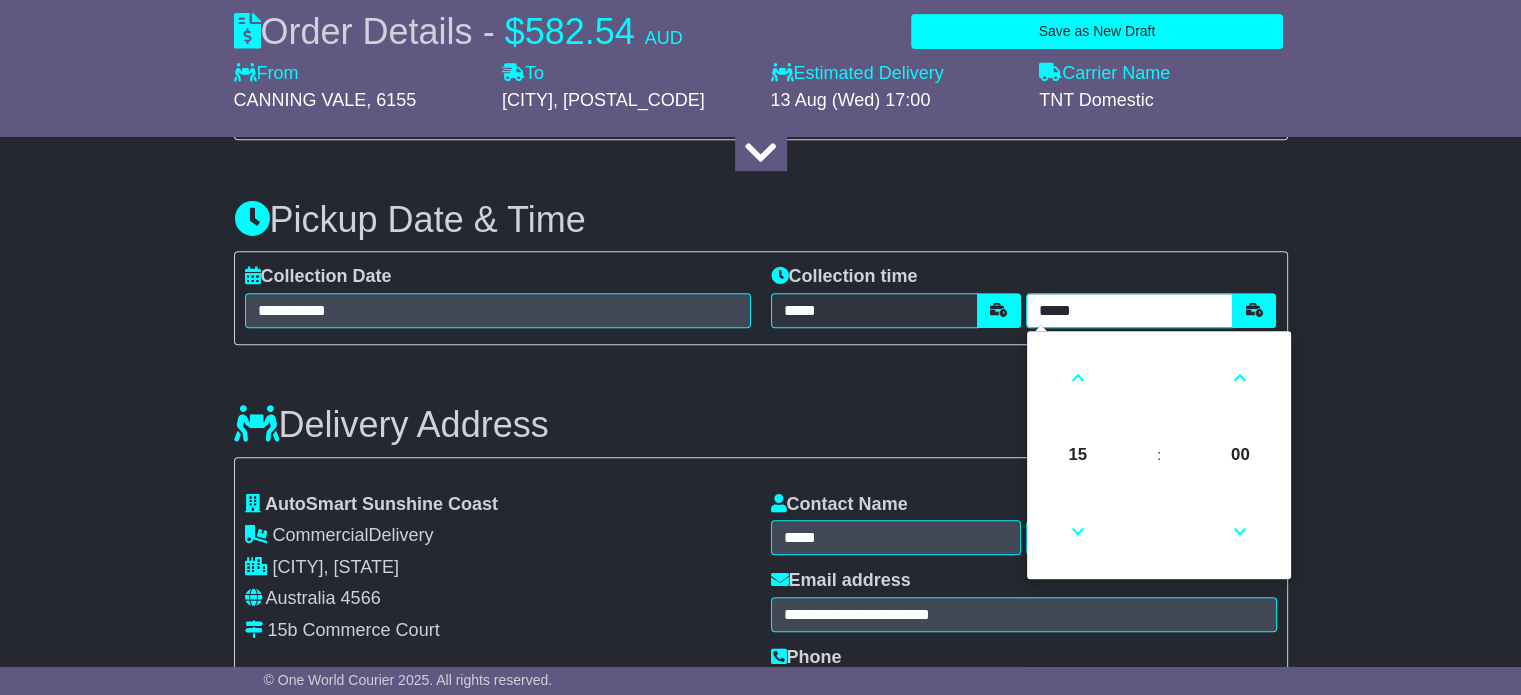 click on "*****" at bounding box center (1129, 310) 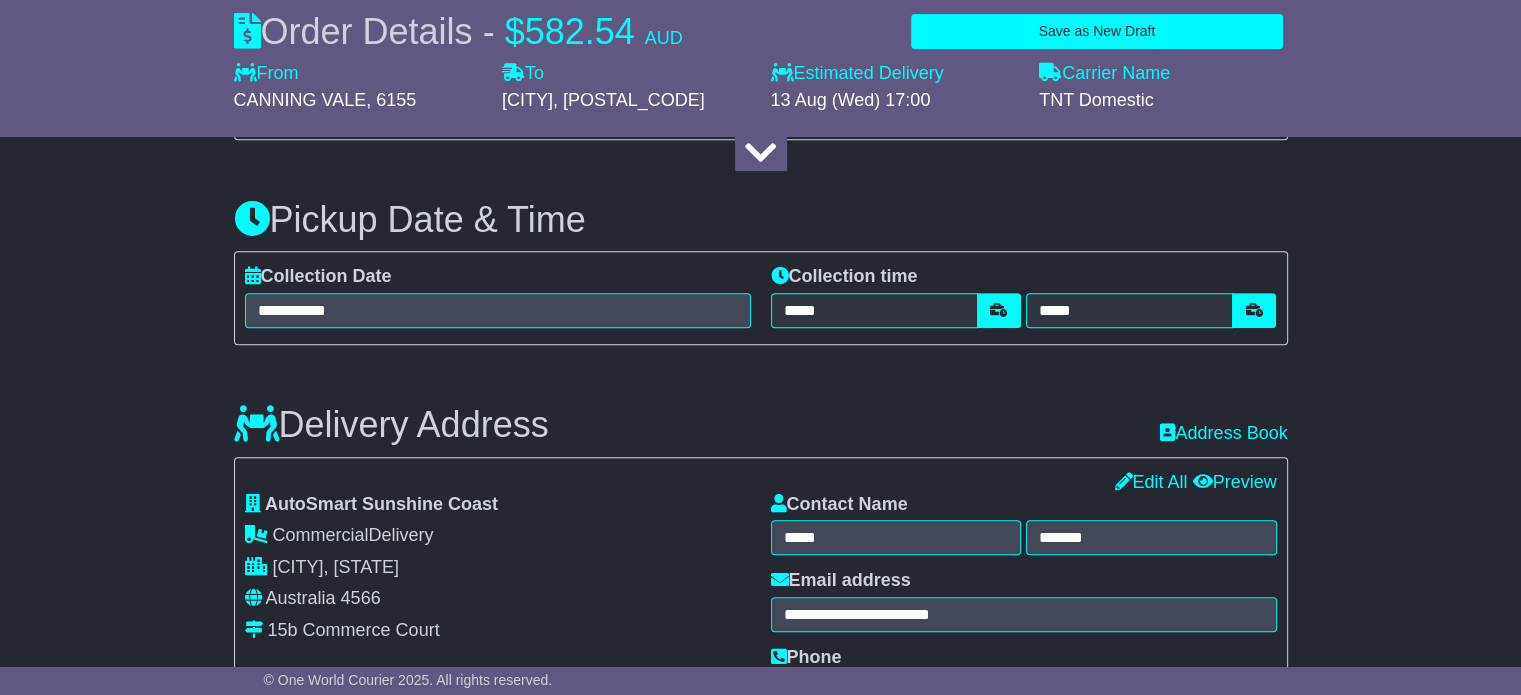 drag, startPoint x: 1035, startPoint y: 222, endPoint x: 950, endPoint y: 257, distance: 91.92388 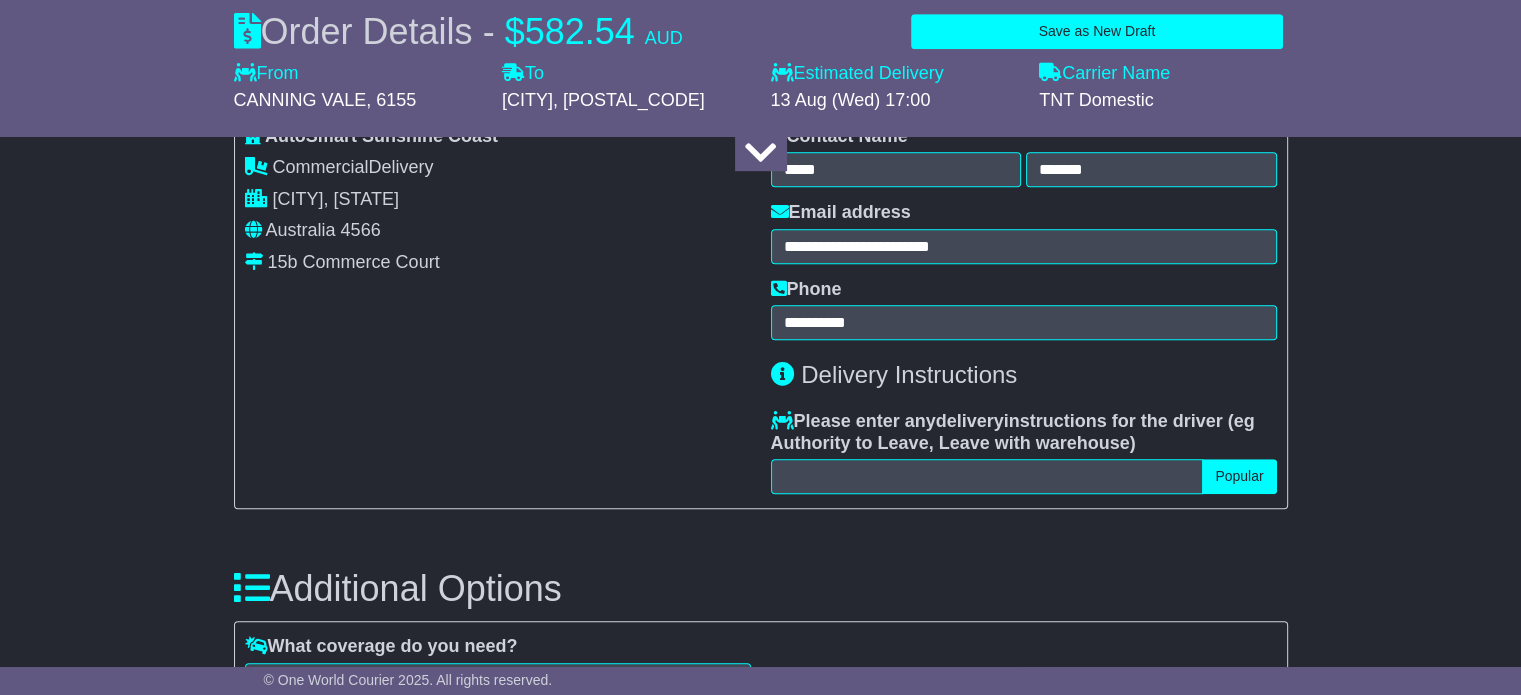 scroll, scrollTop: 1300, scrollLeft: 0, axis: vertical 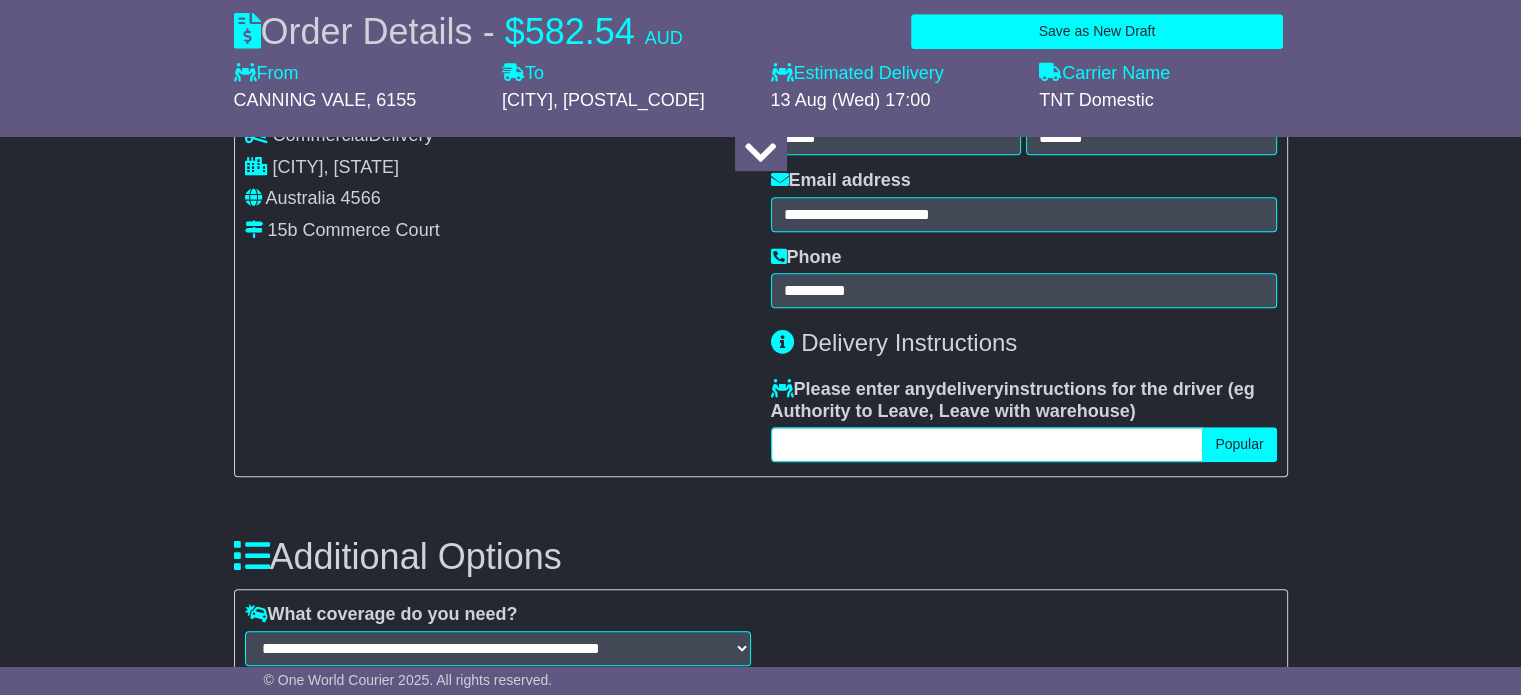 click at bounding box center (987, 444) 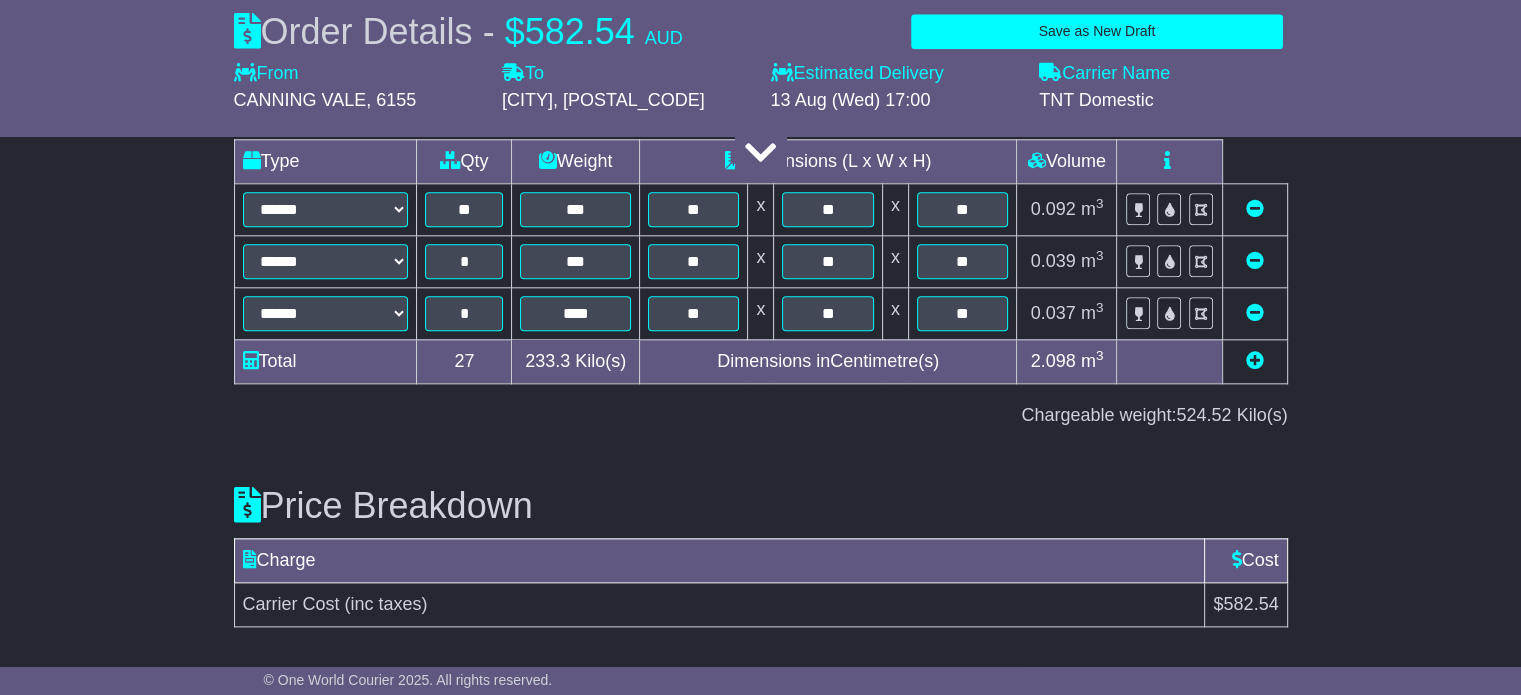 scroll, scrollTop: 2209, scrollLeft: 0, axis: vertical 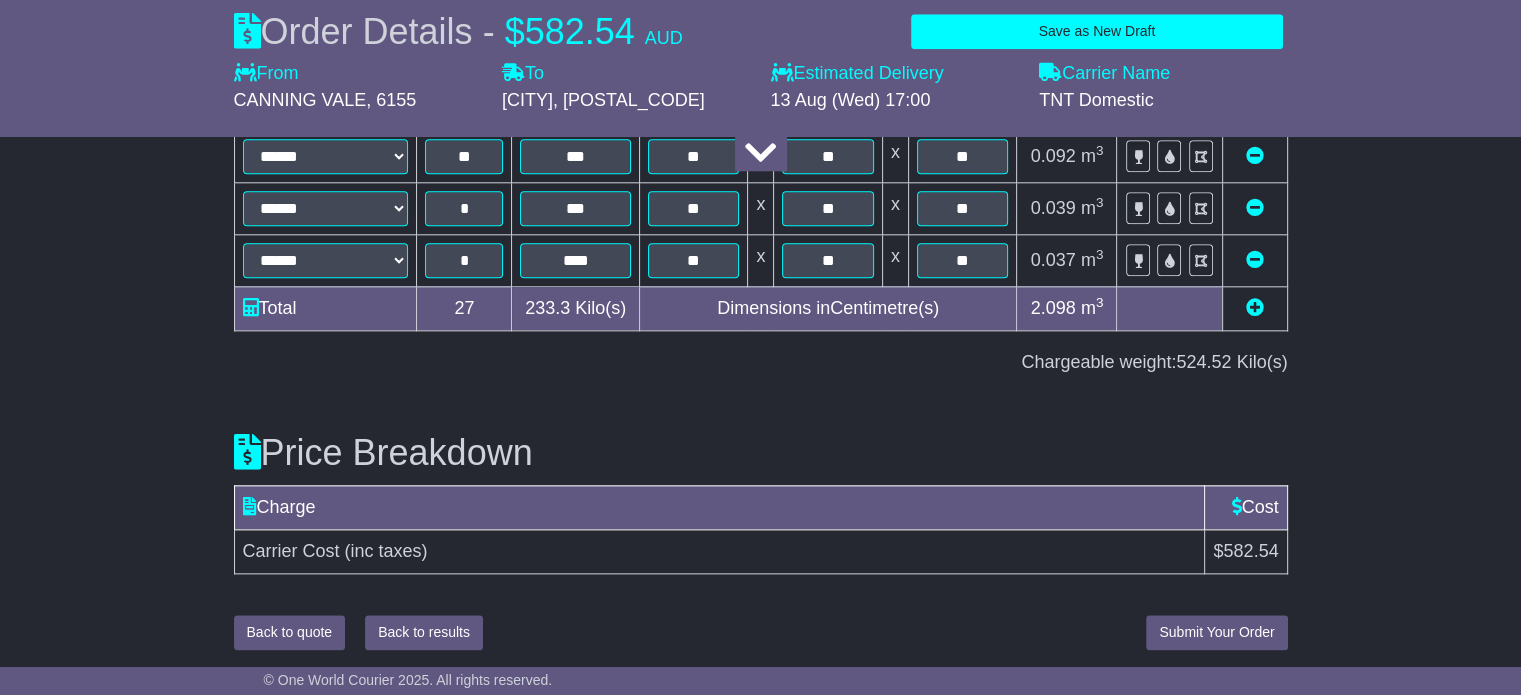 type on "***" 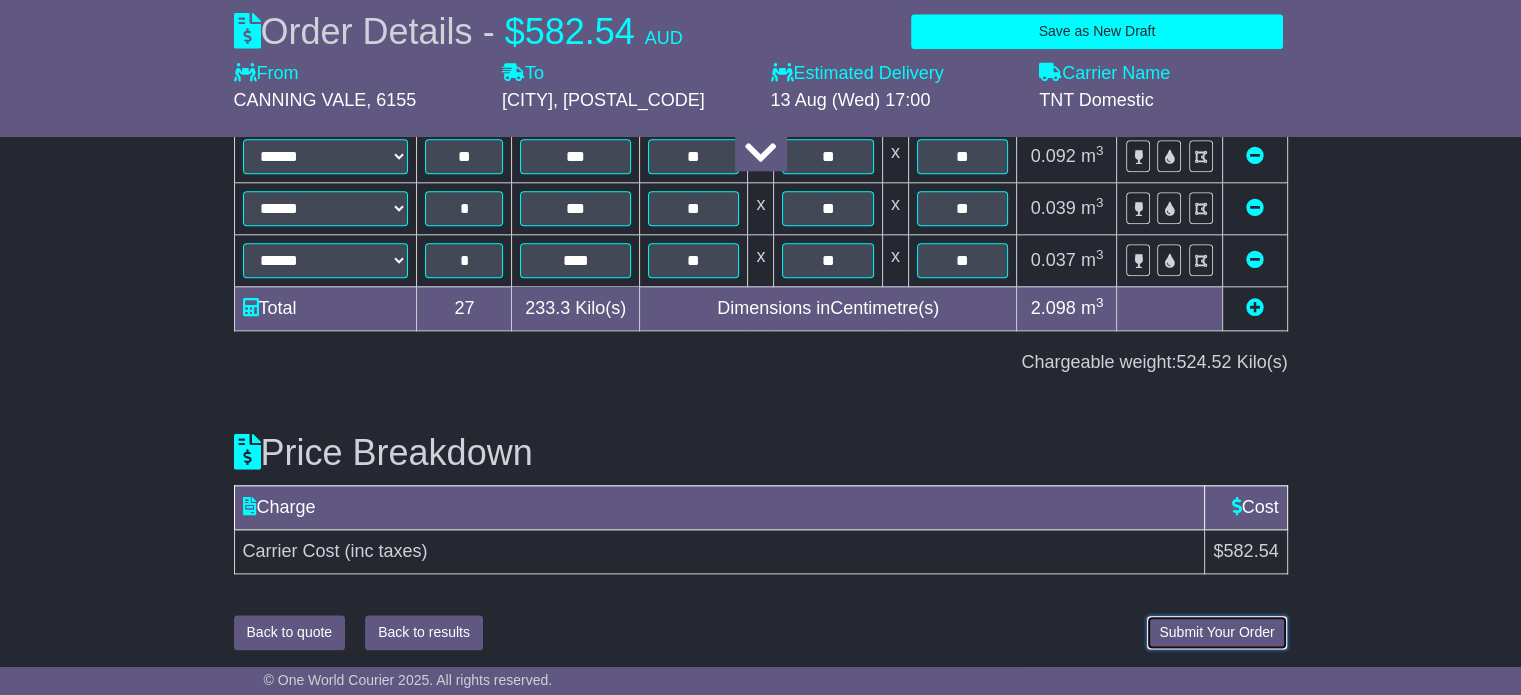 click on "Submit Your Order" at bounding box center (1216, 632) 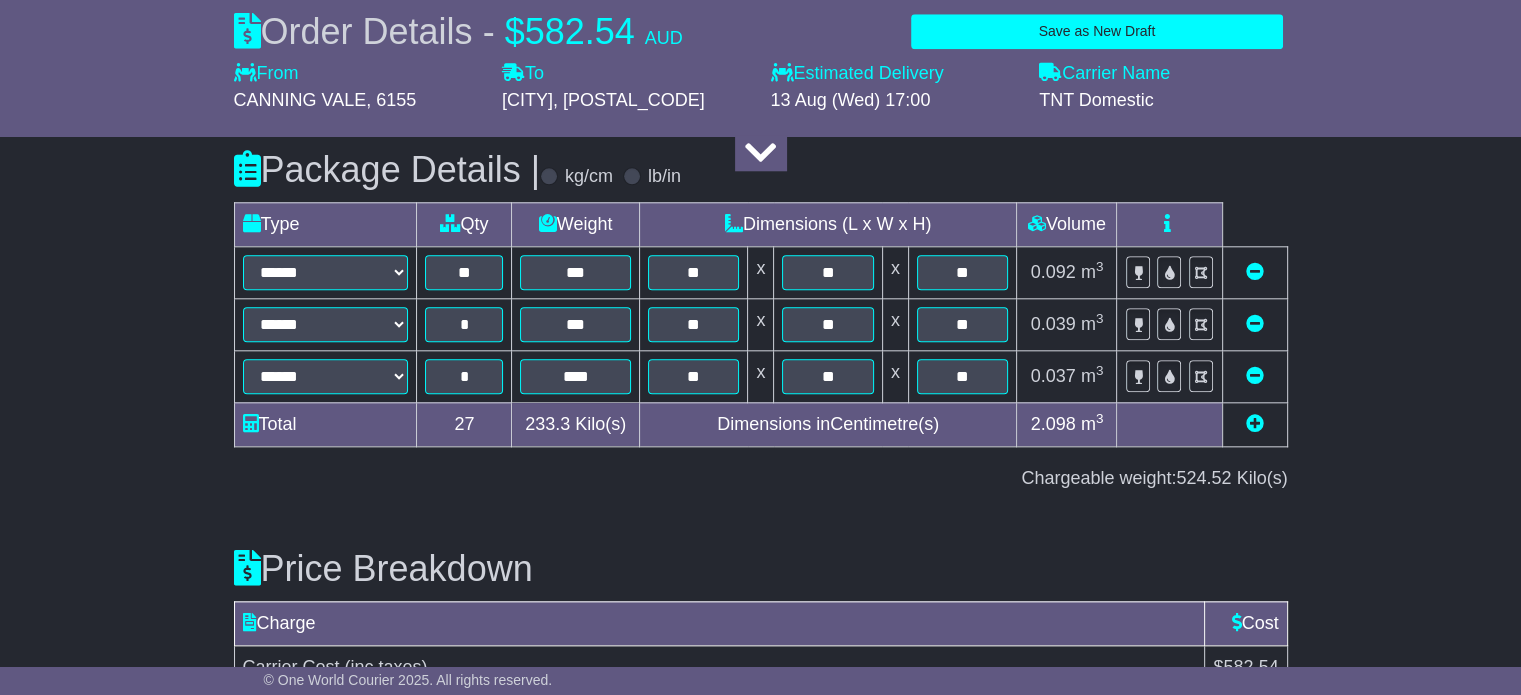 scroll, scrollTop: 2284, scrollLeft: 0, axis: vertical 